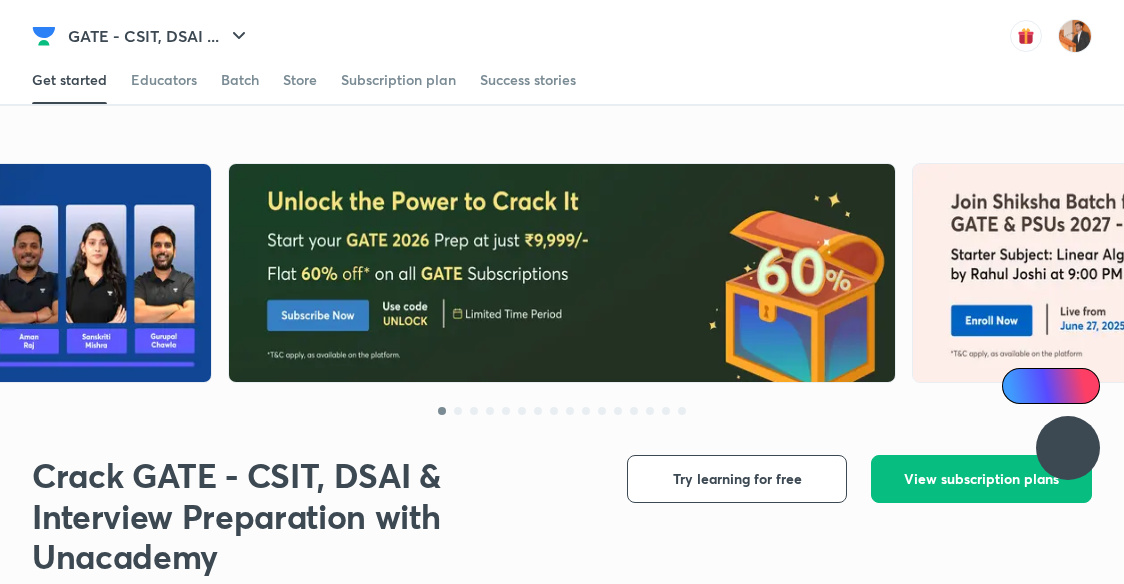scroll, scrollTop: 0, scrollLeft: 0, axis: both 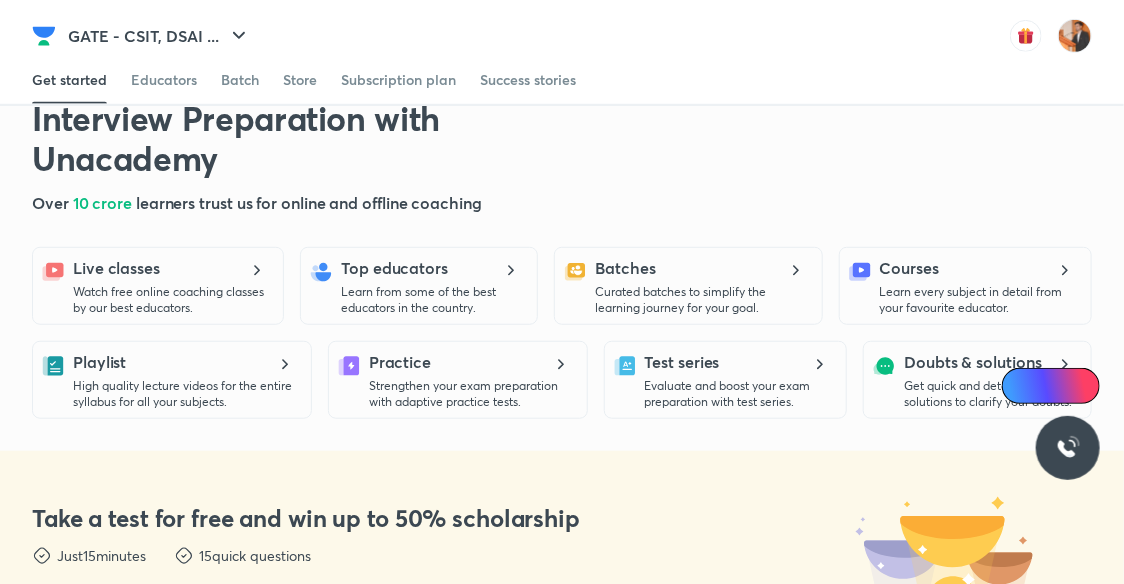 click on "GATE - CSIT, DSAI  ... Talk to our experts +91-8585858585 Customise your learning journey Hey Ayush, let’s customise your GATE - CSIT, DSAI & Interview Preparation learning journey for you Let’s start" at bounding box center [562, 28] 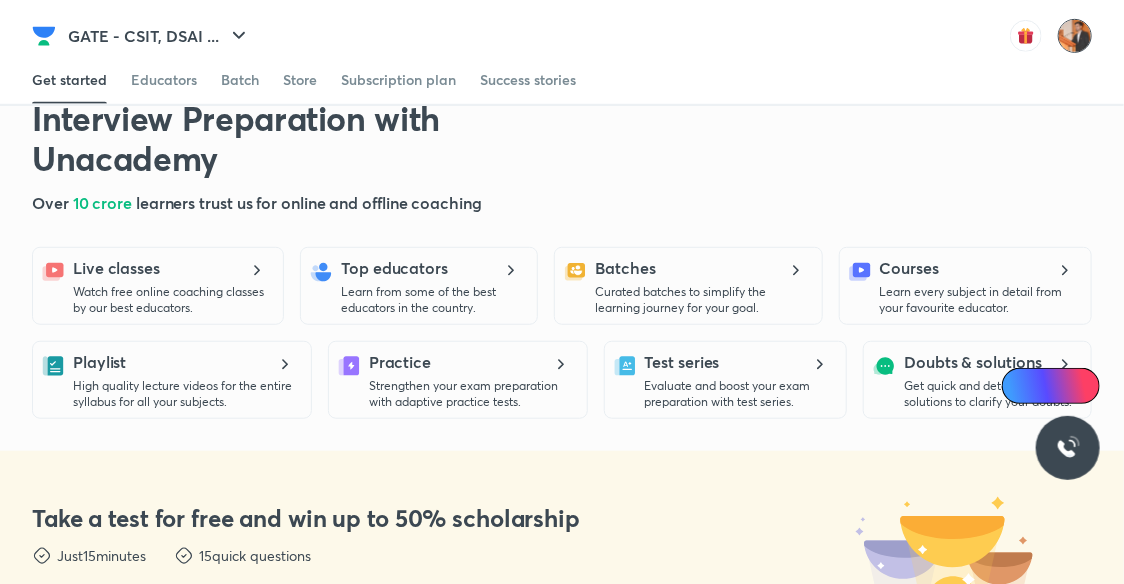 click at bounding box center (1075, 36) 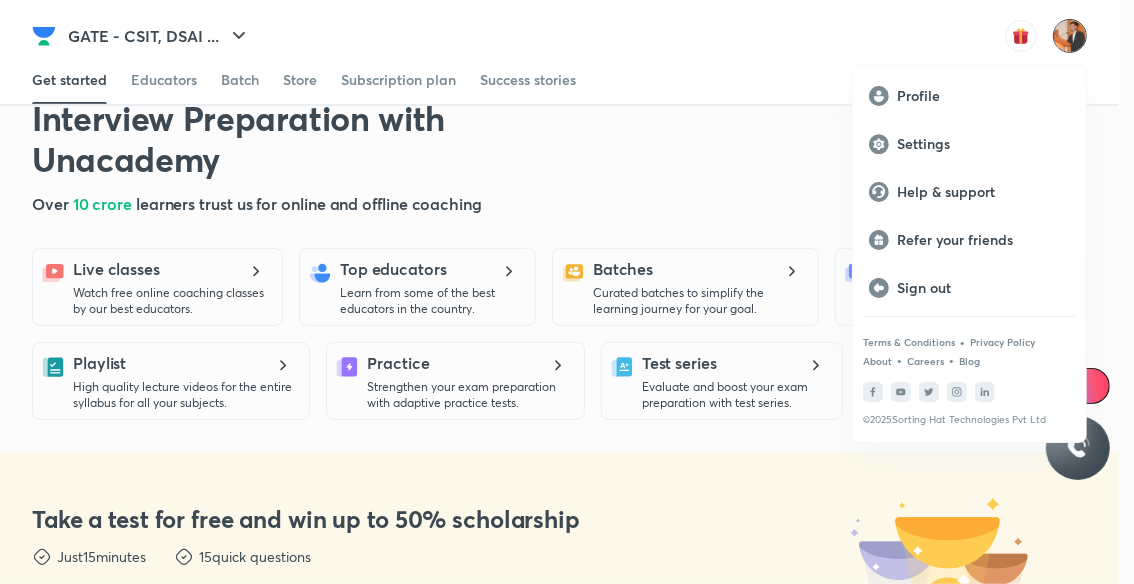 click at bounding box center (567, 292) 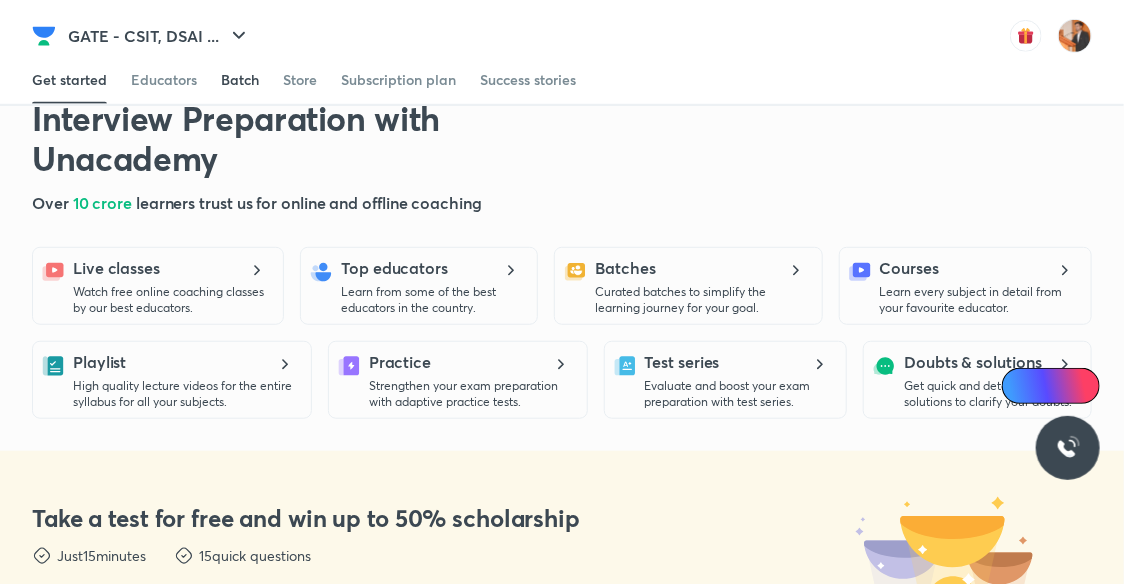 click on "Batch" at bounding box center [240, 80] 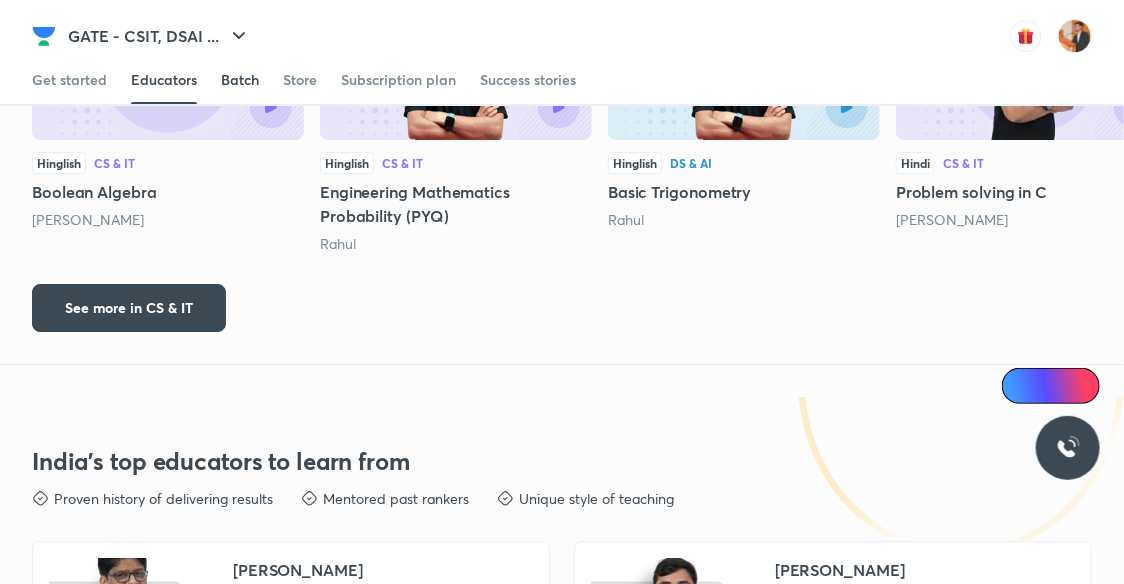 scroll, scrollTop: 3788, scrollLeft: 0, axis: vertical 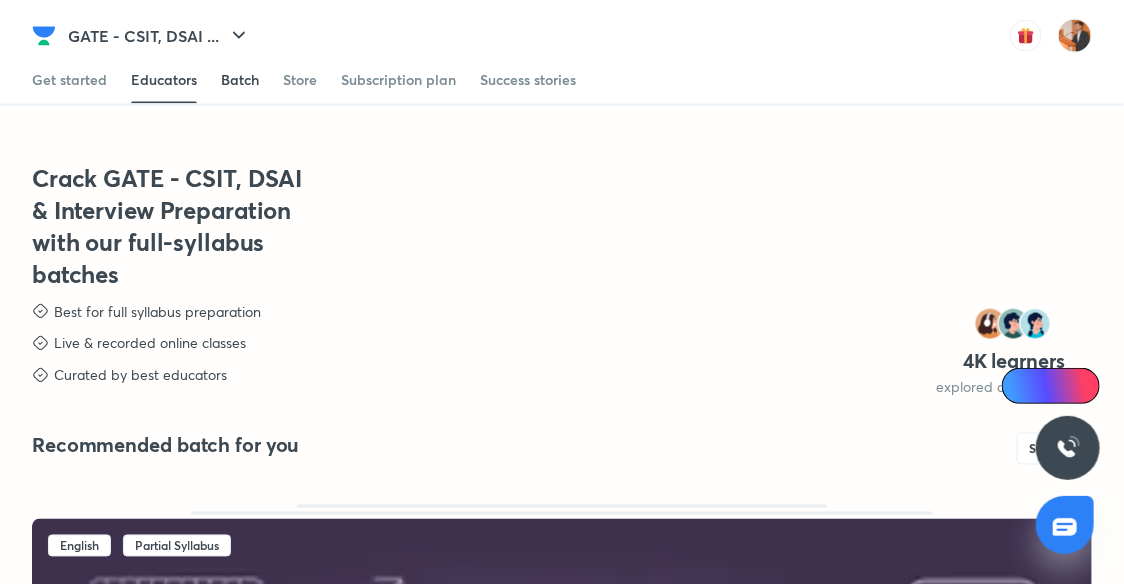 click on "Batch" at bounding box center (240, 80) 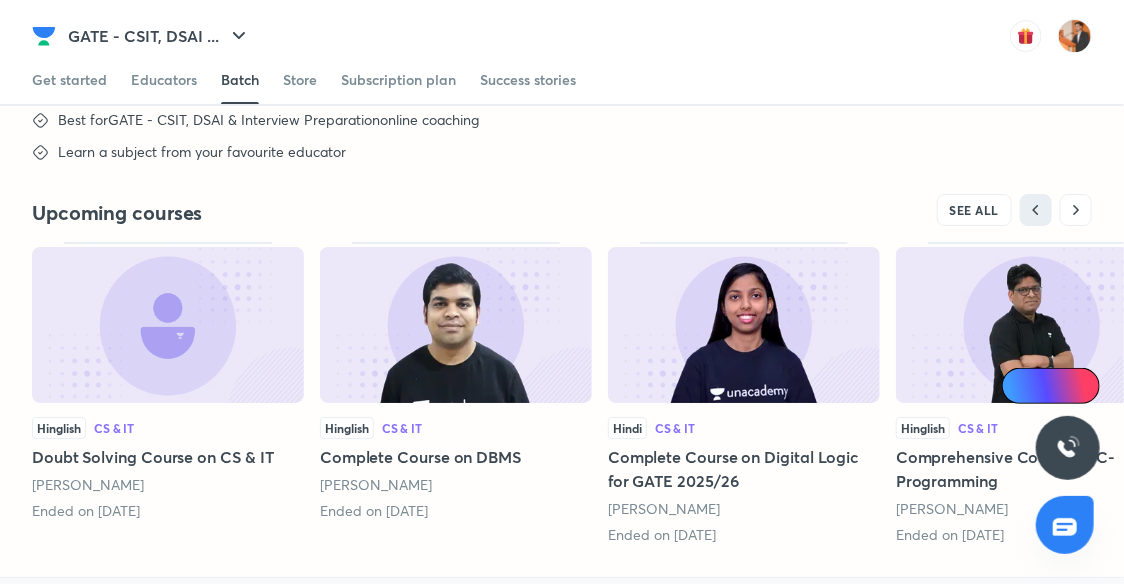 scroll, scrollTop: 5259, scrollLeft: 0, axis: vertical 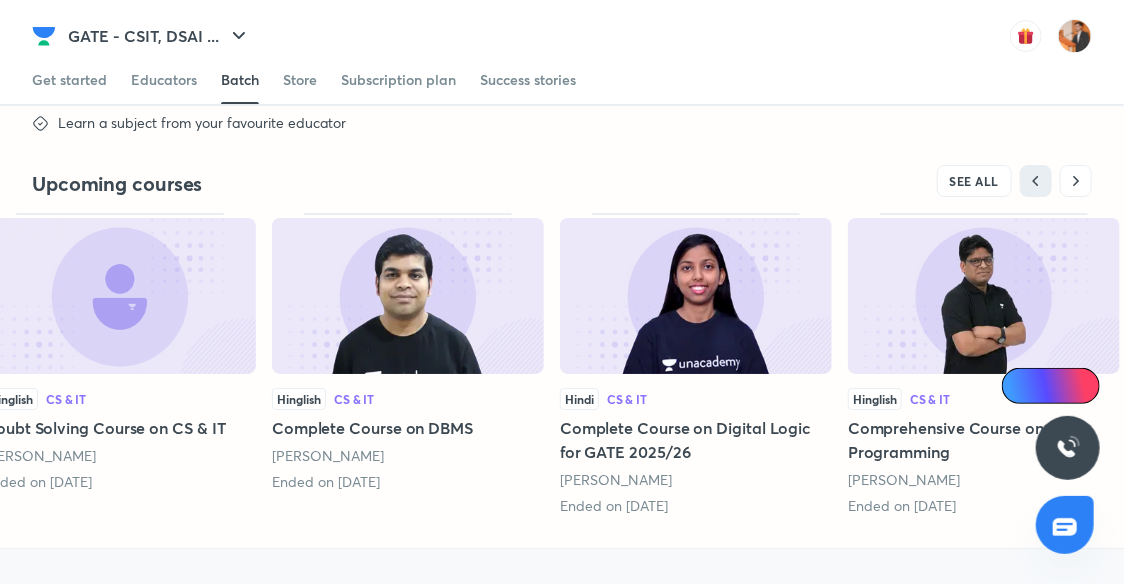 click at bounding box center [696, 296] 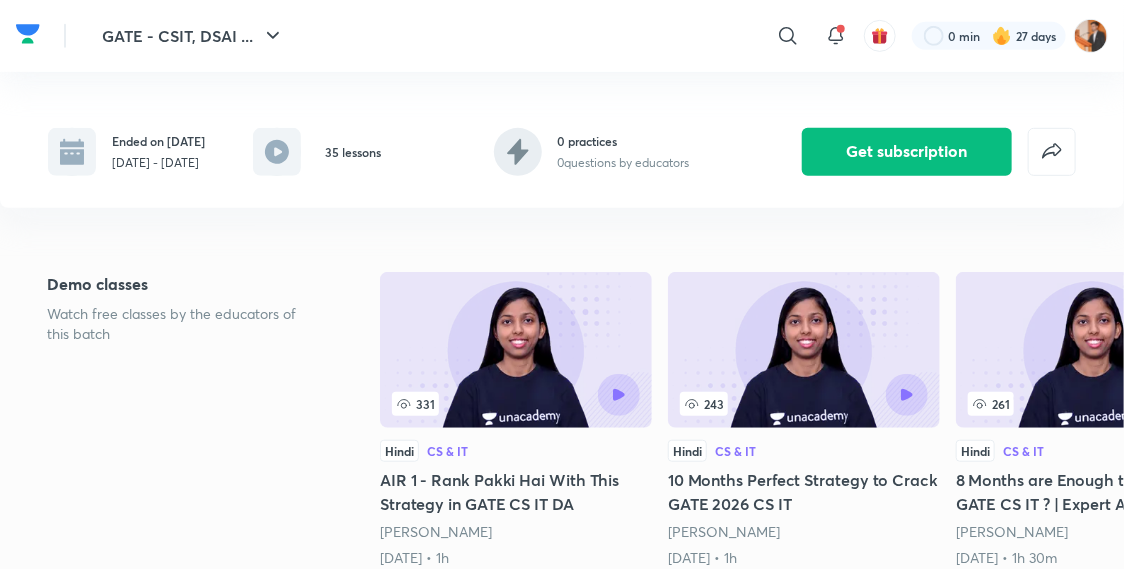 scroll, scrollTop: 336, scrollLeft: 0, axis: vertical 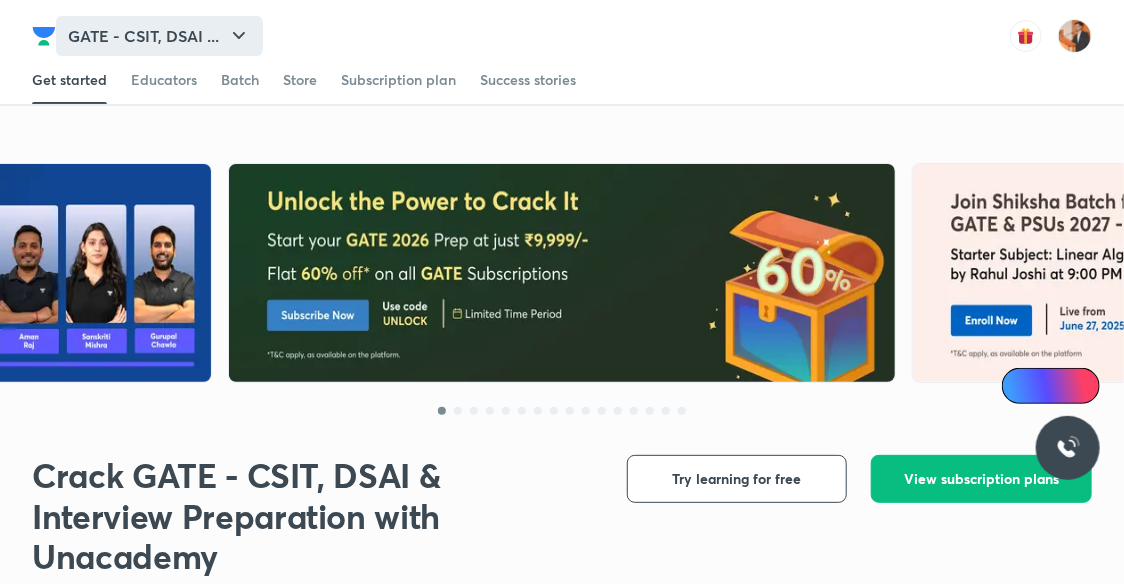click 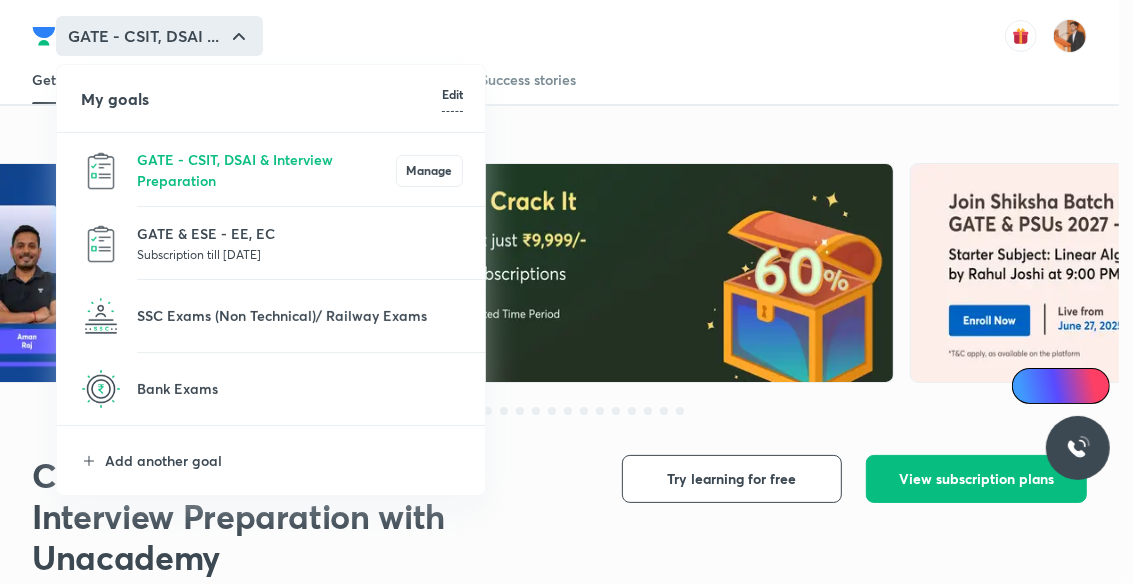 click on "Subscription till 24 Jul 2026" at bounding box center (300, 254) 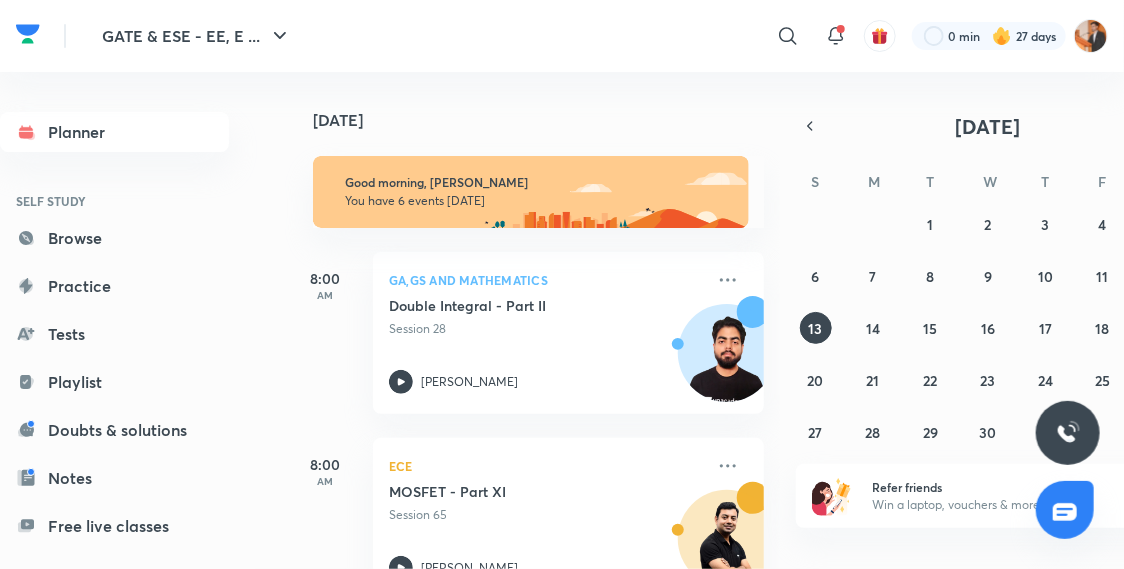 click at bounding box center (1065, 512) 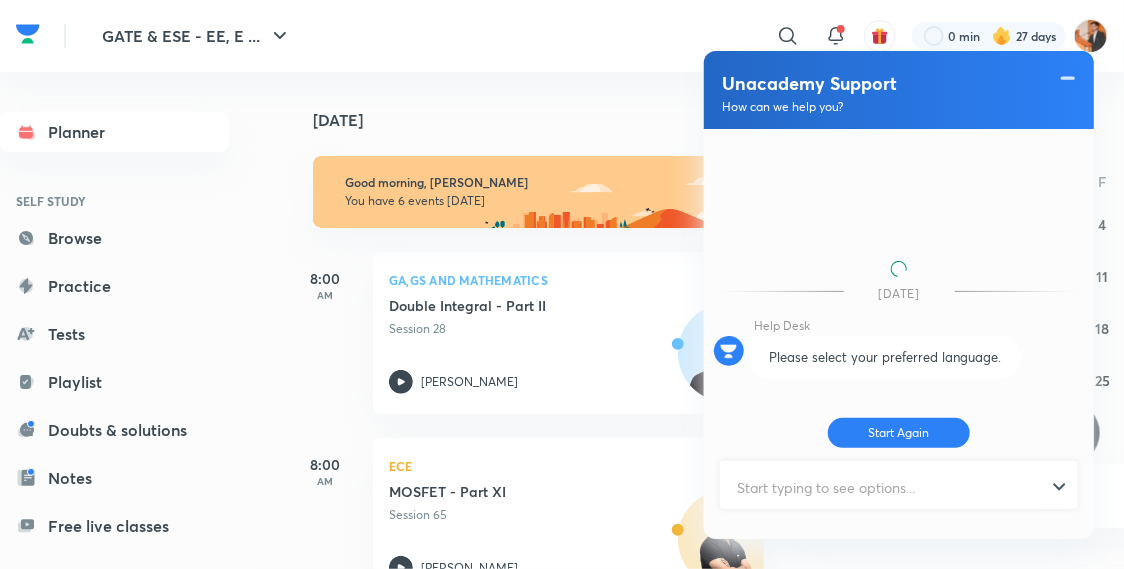 scroll, scrollTop: 116, scrollLeft: 0, axis: vertical 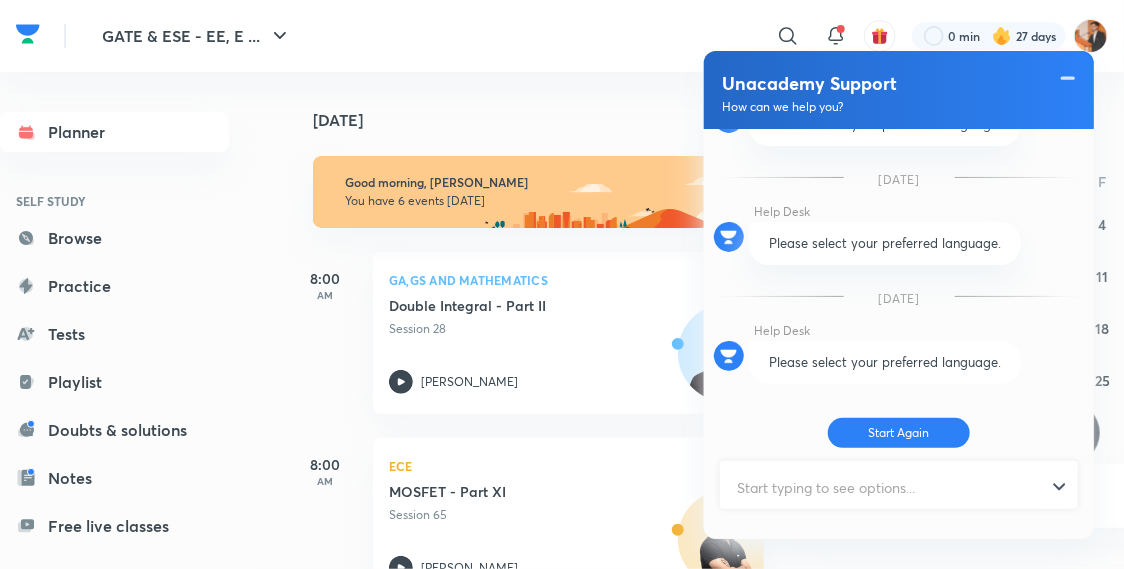 click on "8:00 AM ECE MOSFET - Part XI Session 65 Shishir Kumar Das" at bounding box center [524, 507] 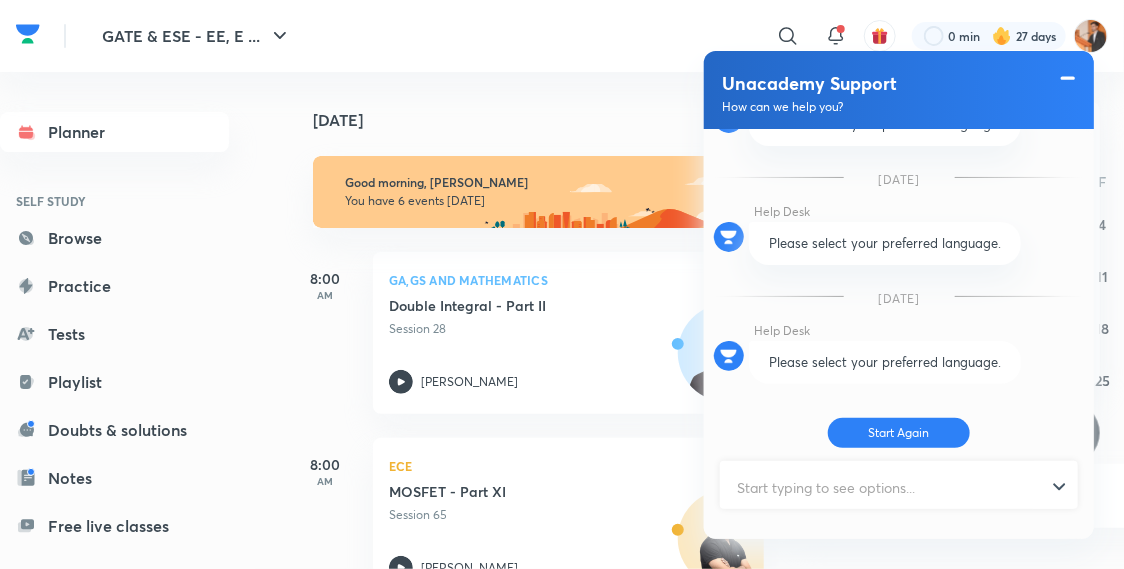 click at bounding box center (1068, 78) 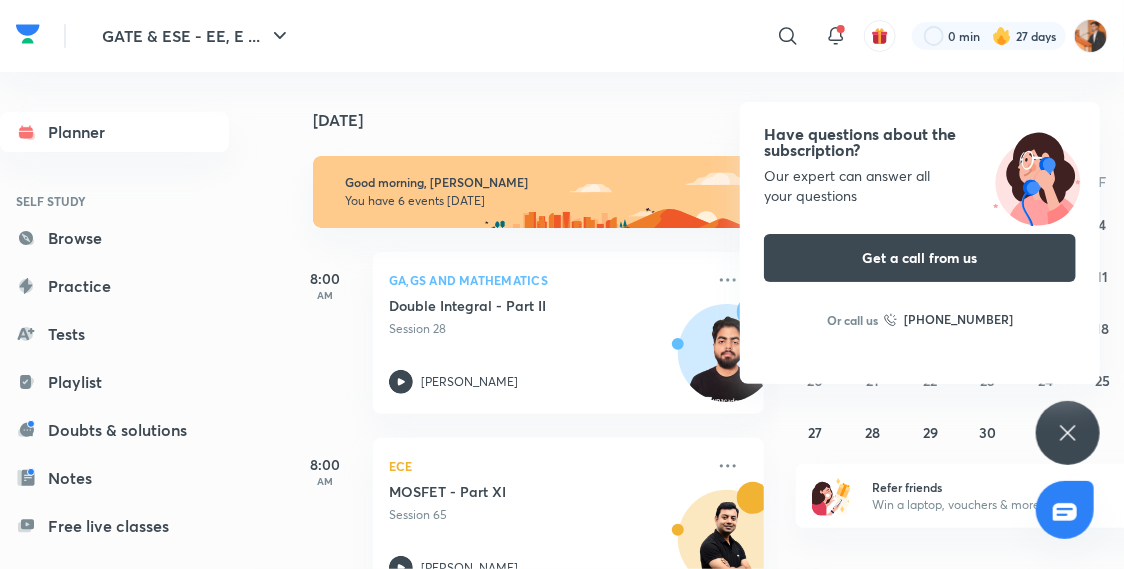 click 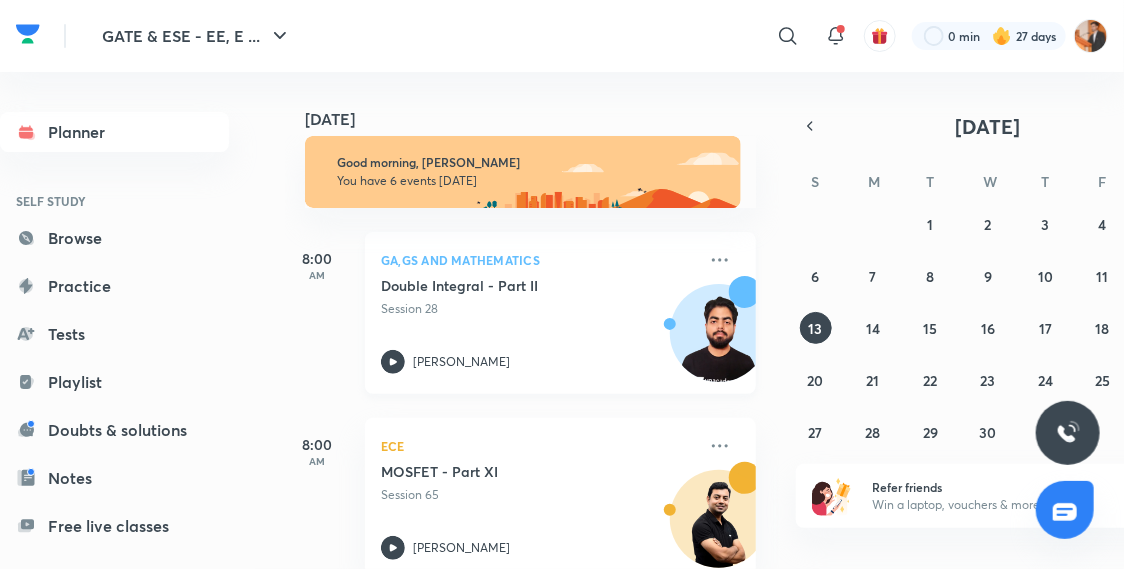 scroll, scrollTop: 0, scrollLeft: 8, axis: horizontal 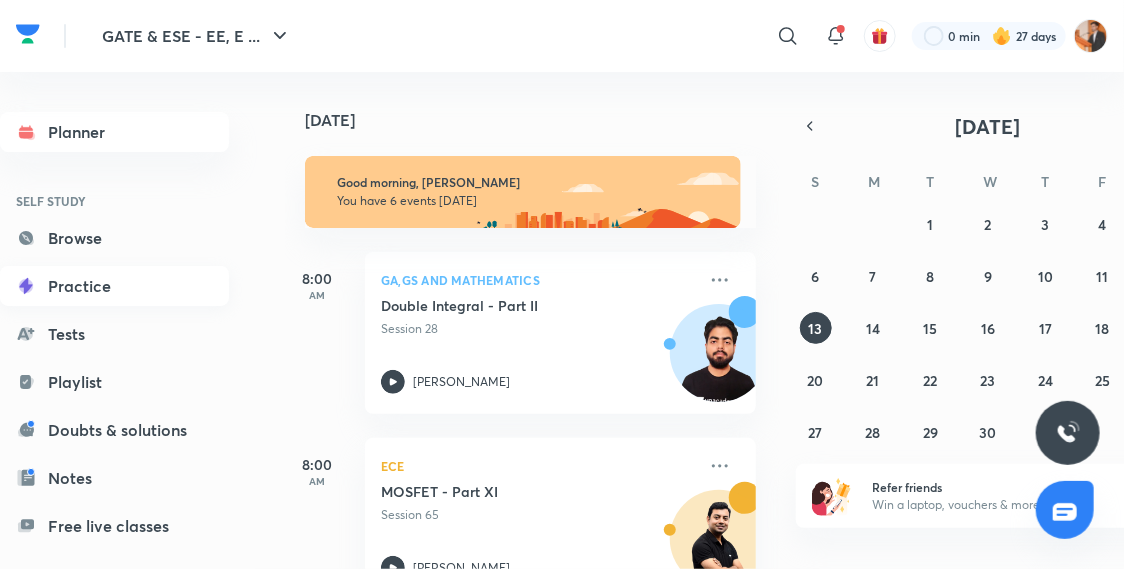 click on "Practice" at bounding box center (114, 286) 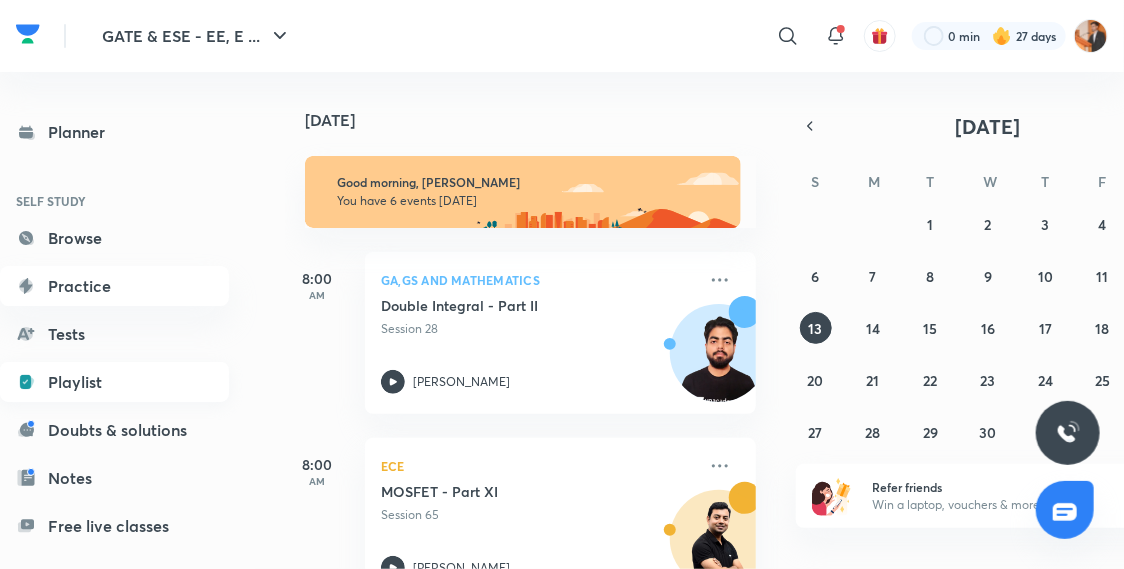 click on "Playlist" at bounding box center (114, 382) 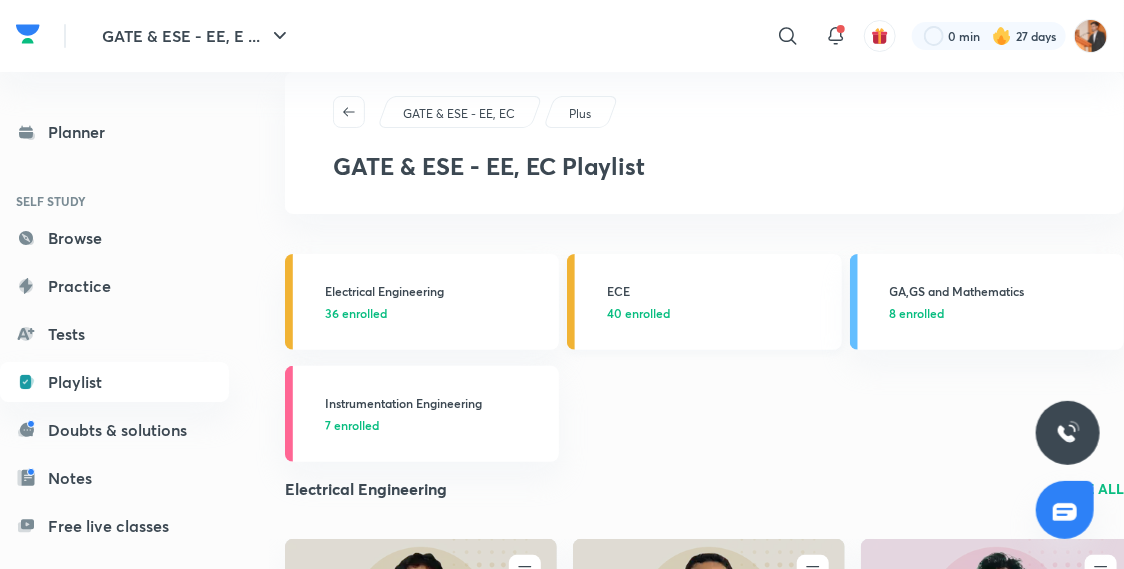 click on "40 enrolled" at bounding box center (718, 313) 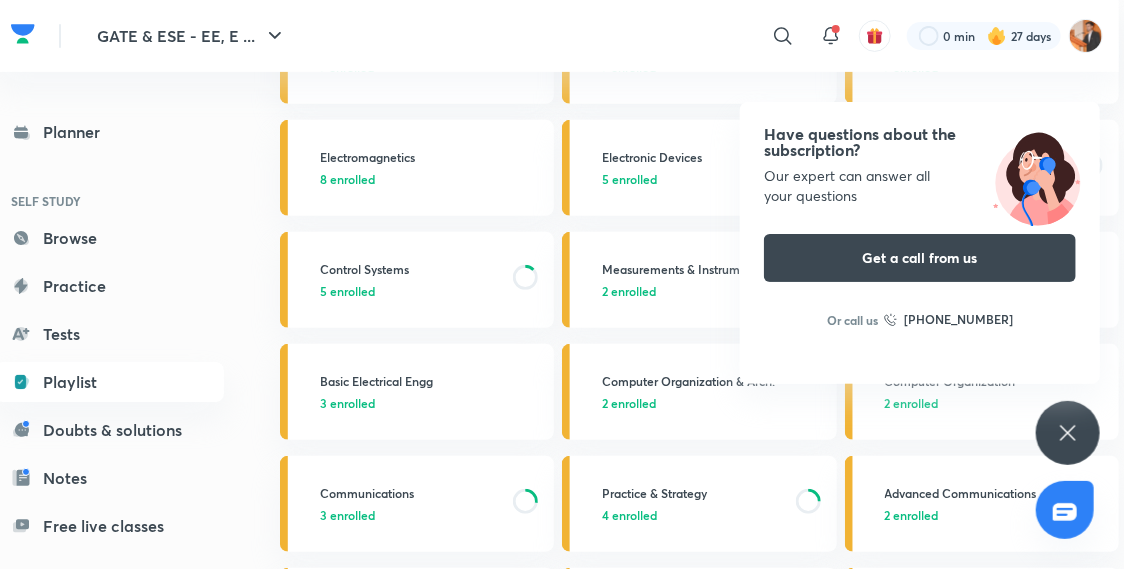 scroll, scrollTop: 0, scrollLeft: 5, axis: horizontal 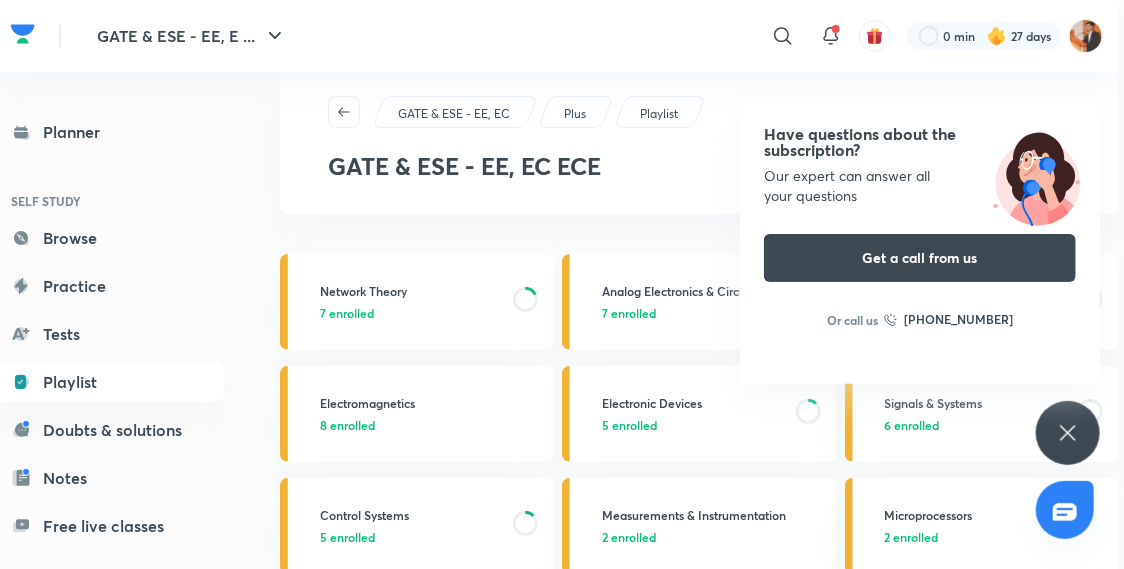 click on "Playlist" at bounding box center [659, 114] 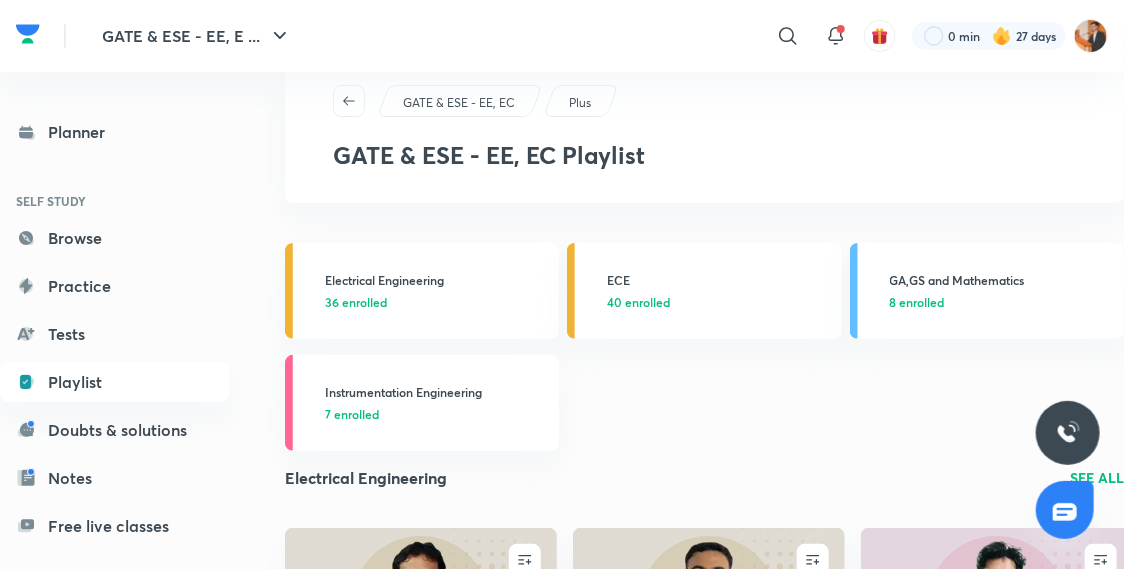 scroll, scrollTop: 0, scrollLeft: 0, axis: both 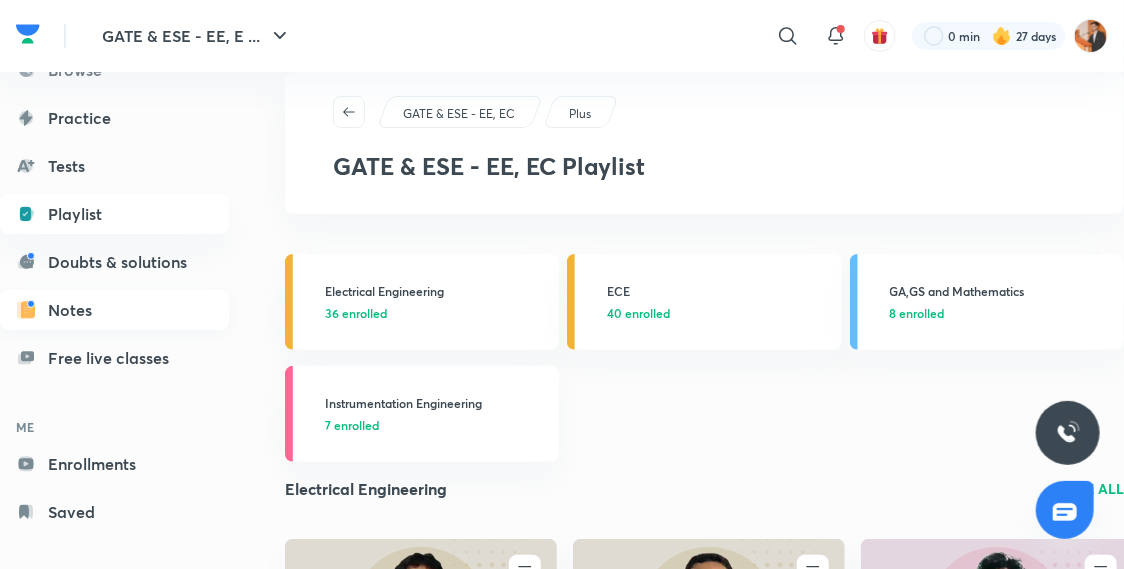 click on "Notes" at bounding box center (114, 310) 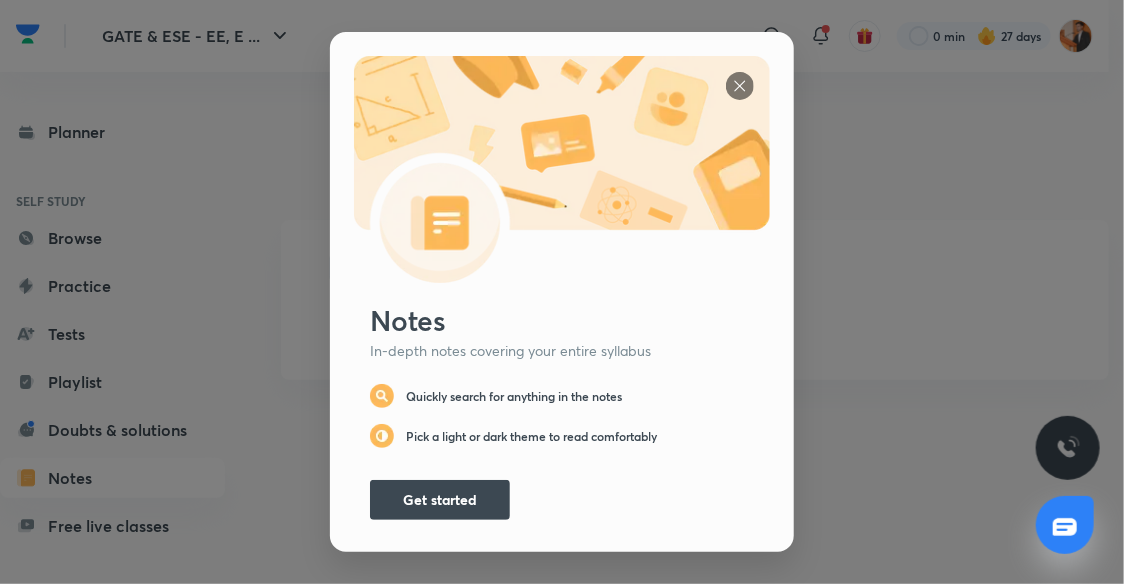 scroll, scrollTop: 0, scrollLeft: 0, axis: both 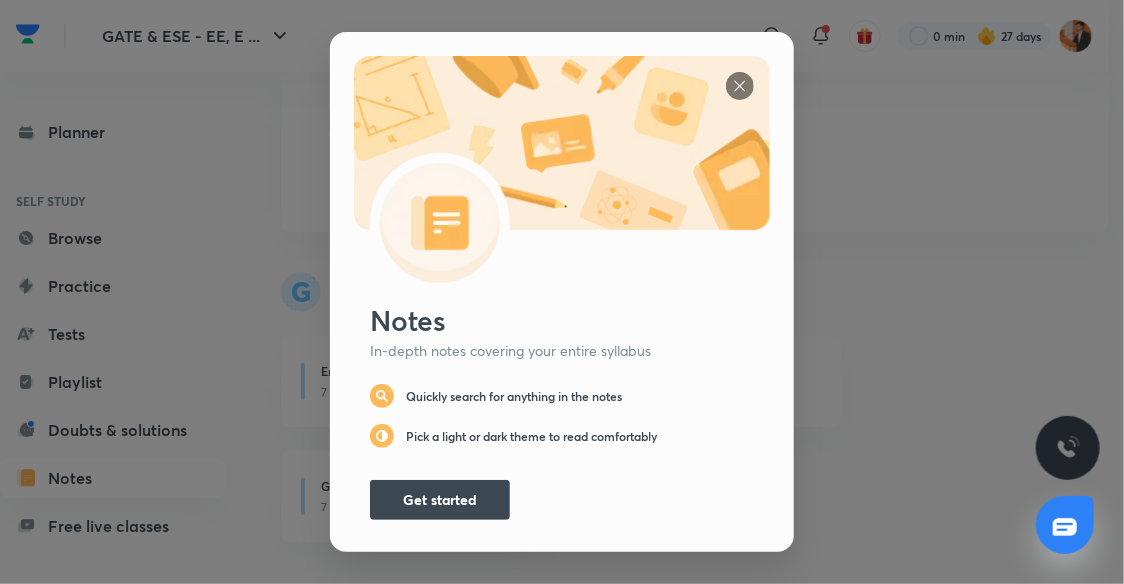 click at bounding box center (740, 86) 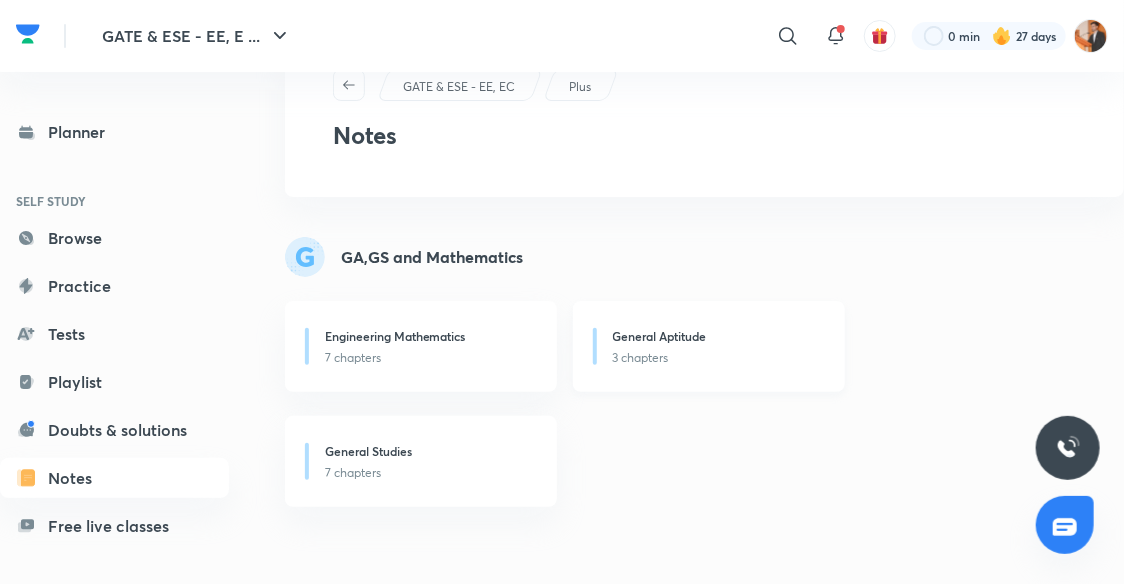 scroll, scrollTop: 14, scrollLeft: 0, axis: vertical 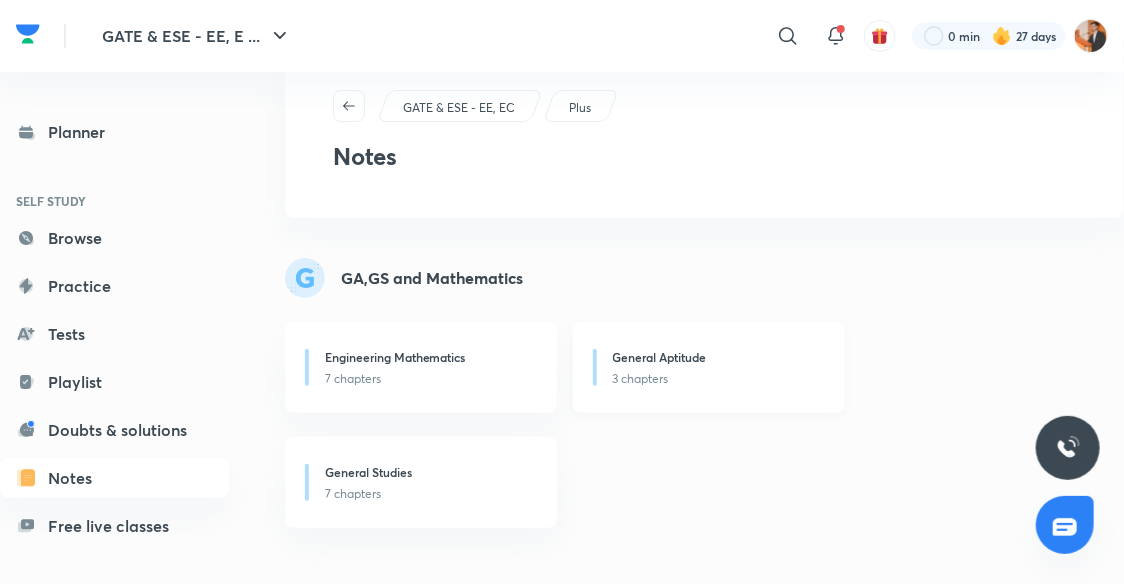 click on "3 chapters" at bounding box center (717, 379) 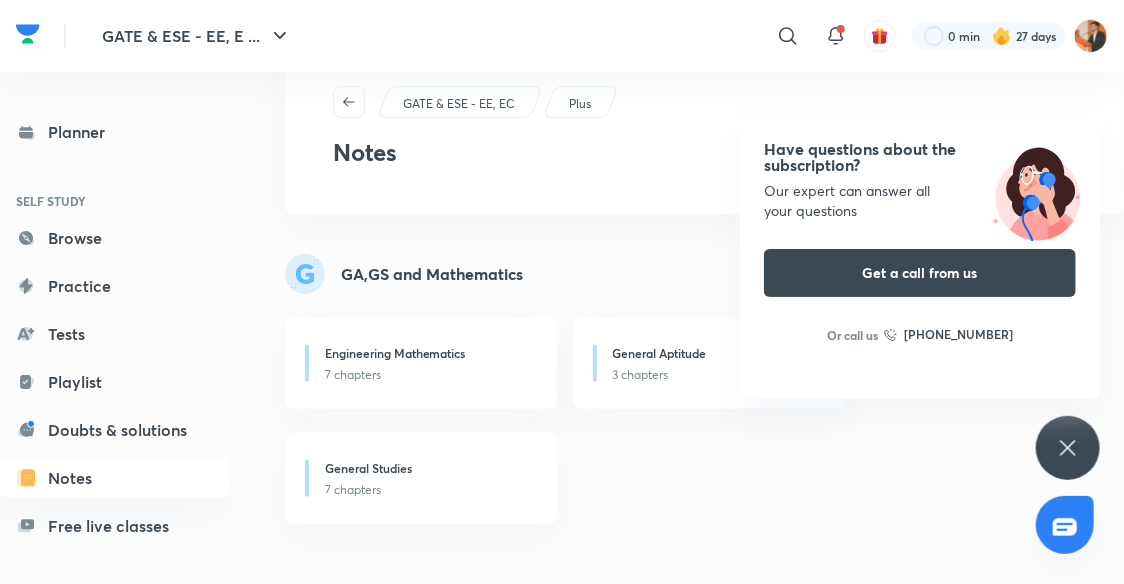 scroll, scrollTop: 0, scrollLeft: 0, axis: both 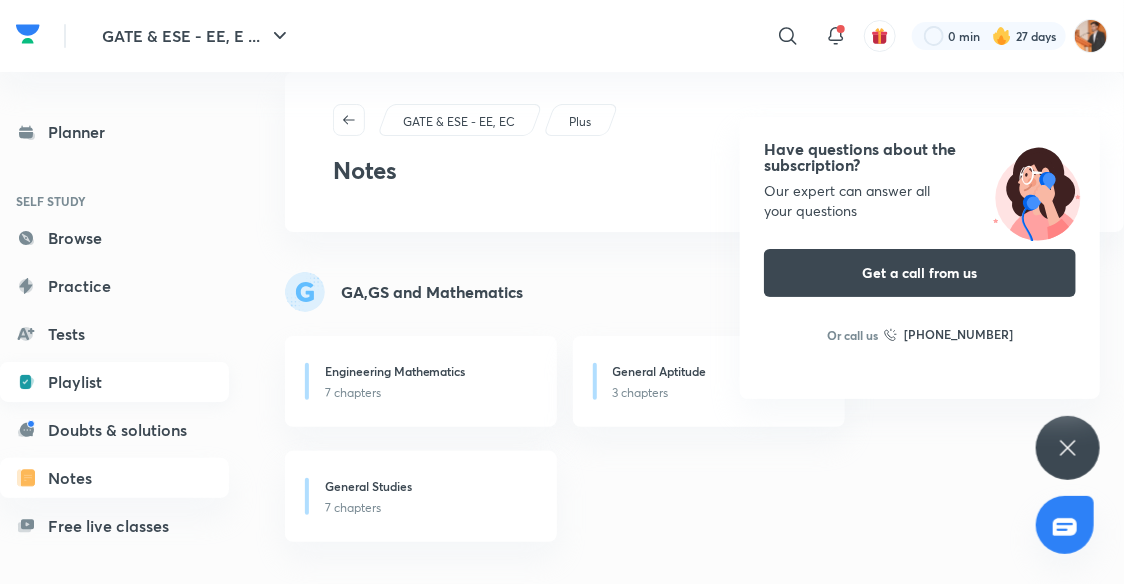click on "Playlist" at bounding box center [114, 382] 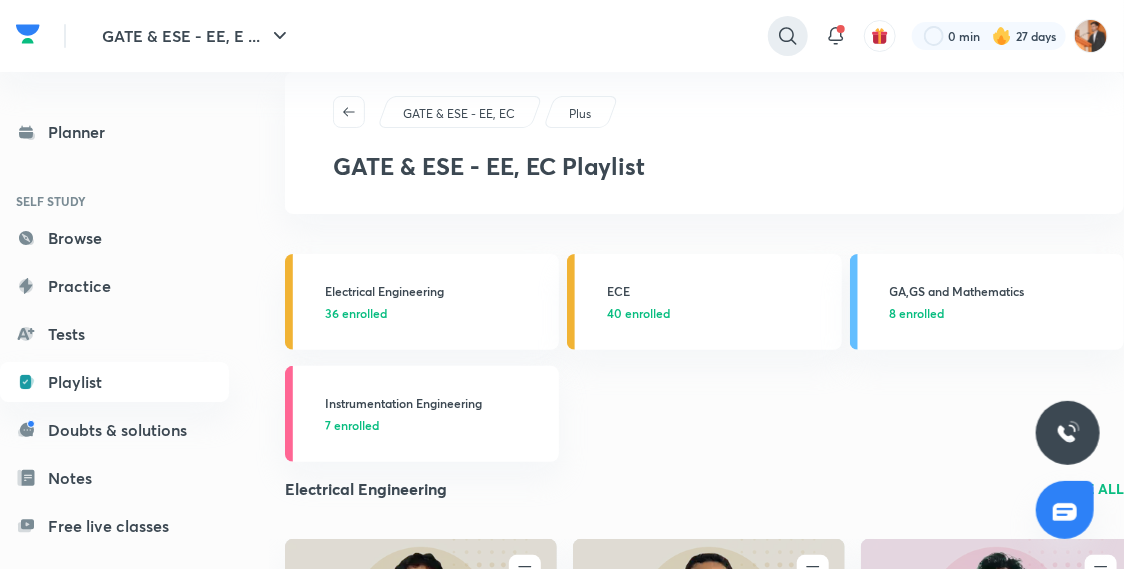 click 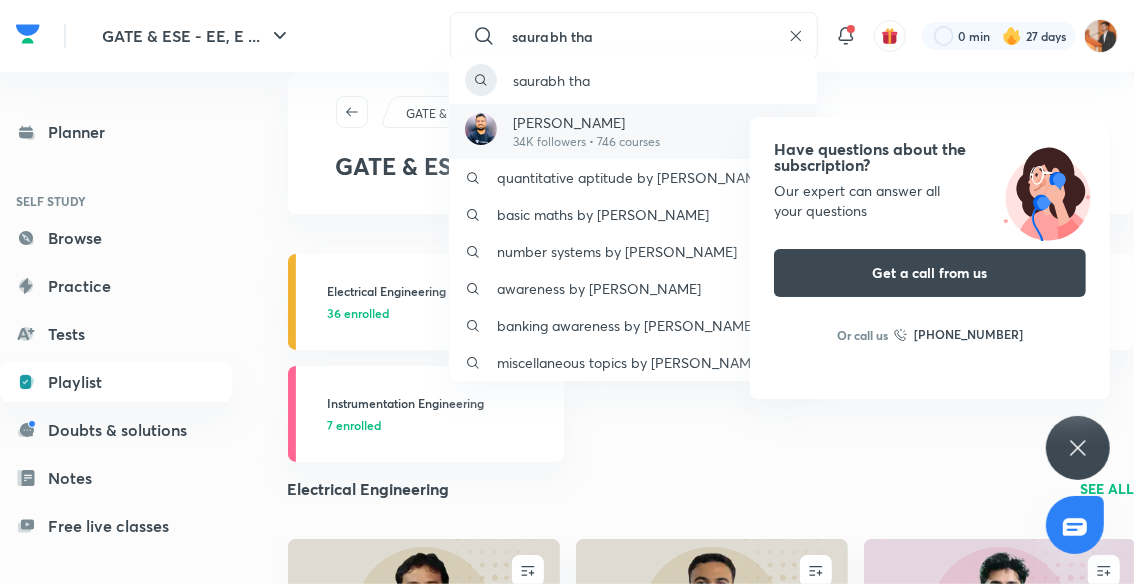 type on "saurabh tha" 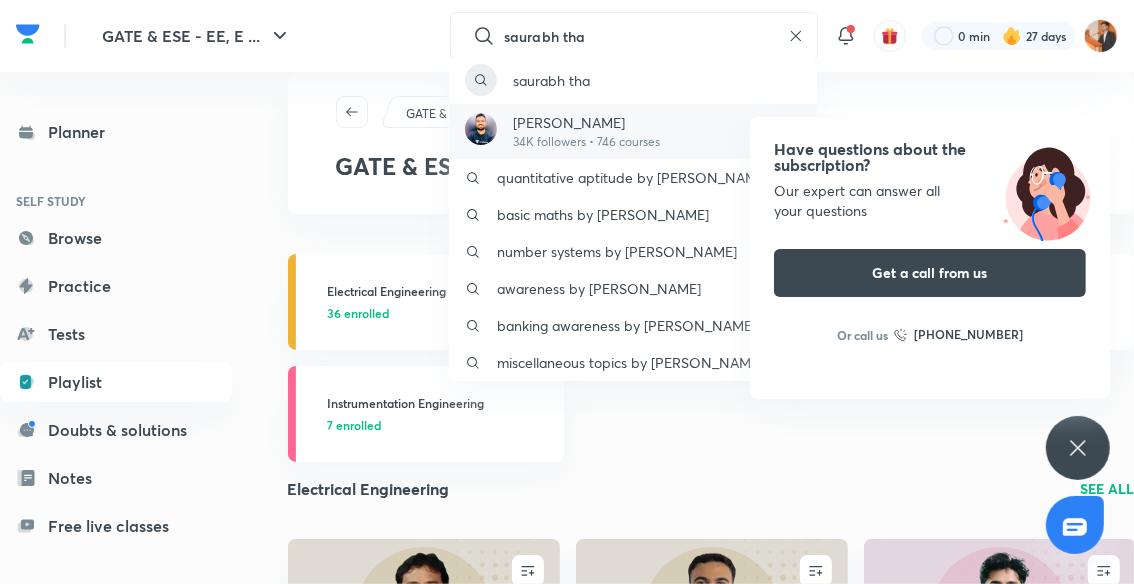 click on "34K followers • 746 courses" at bounding box center [586, 142] 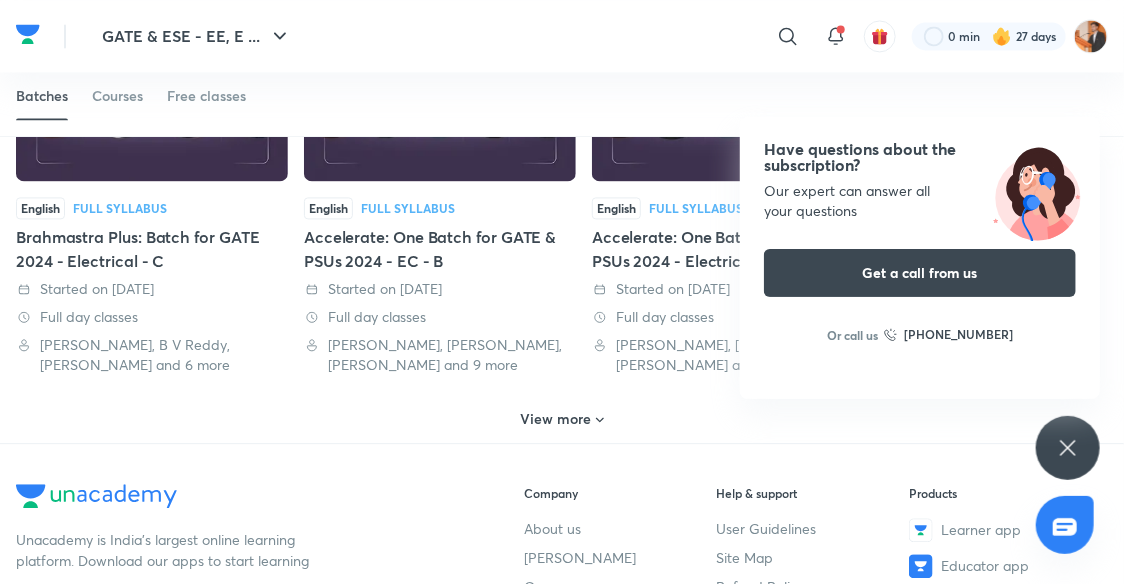 scroll, scrollTop: 1488, scrollLeft: 0, axis: vertical 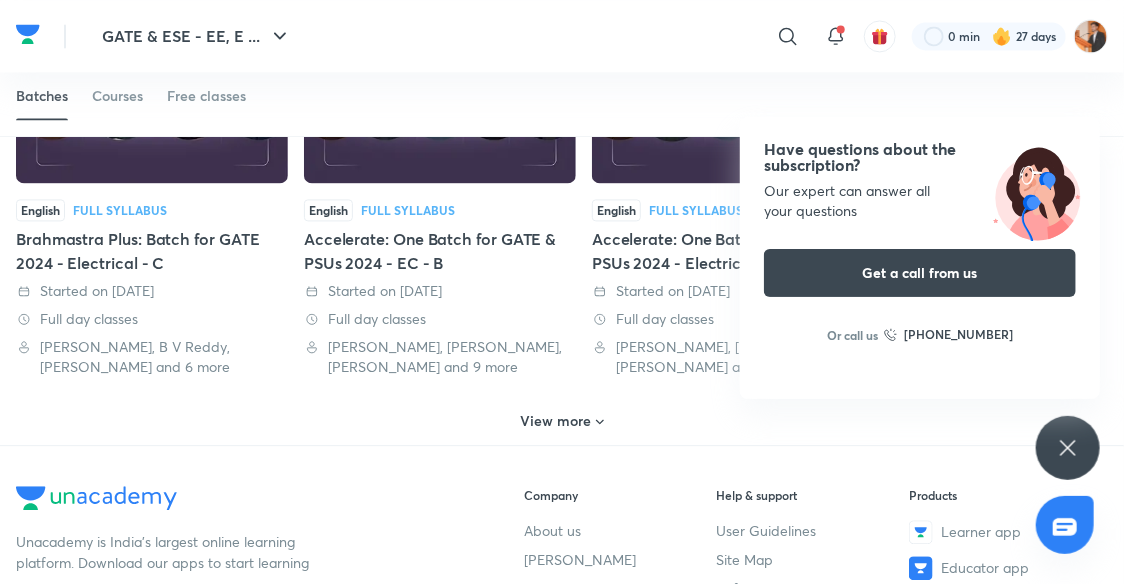 click on "View more" at bounding box center (556, 421) 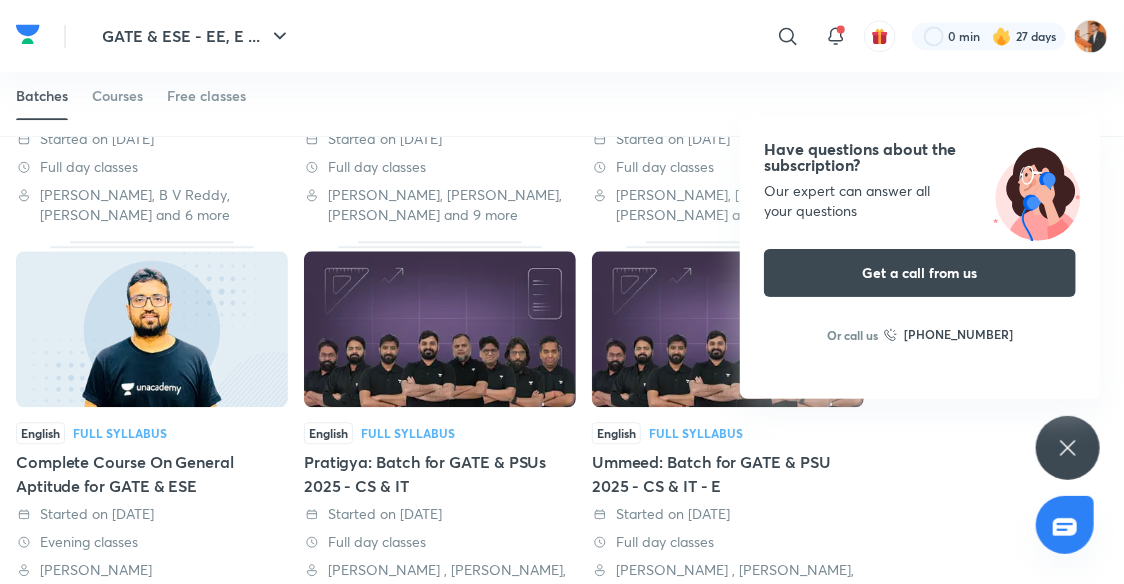 scroll, scrollTop: 1640, scrollLeft: 0, axis: vertical 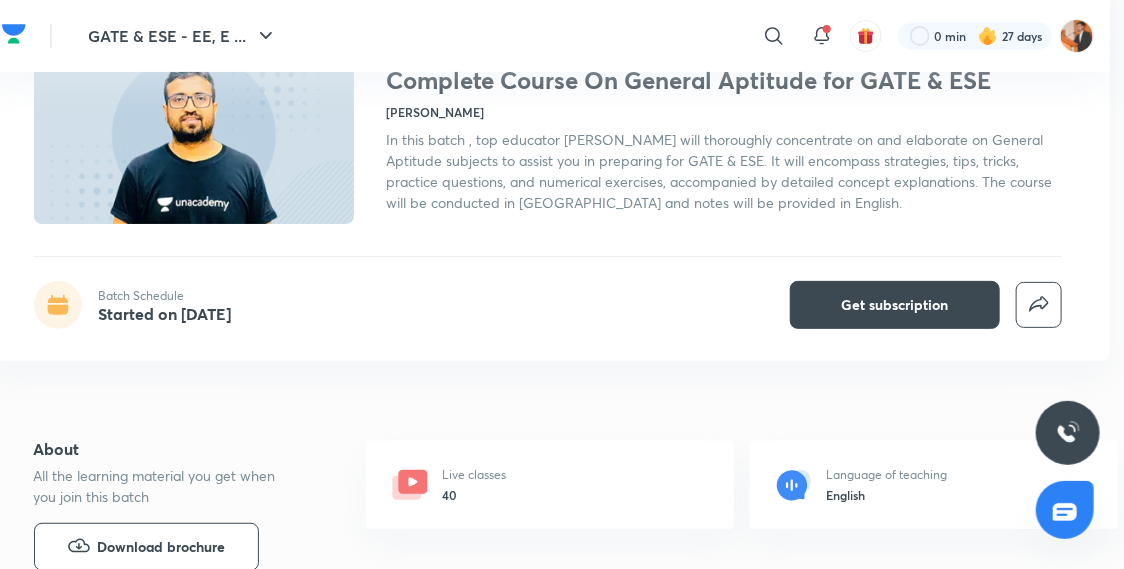 click on "Live classes 40" at bounding box center (550, 485) 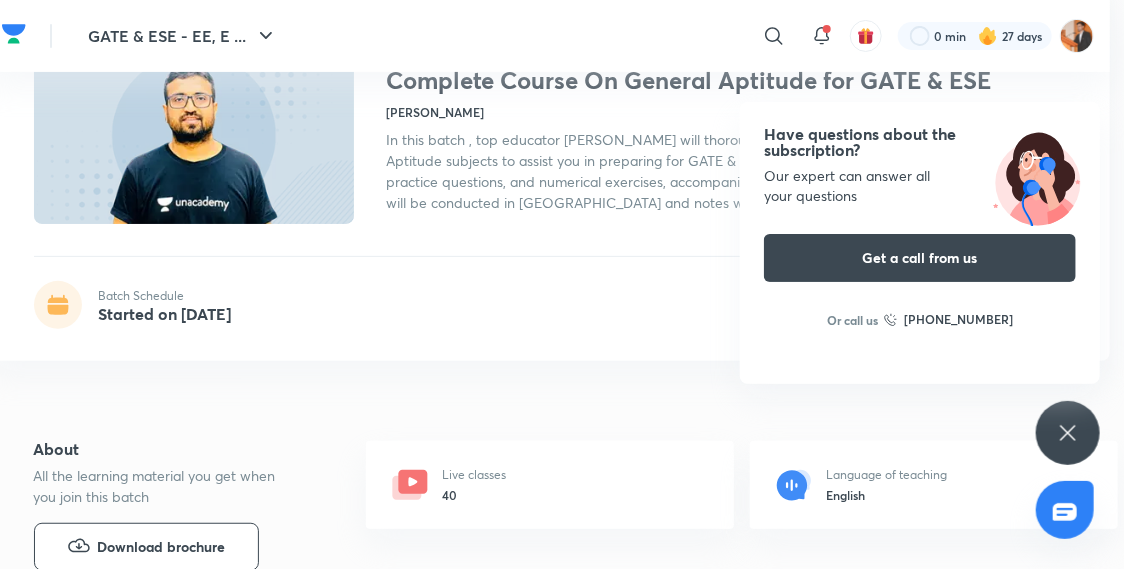 click 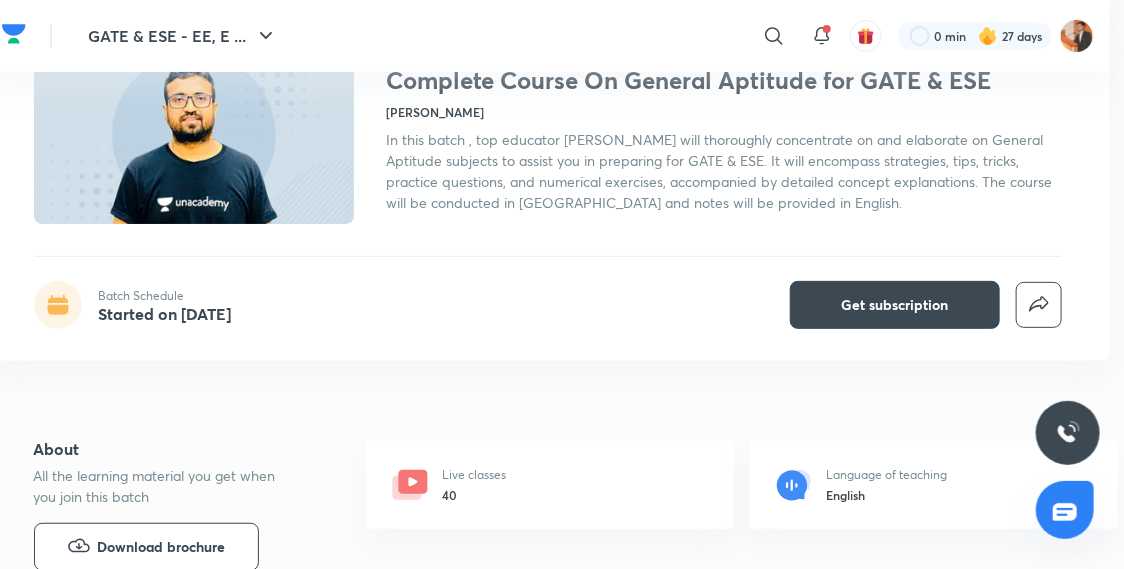 click on "Live classes 40" at bounding box center [550, 485] 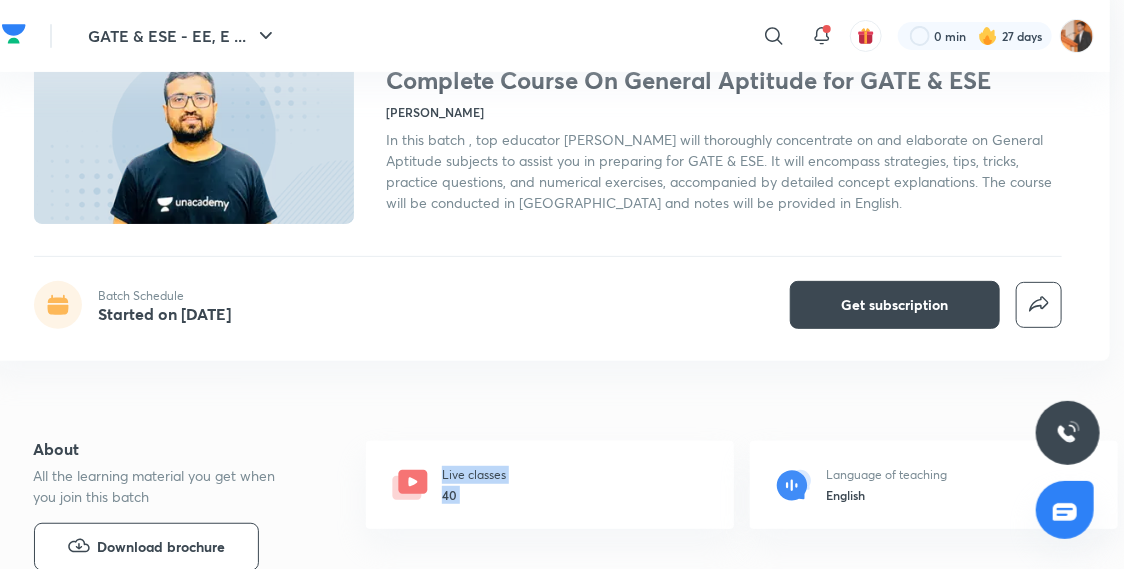 drag, startPoint x: 390, startPoint y: 487, endPoint x: 521, endPoint y: 492, distance: 131.09538 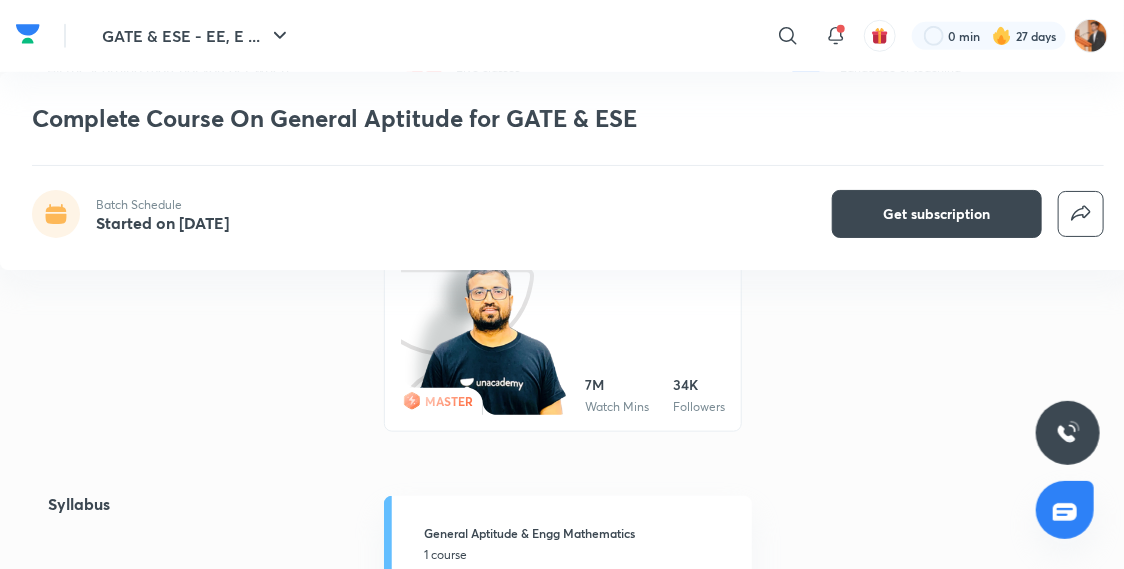 scroll, scrollTop: 535, scrollLeft: 0, axis: vertical 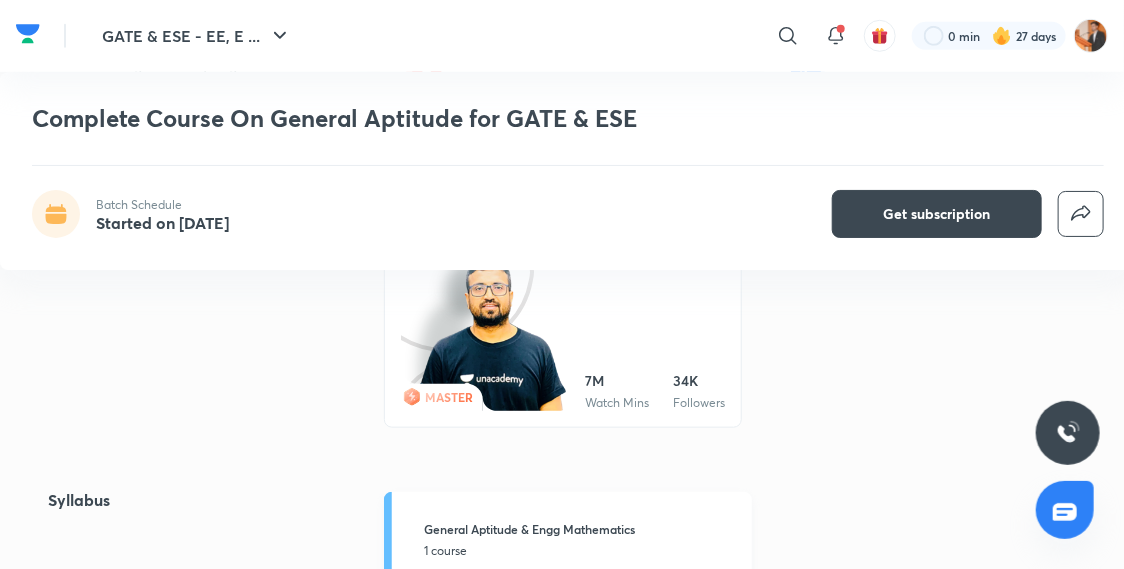 click on "General Aptitude & Engg Mathematics" at bounding box center [582, 529] 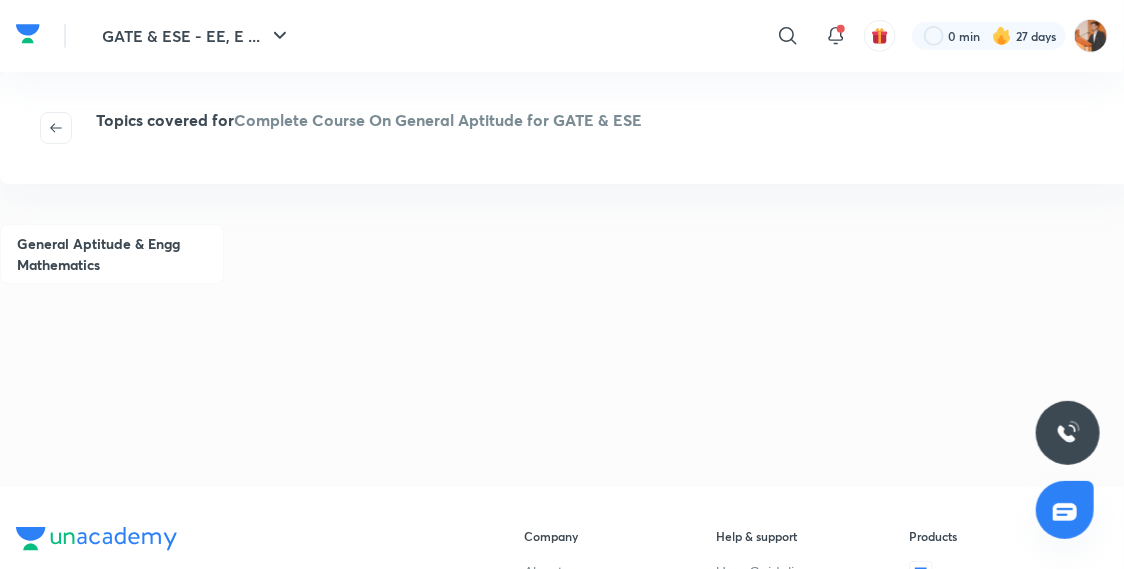 scroll, scrollTop: 0, scrollLeft: 0, axis: both 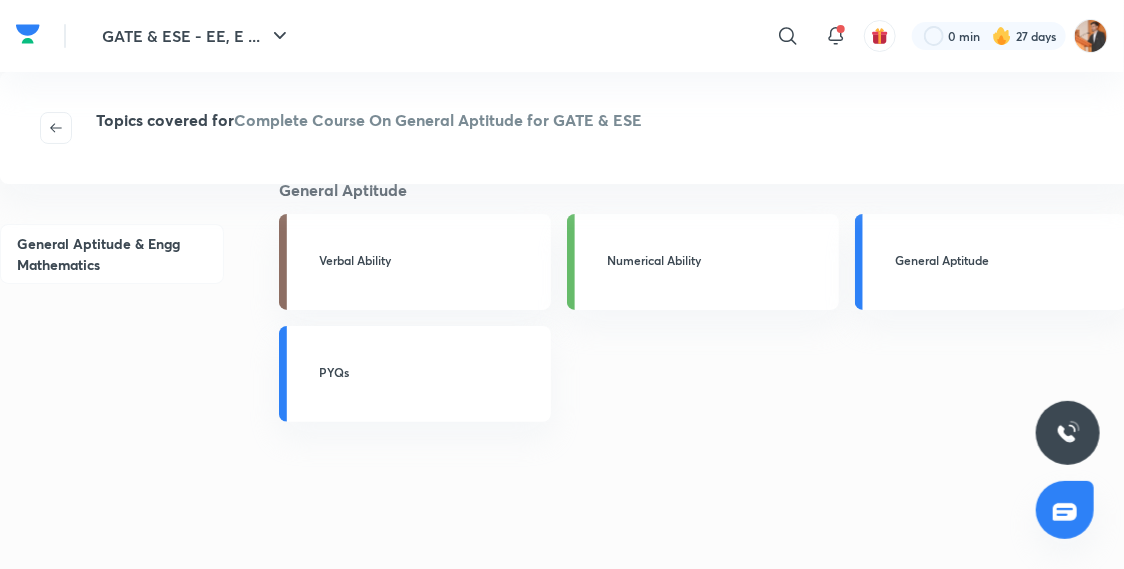 click on "General Aptitude Verbal Ability Numerical Ability General Aptitude PYQs" at bounding box center (701, 582) 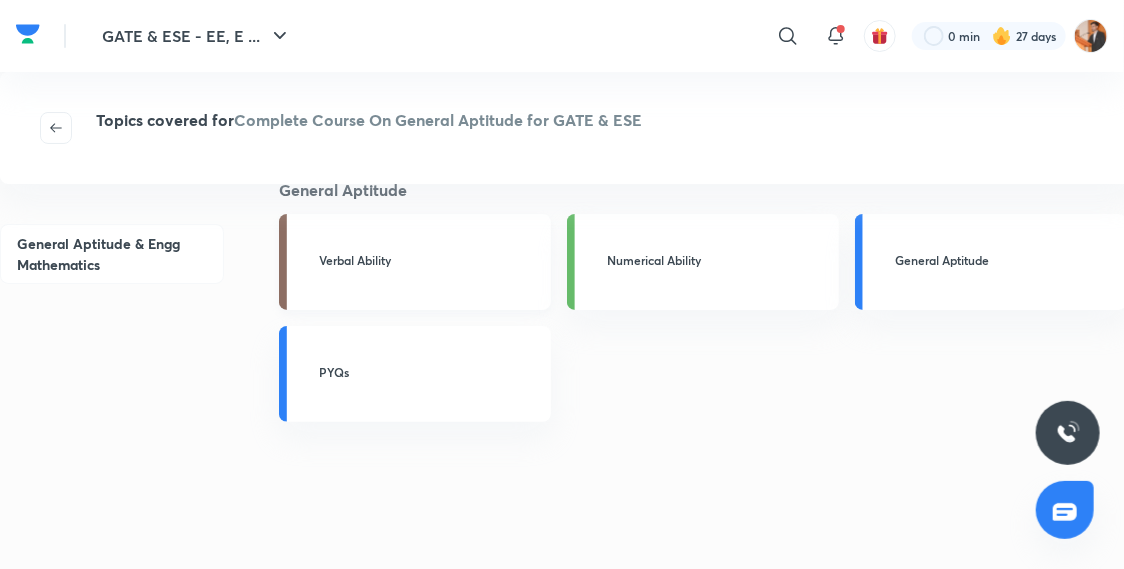 click on "Verbal Ability" at bounding box center (429, 262) 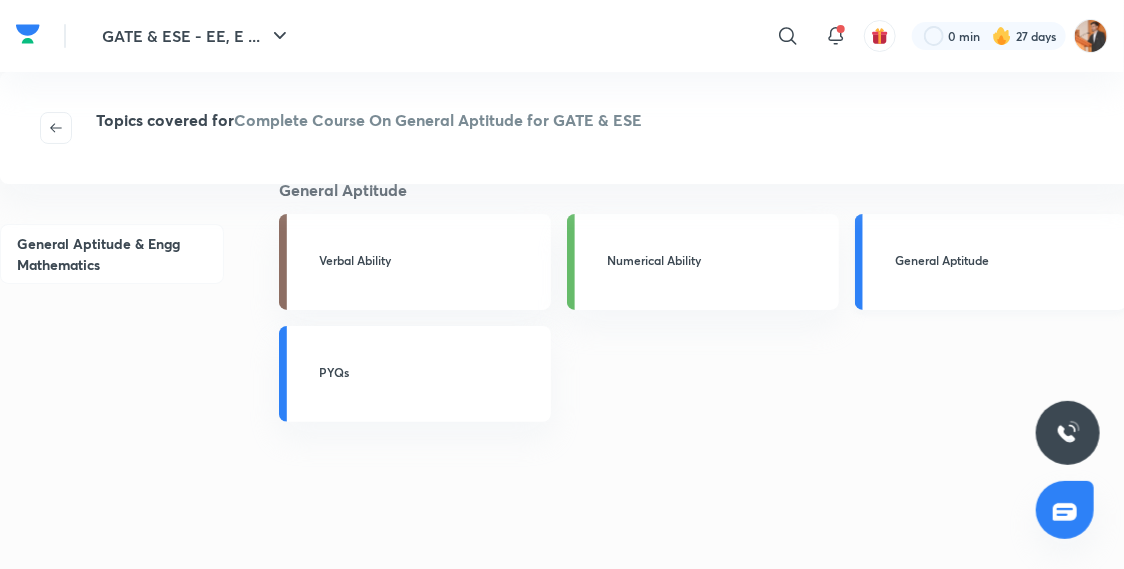 click on "General Aptitude" at bounding box center (1005, 260) 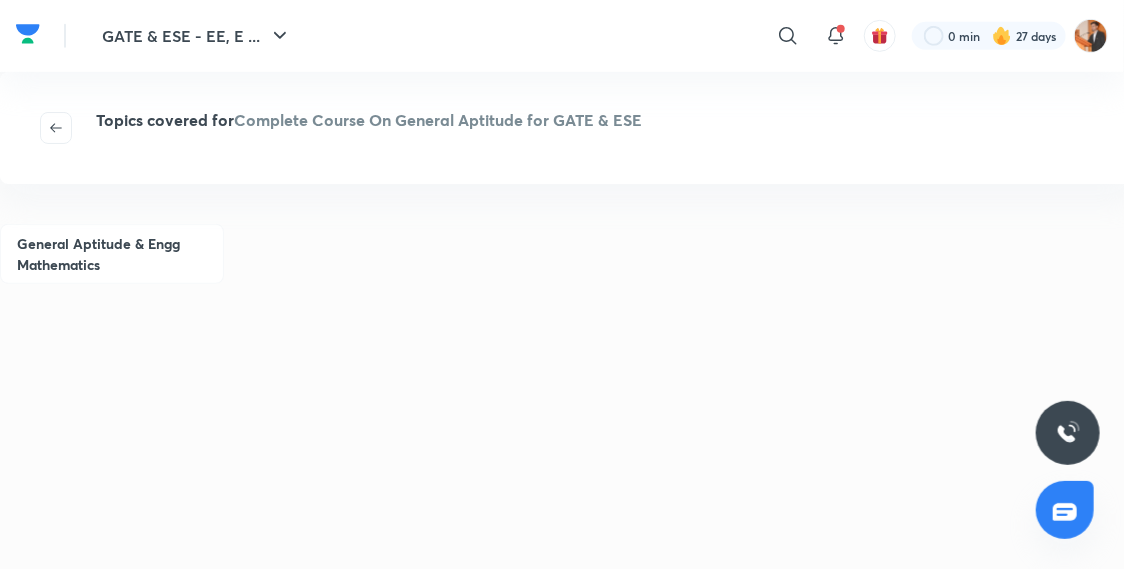 scroll, scrollTop: 0, scrollLeft: 0, axis: both 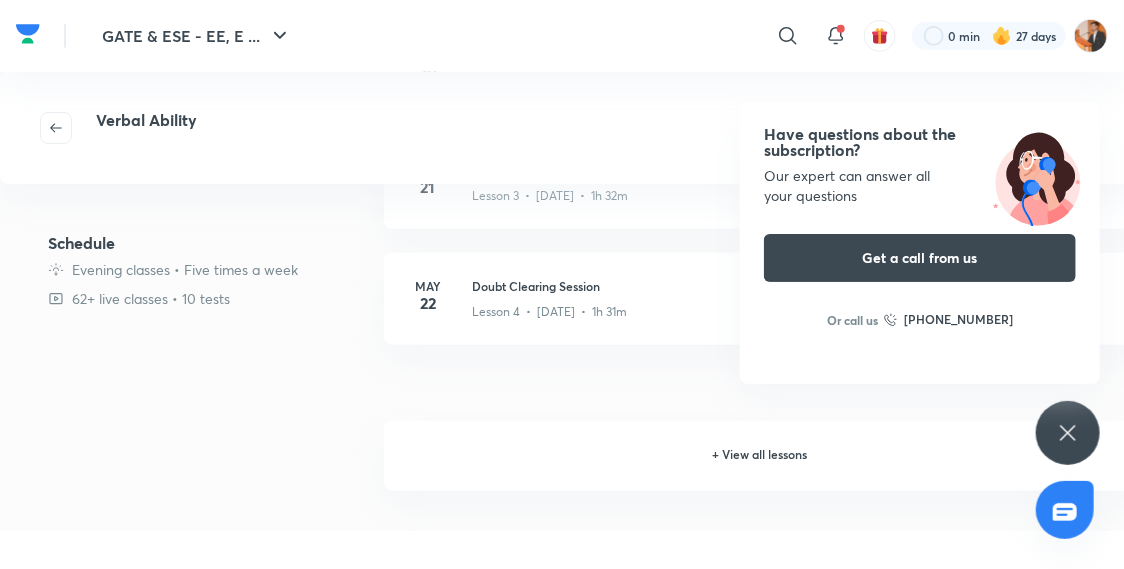 click on "+ View all lessons" at bounding box center [760, 456] 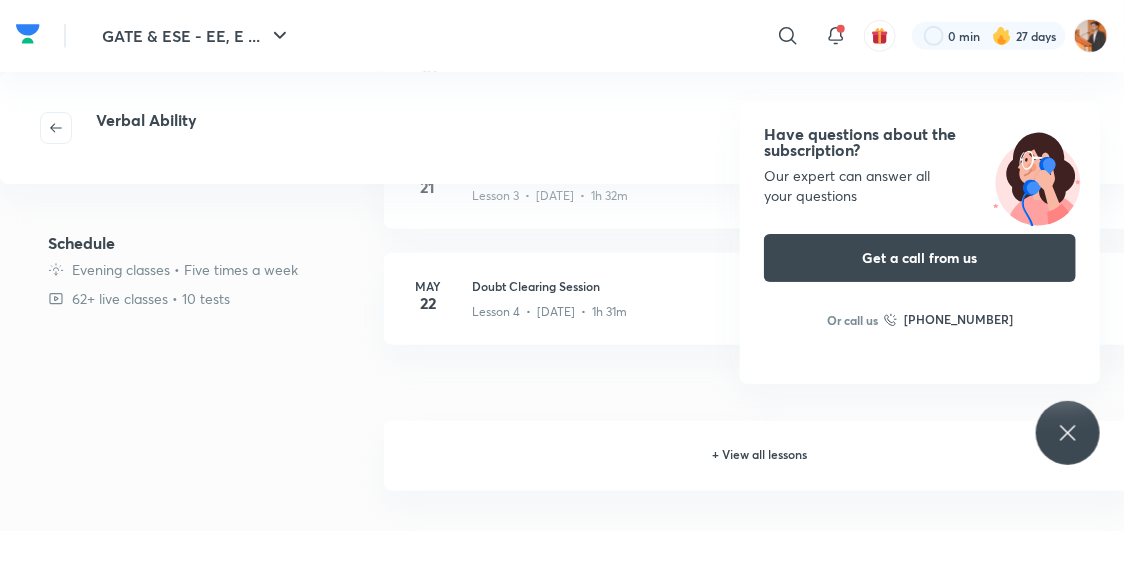 scroll, scrollTop: 0, scrollLeft: 0, axis: both 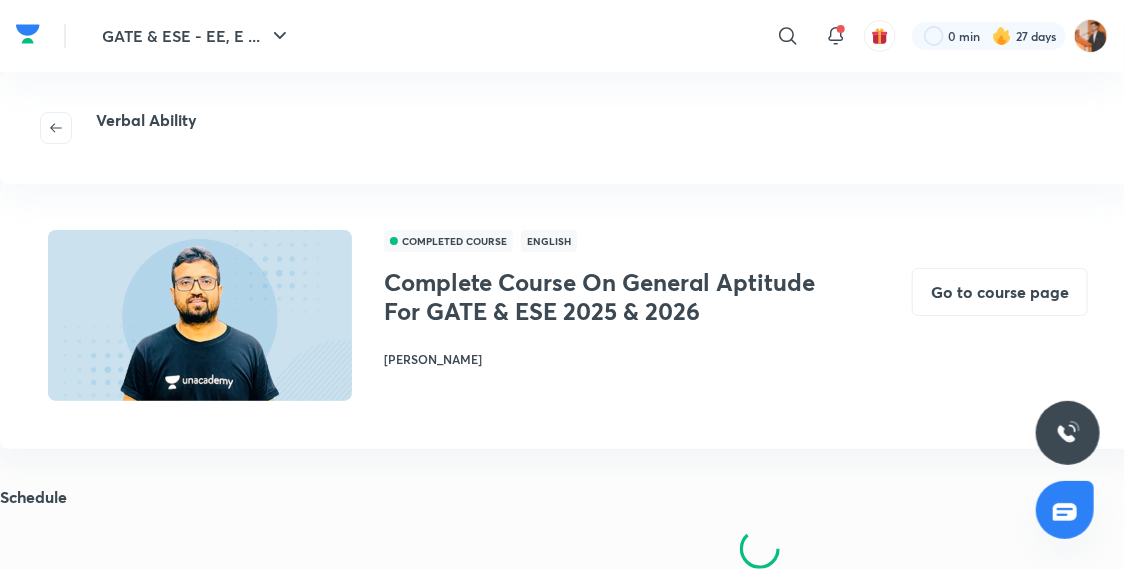 click on "COMPLETED COURSE English Complete Course On General Aptitude For GATE & ESE 2025 & 2026 Saurabh Thakur Go to course page" at bounding box center (568, 315) 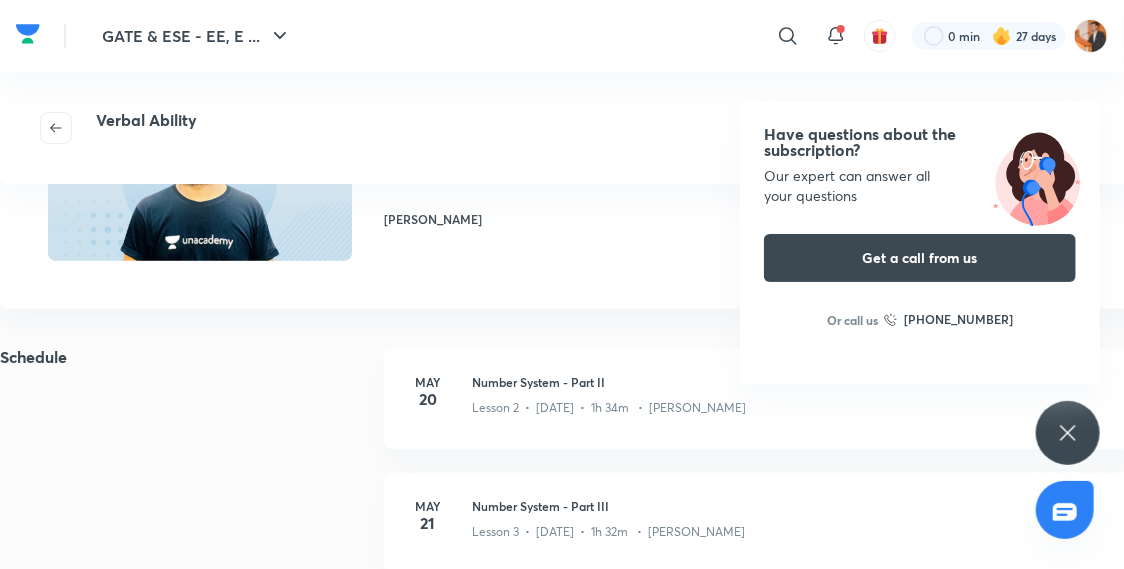 scroll, scrollTop: 0, scrollLeft: 0, axis: both 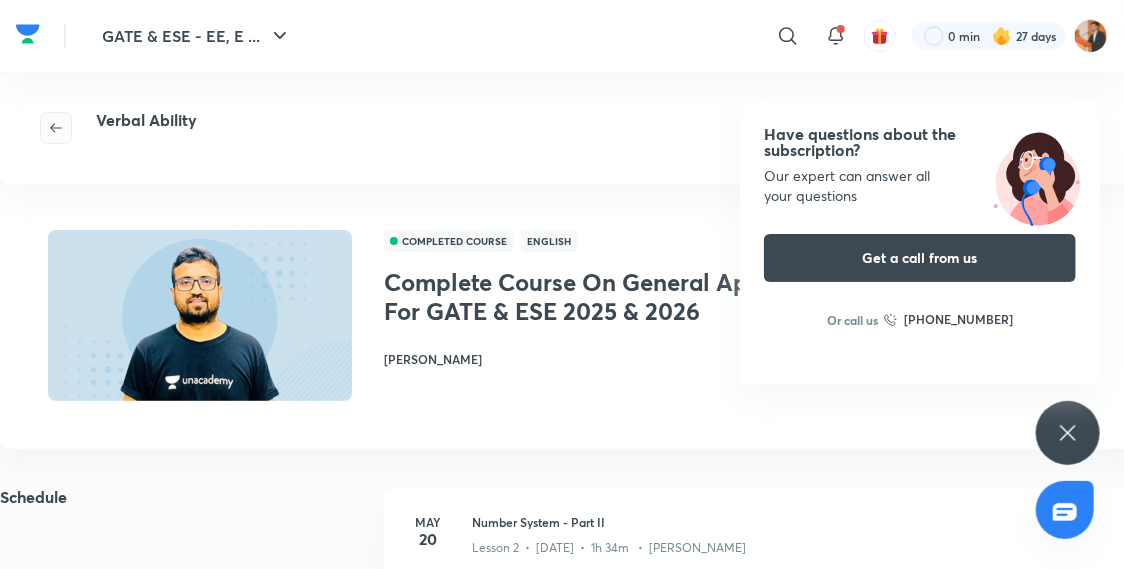 click at bounding box center [56, 128] 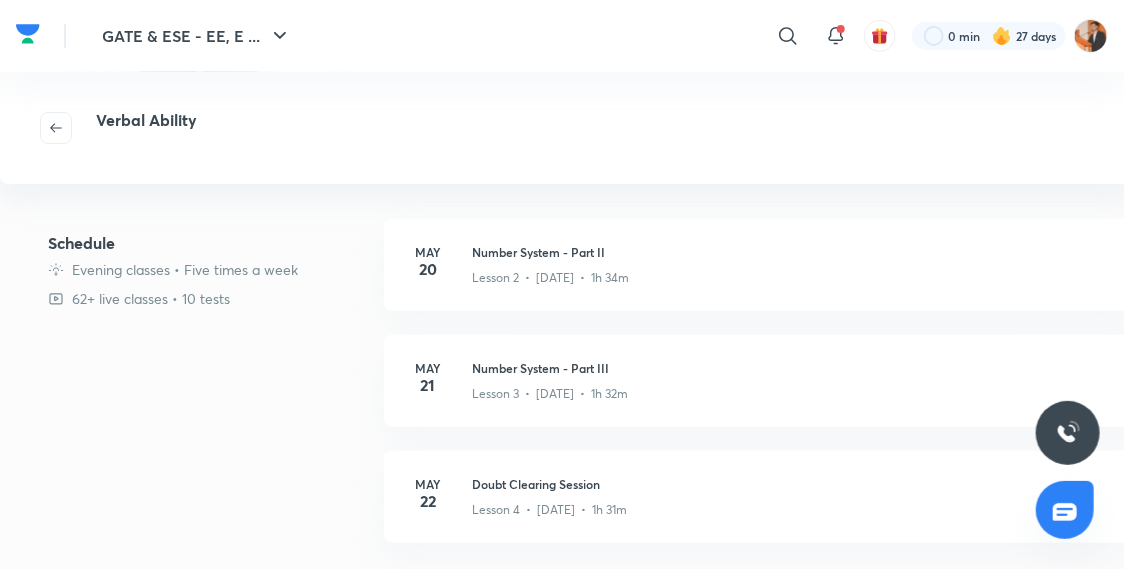scroll, scrollTop: 0, scrollLeft: 0, axis: both 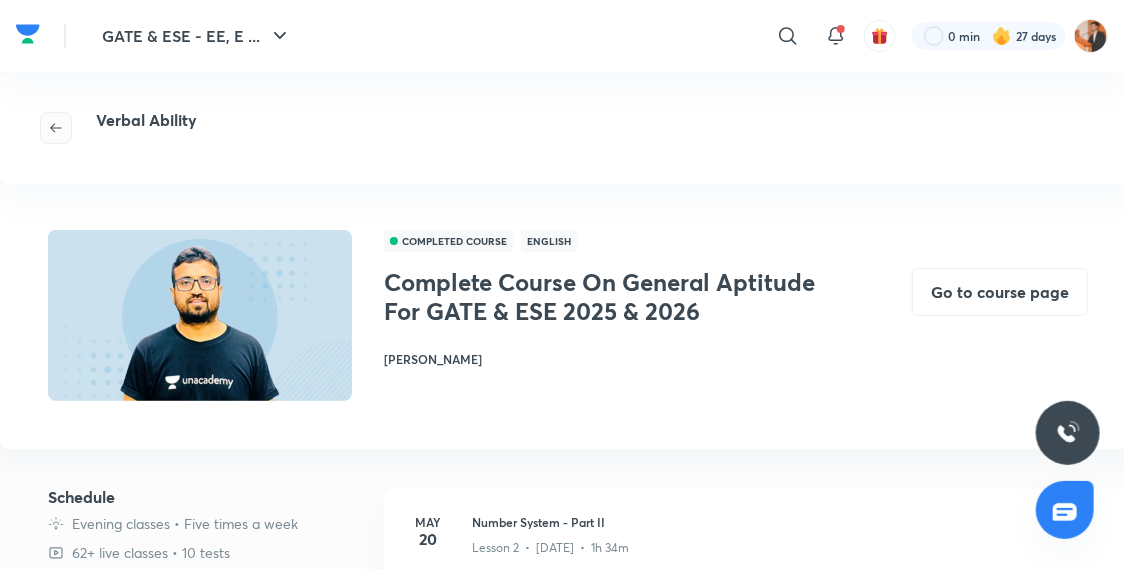 click at bounding box center [56, 128] 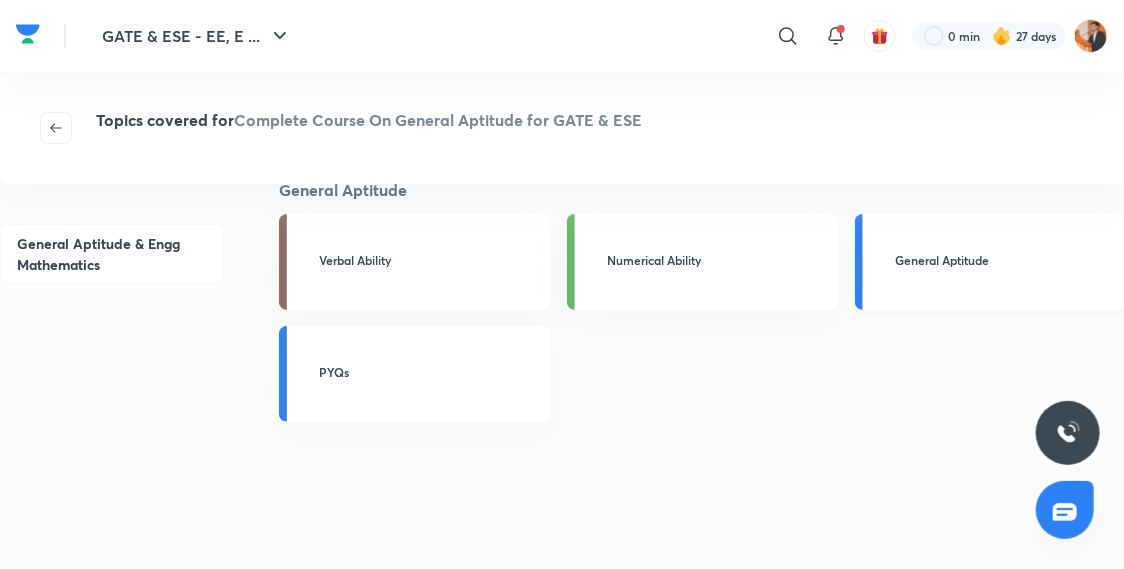 click on "General Aptitude" at bounding box center (991, 262) 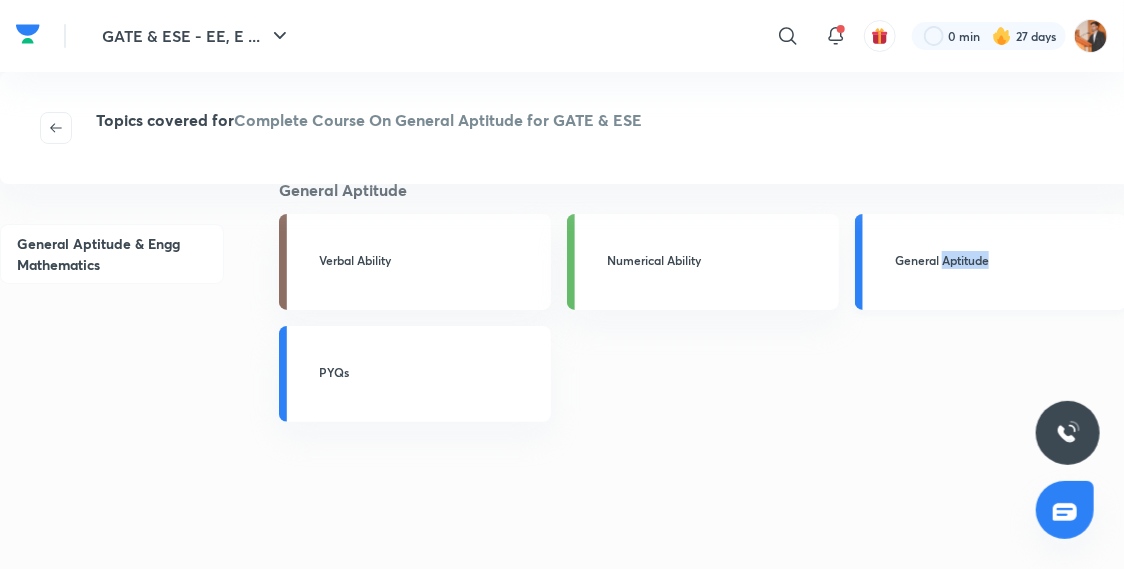 click on "General Aptitude" at bounding box center [1005, 260] 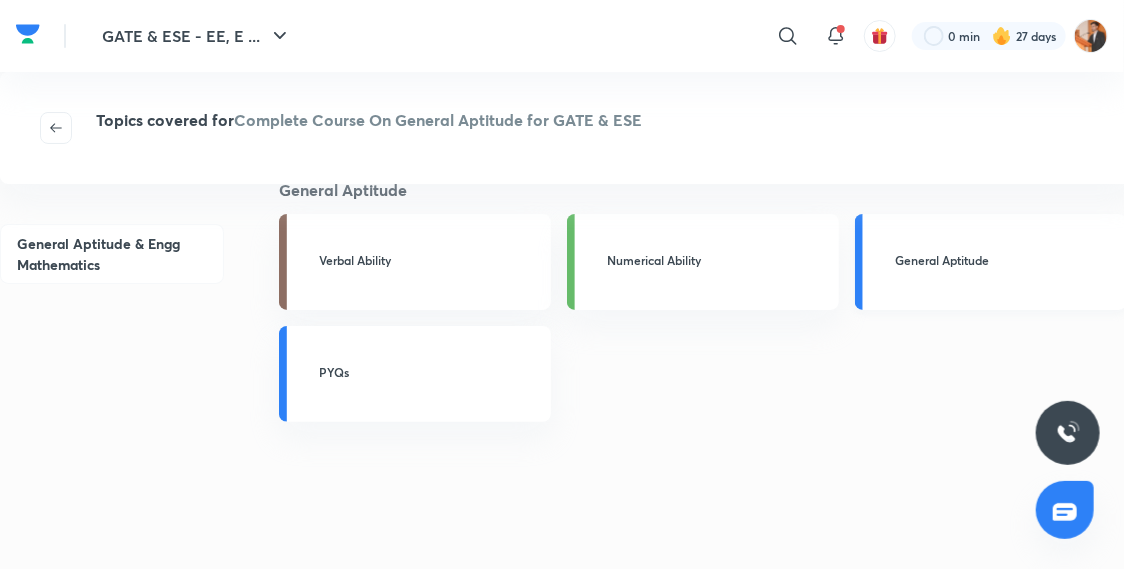 click on "General Aptitude" at bounding box center (991, 262) 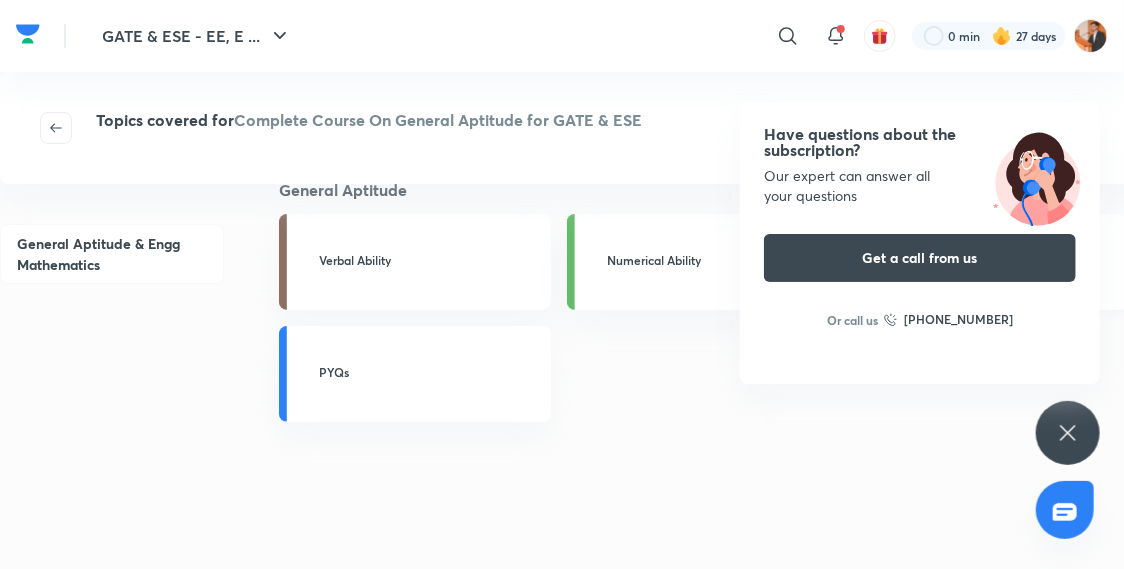 click on "GATE & ESE - EE, E ... ​ 0 min 27 days Topics covered for  Complete Course On General Aptitude for GATE & ESE General Aptitude & Engg Mathematics General Aptitude Verbal Ability Numerical Ability General Aptitude PYQs Unacademy is India’s largest online learning platform. Download our apps to start learning Starting your preparation? Call us and we will answer all your questions about learning on Unacademy Call +91 8585858585  Company About us Shikshodaya Careers Blogs Privacy Policy Terms and Conditions Help & support User Guidelines Site Map Refund Policy Takedown Policy Grievance Redressal Products Learner app Educator app Parent app Popular goals IIT JEE UPSC SSC CSIR UGC NET NEET UG Unacademy Centre Kota IIT JEE Kota NEET UG Kota Foundation Delhi UPSC Study material UPSC Study Material NEET UG Study Material CA Foundation Study Material JEE Study Material SSC Study Material © 2025 Sorting Hat Technologies Pvt Ltd Have questions about the subscription? Our expert can answer all your questions" at bounding box center (562, 831) 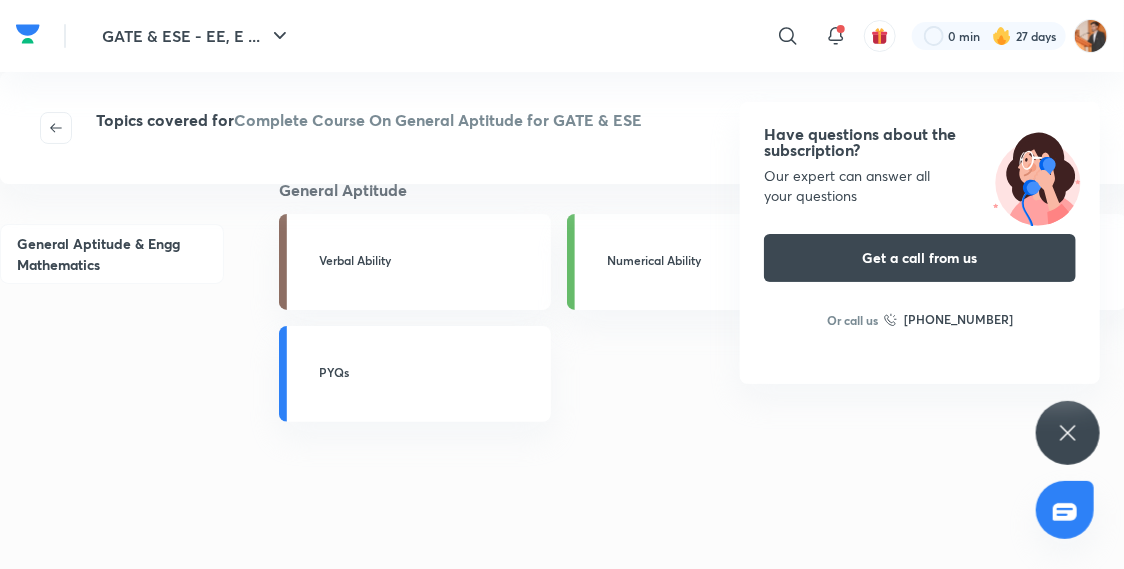 click on "General Aptitude Verbal Ability Numerical Ability General Aptitude PYQs" at bounding box center (701, 582) 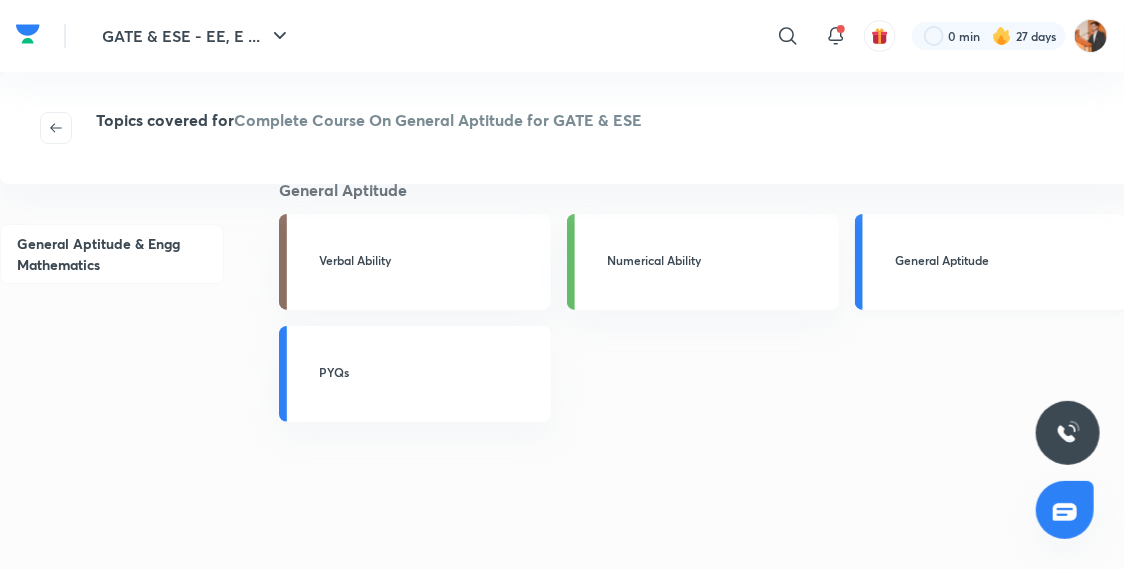click on "General Aptitude" at bounding box center [1005, 260] 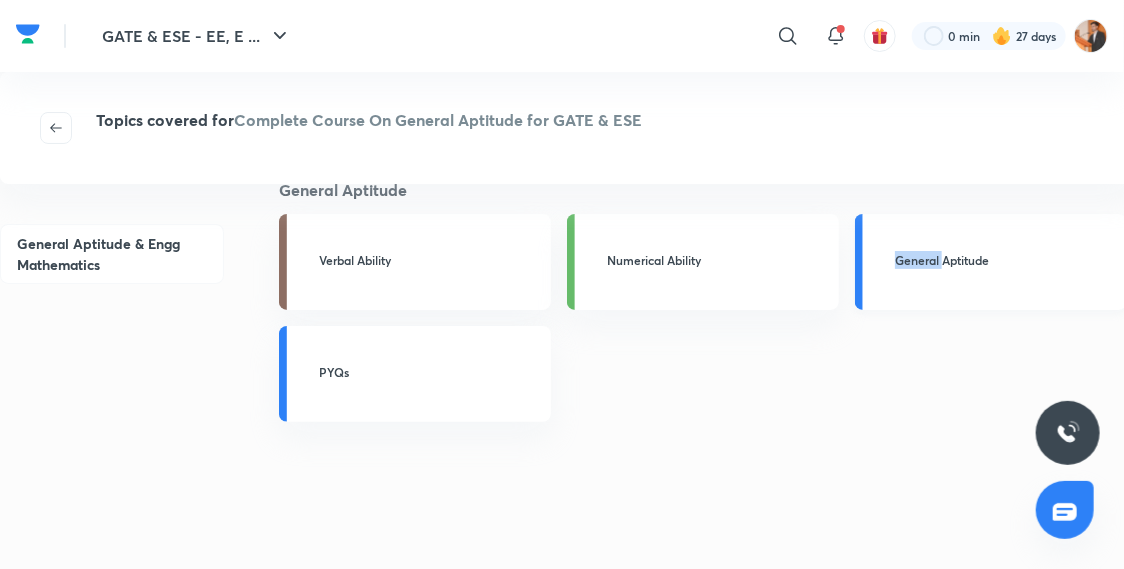 click on "General Aptitude" at bounding box center [1005, 260] 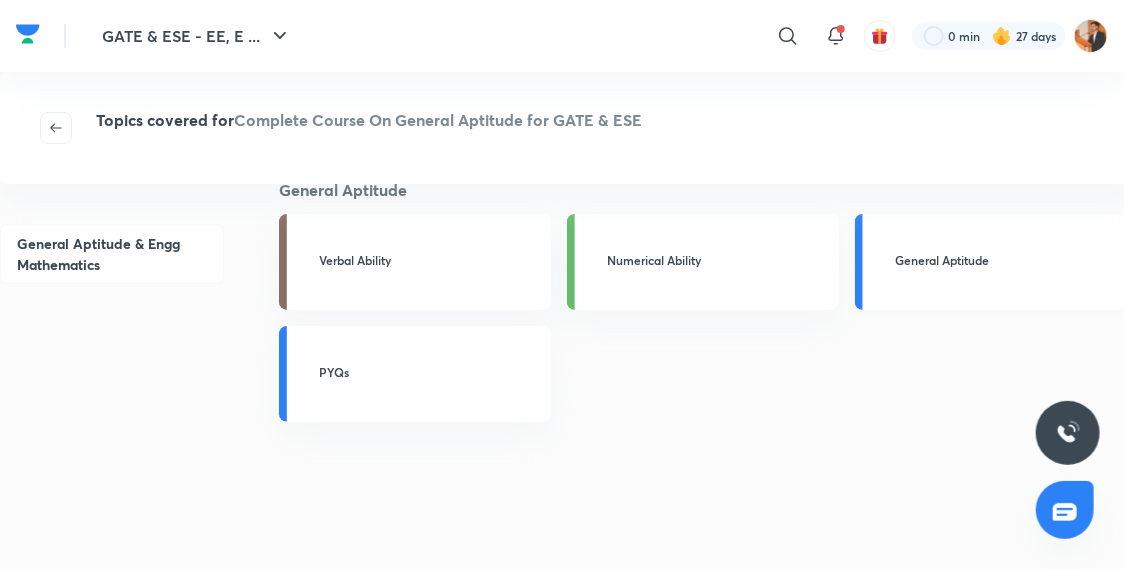 click on "General Aptitude" at bounding box center [1005, 260] 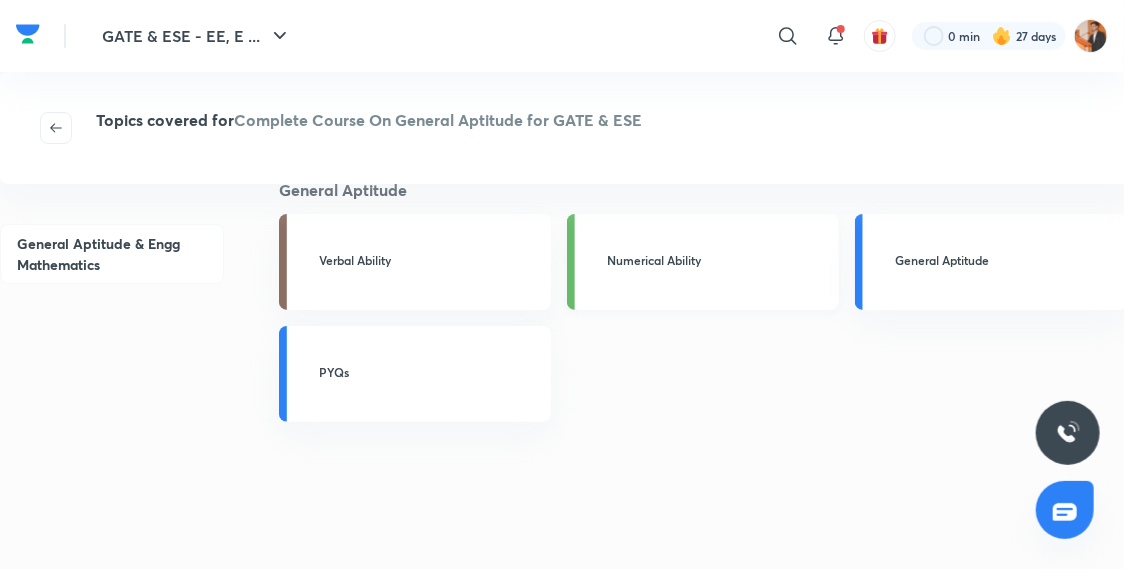 click on "Numerical Ability" at bounding box center (703, 262) 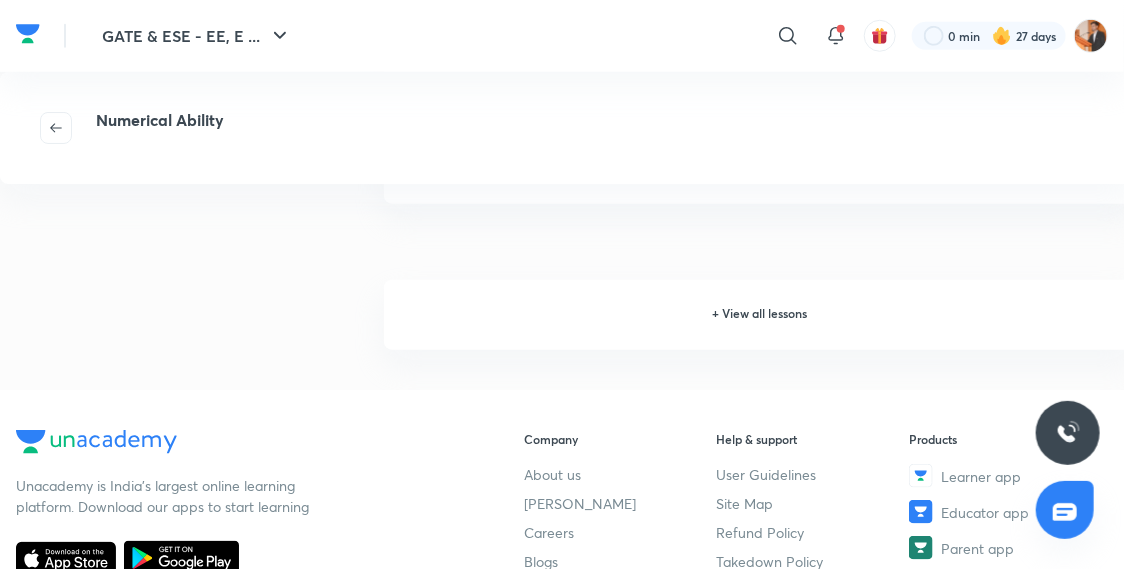 scroll, scrollTop: 611, scrollLeft: 0, axis: vertical 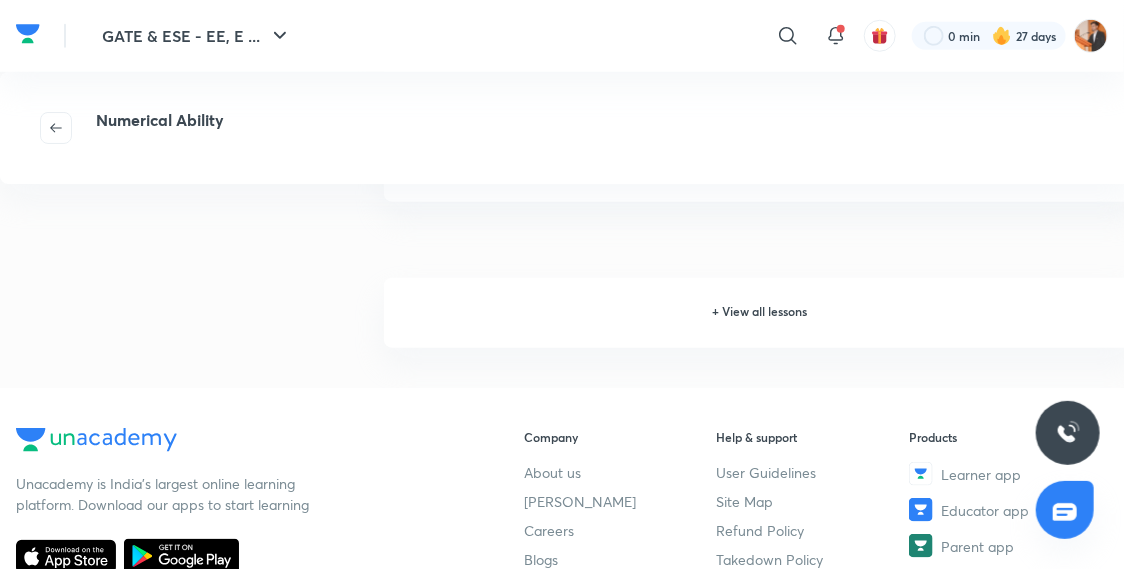 click on "+ View all lessons" at bounding box center [760, 313] 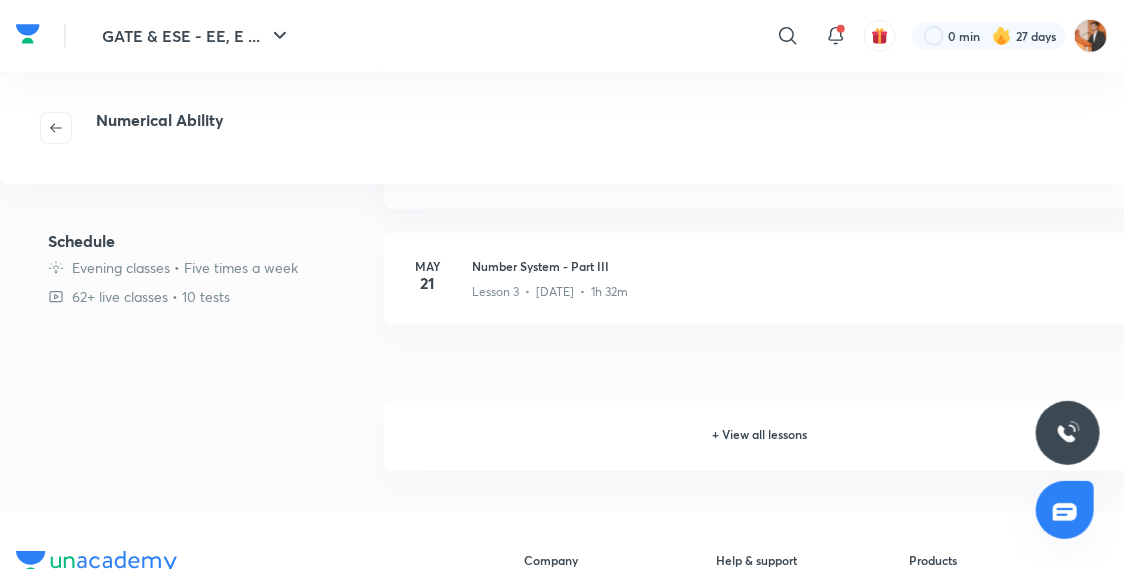 scroll, scrollTop: 488, scrollLeft: 0, axis: vertical 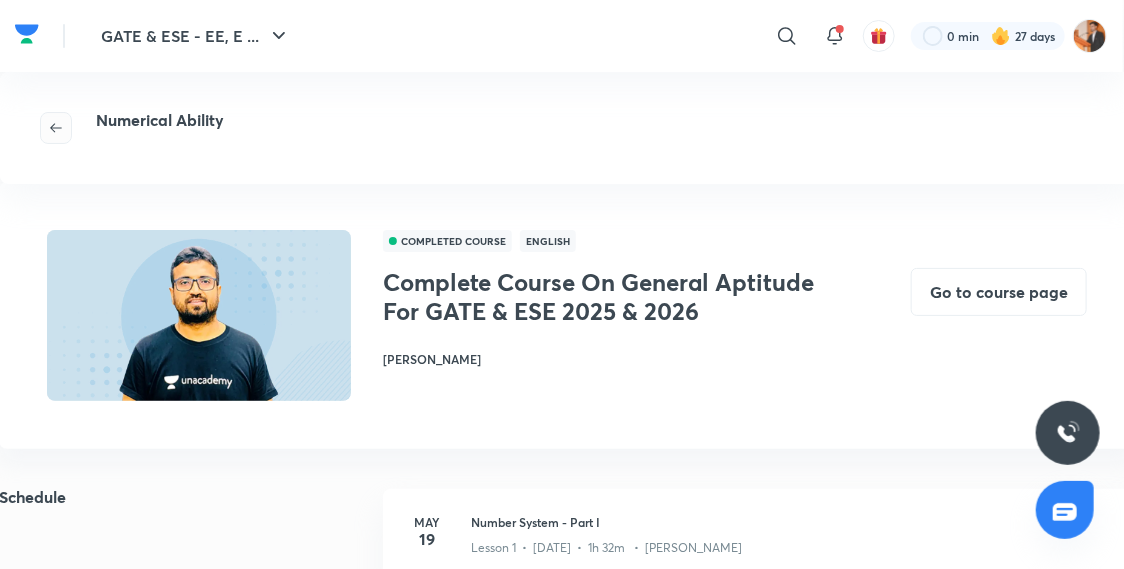 click at bounding box center (56, 128) 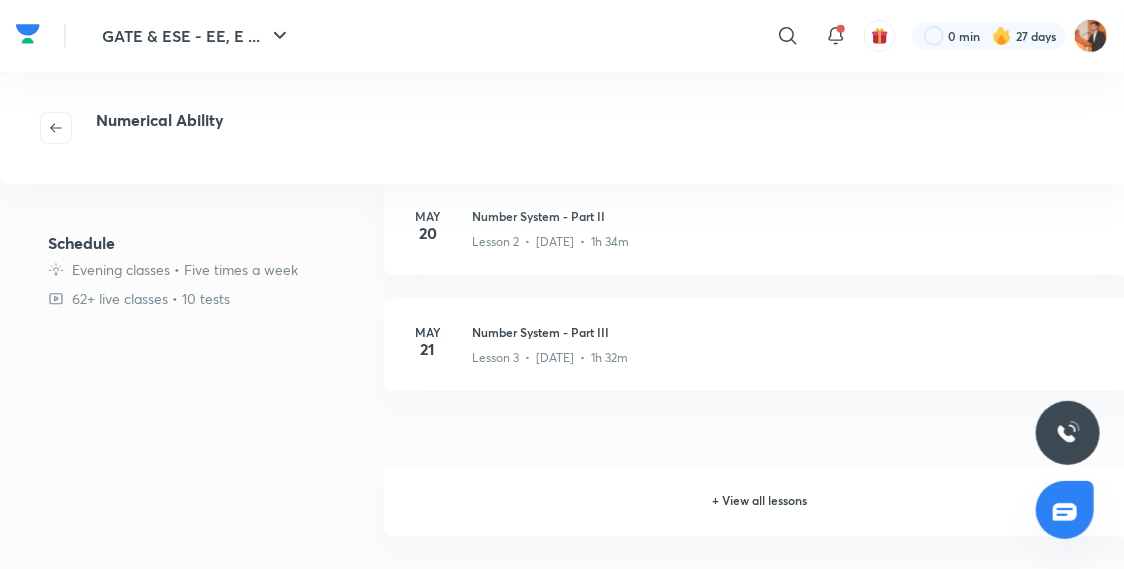scroll, scrollTop: 424, scrollLeft: 0, axis: vertical 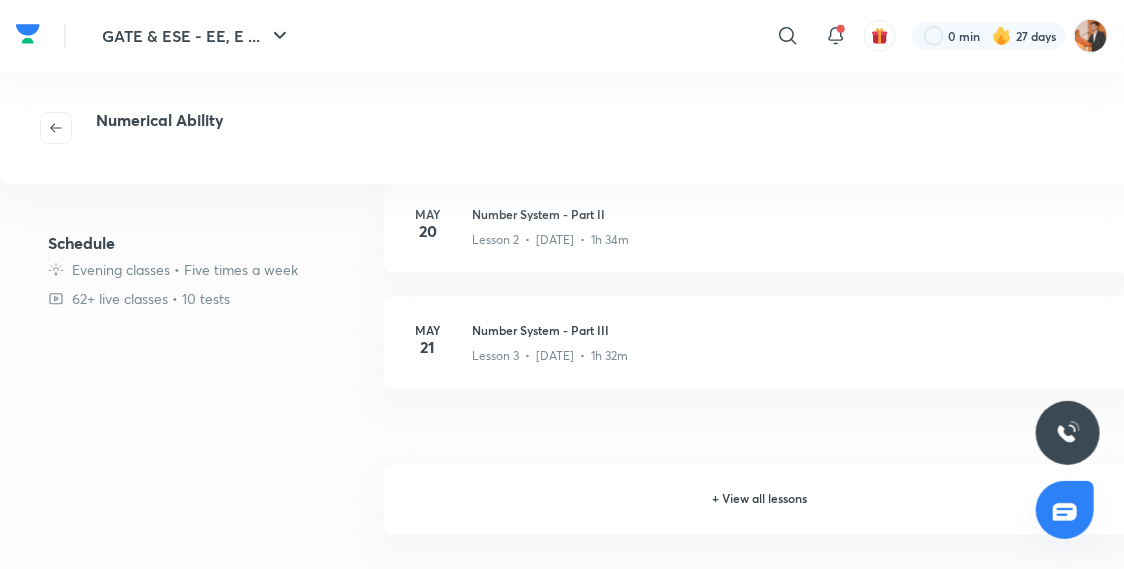 click on "+ View all lessons" at bounding box center (760, 500) 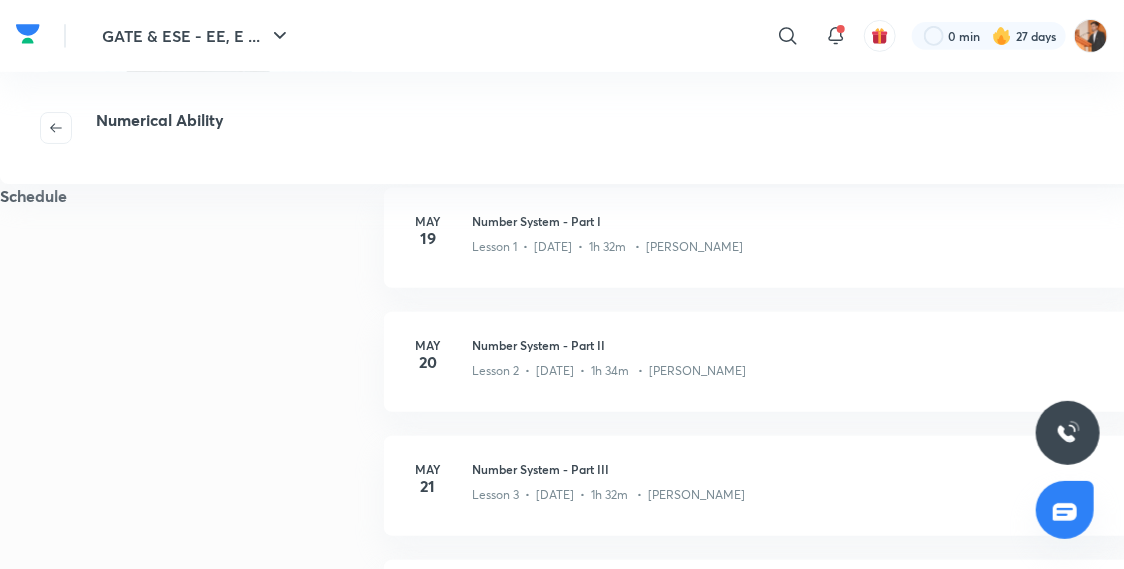 scroll, scrollTop: 0, scrollLeft: 0, axis: both 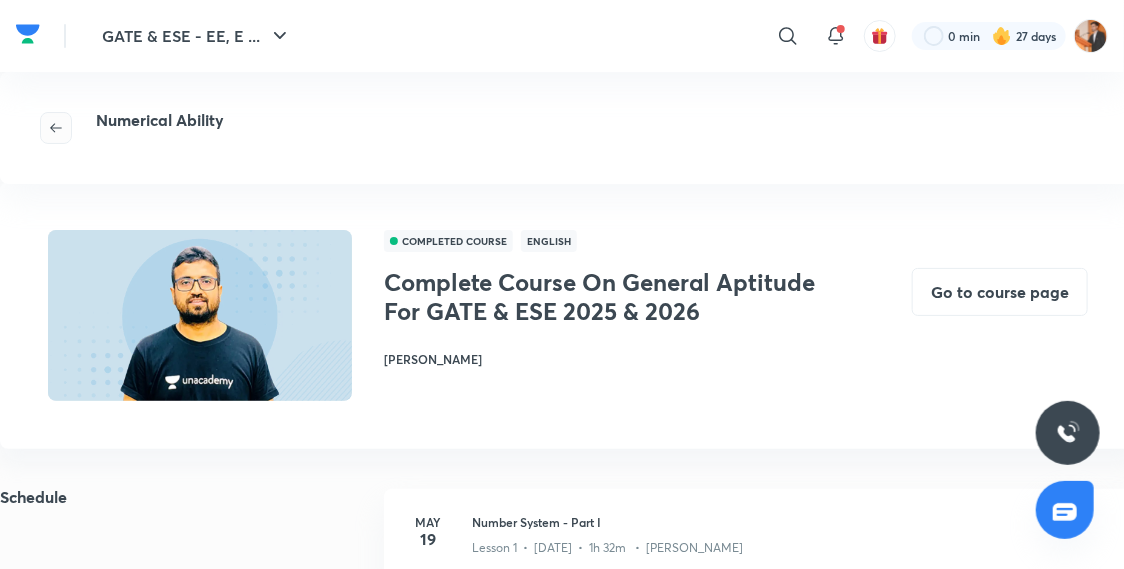 click 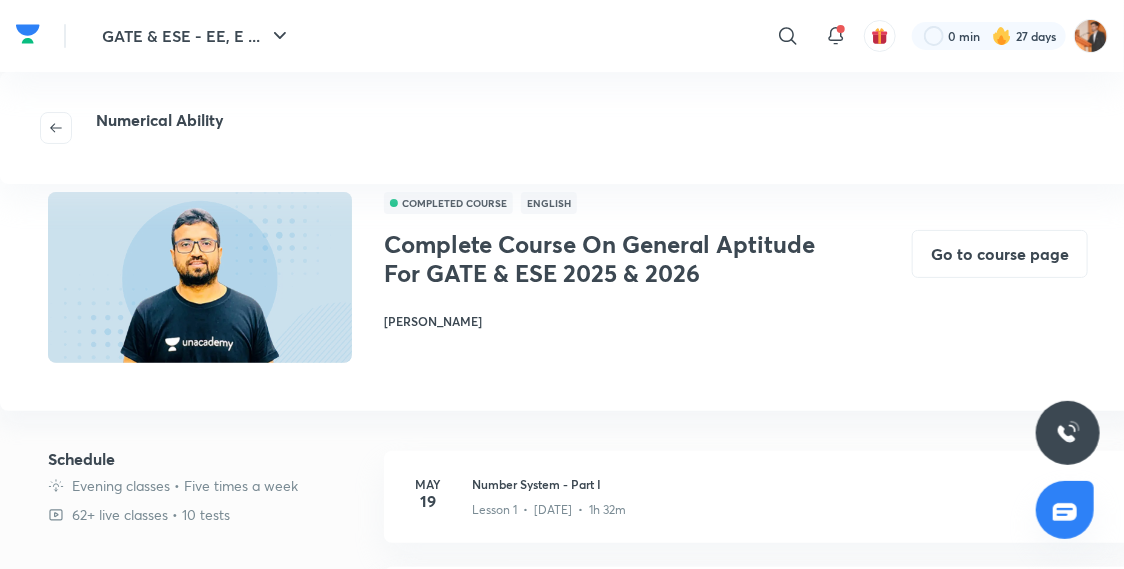 scroll, scrollTop: 40, scrollLeft: 0, axis: vertical 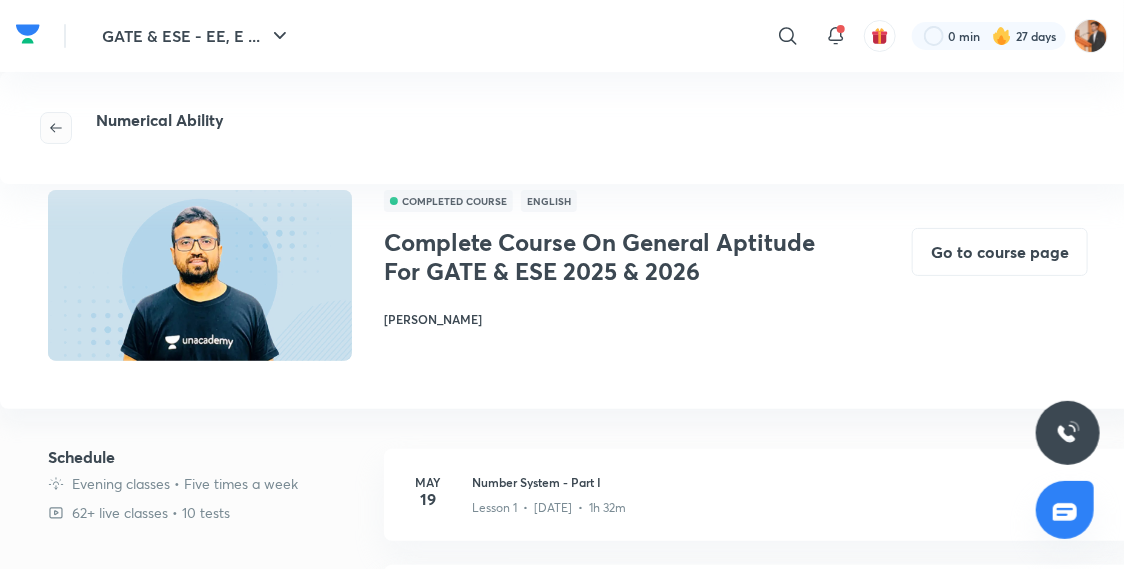 click at bounding box center (56, 128) 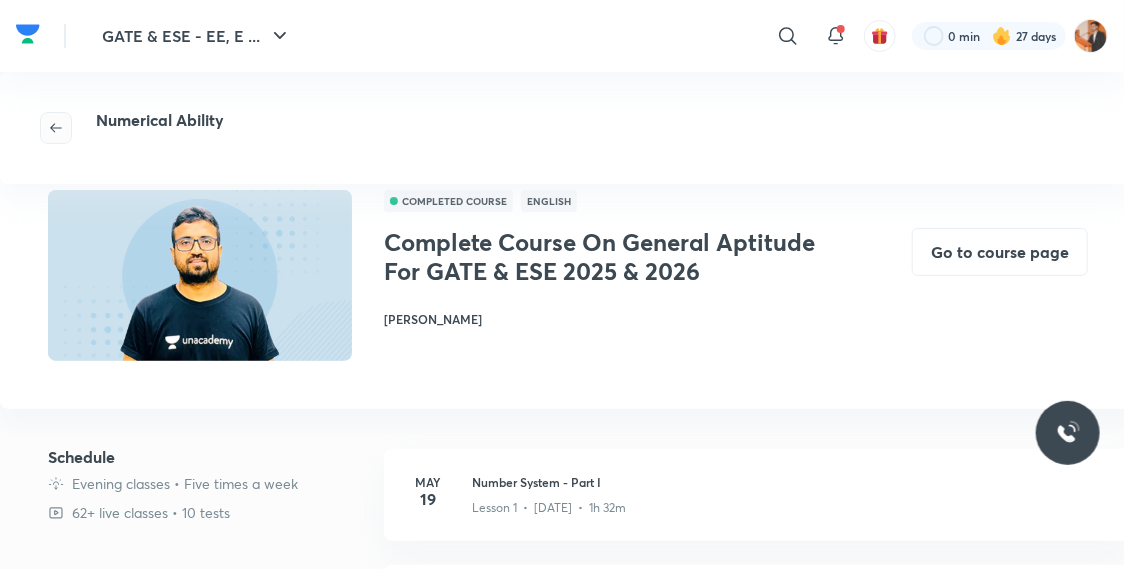 scroll, scrollTop: 0, scrollLeft: 0, axis: both 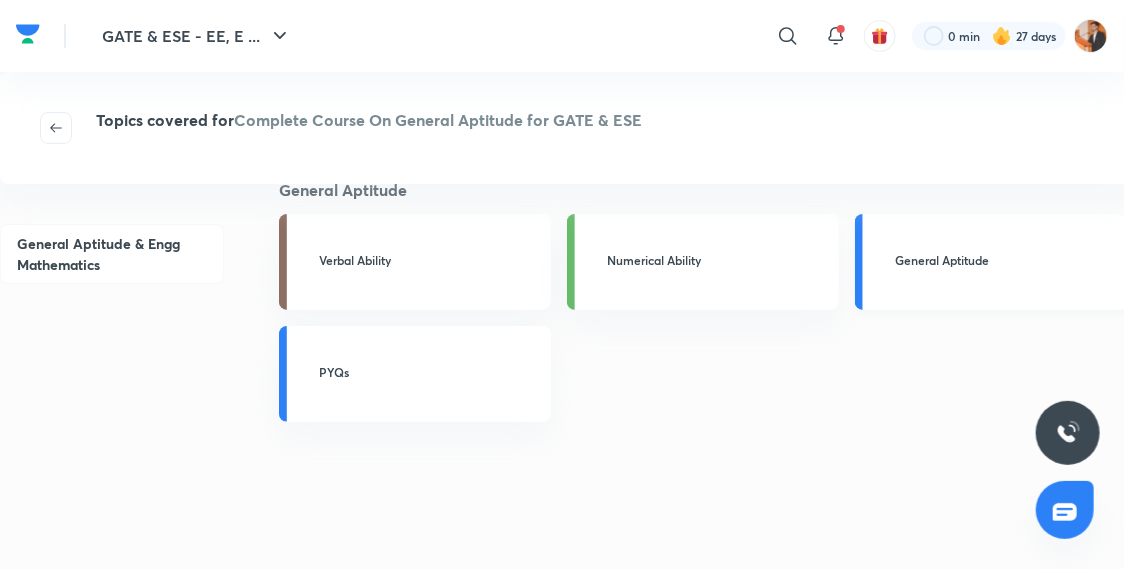 click on "General Aptitude" at bounding box center (1005, 260) 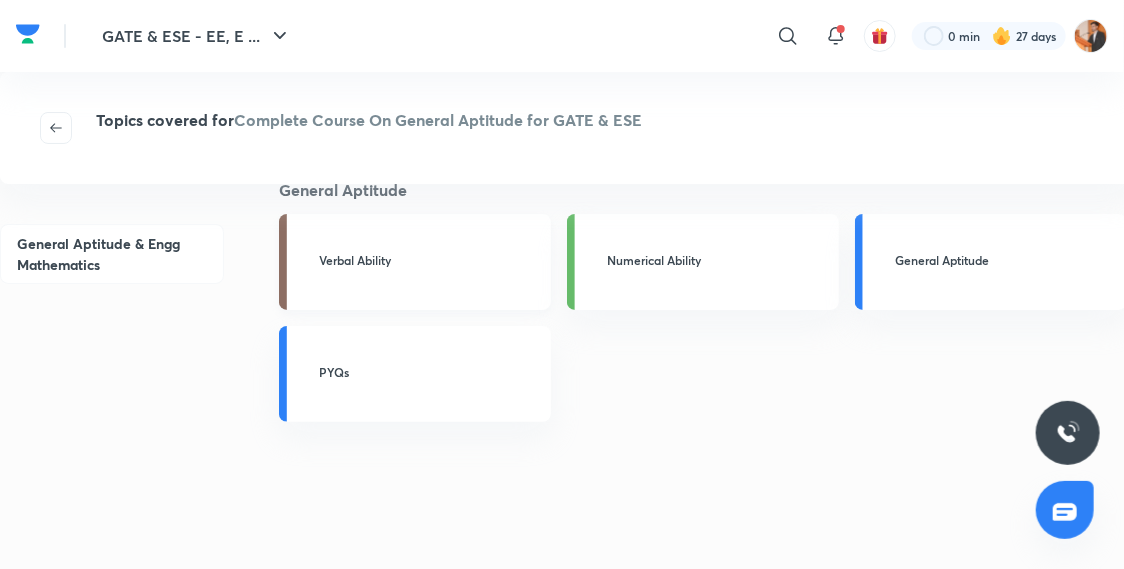 click on "Verbal Ability" at bounding box center [429, 260] 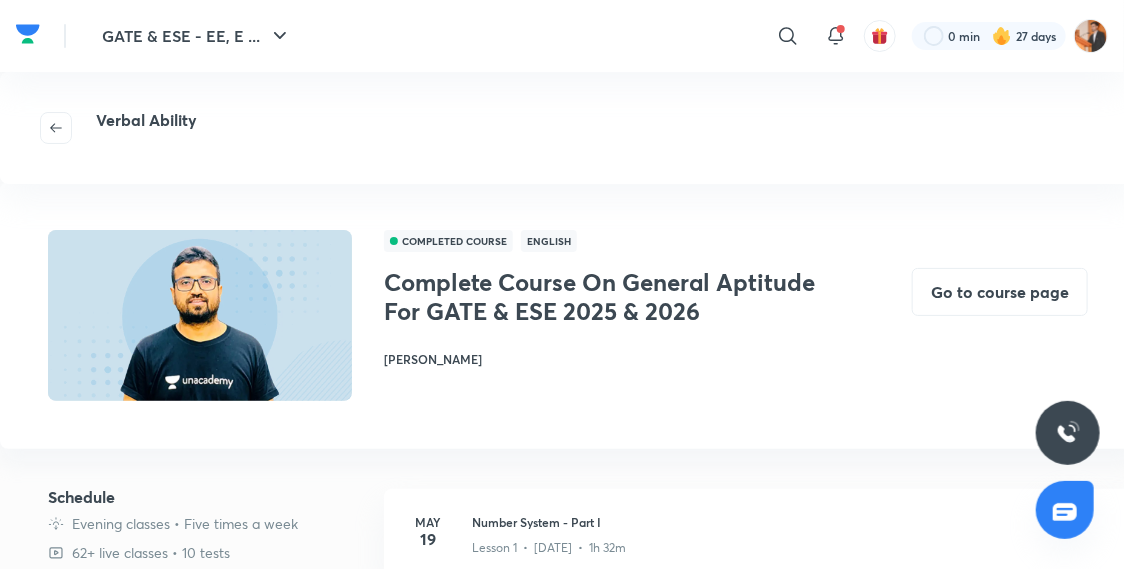 scroll, scrollTop: 1, scrollLeft: 0, axis: vertical 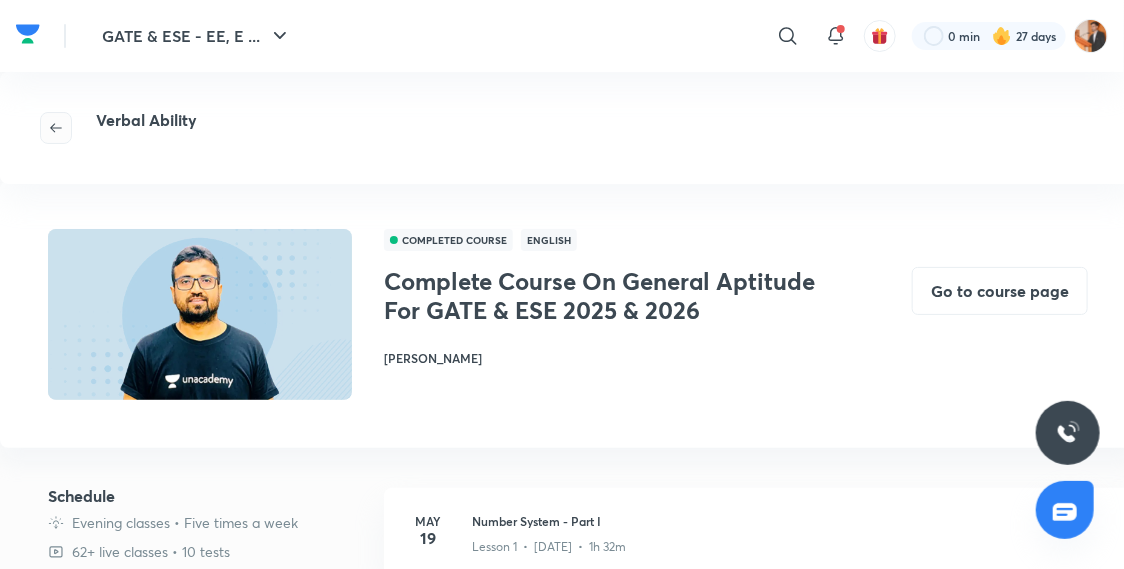 click 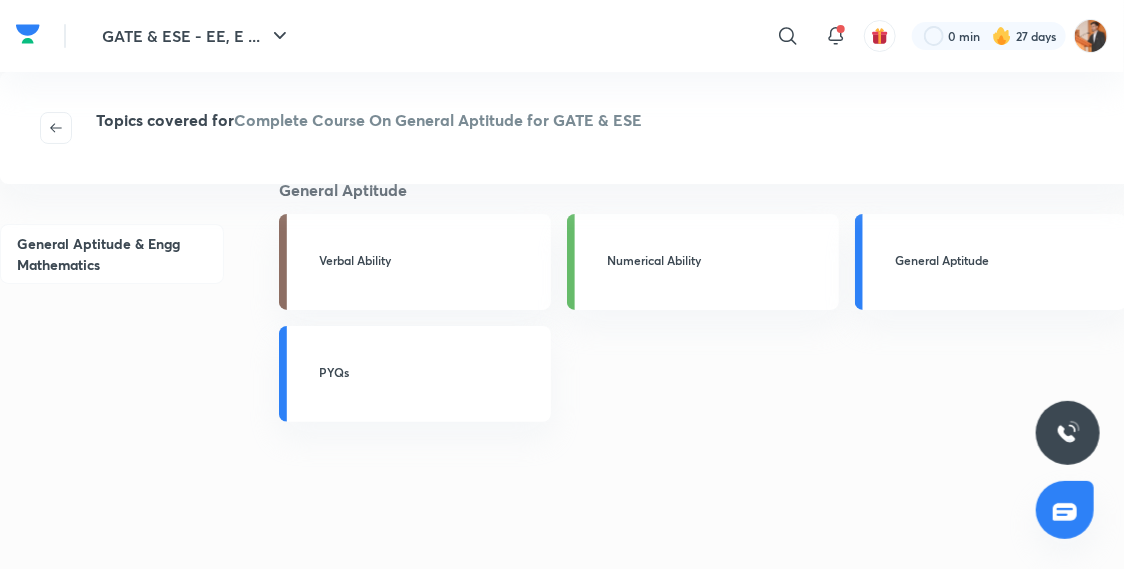 click on "General Aptitude Verbal Ability Numerical Ability General Aptitude PYQs" at bounding box center [701, 582] 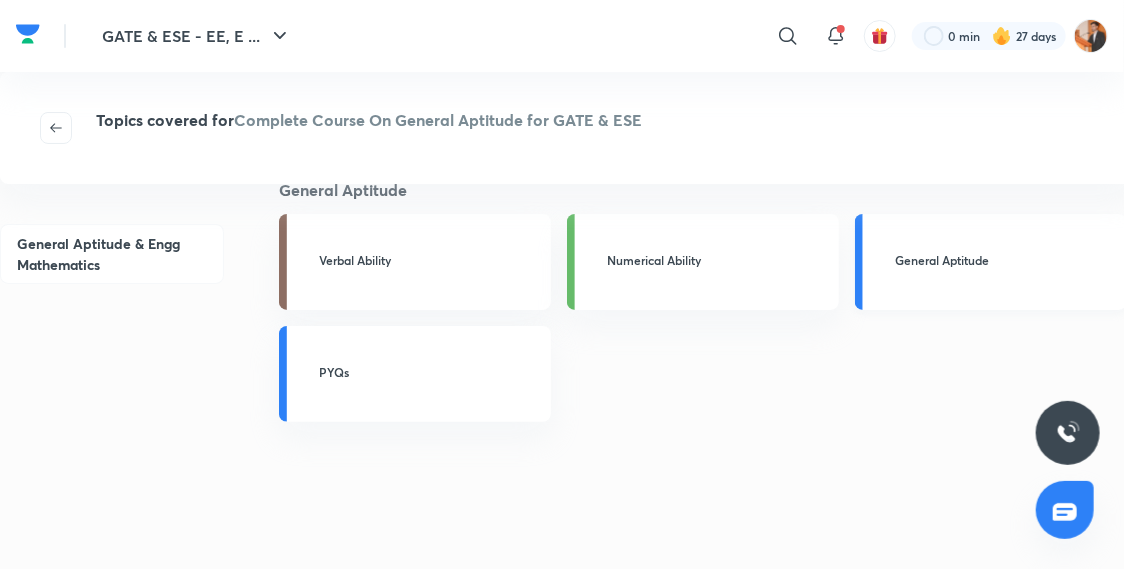 click on "General Aptitude" at bounding box center [1005, 260] 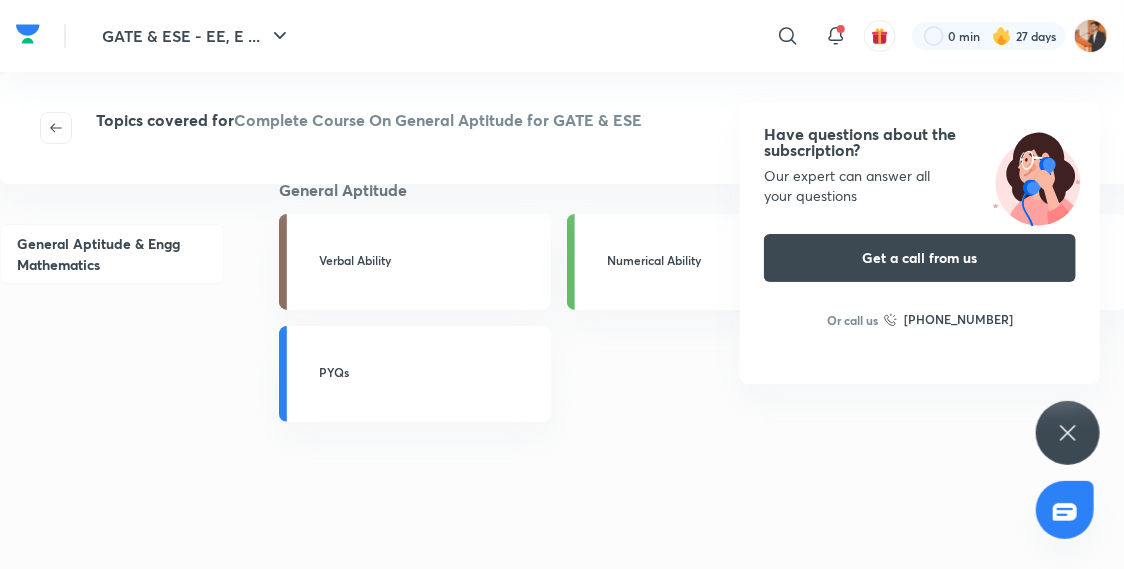 click on "Have questions about the subscription?" at bounding box center [920, 142] 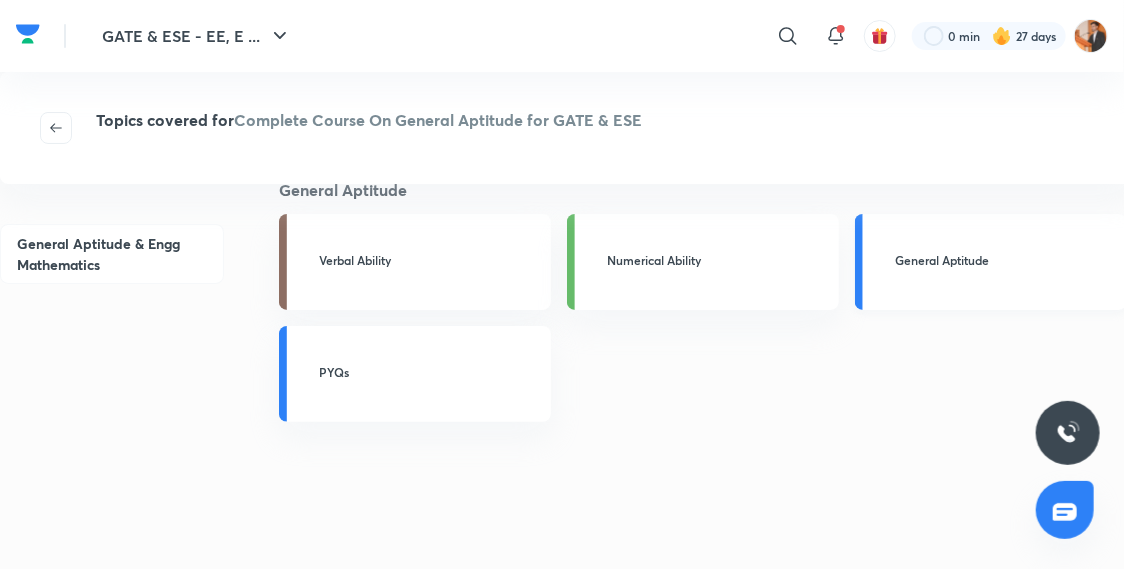click on "General Aptitude" at bounding box center [991, 262] 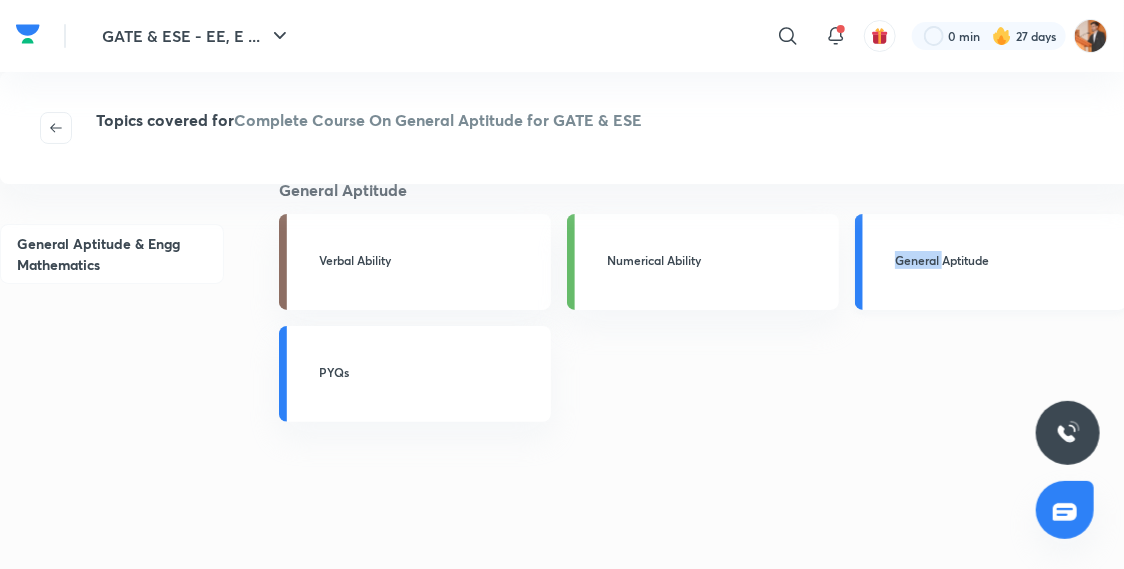 click on "General Aptitude" at bounding box center [1005, 260] 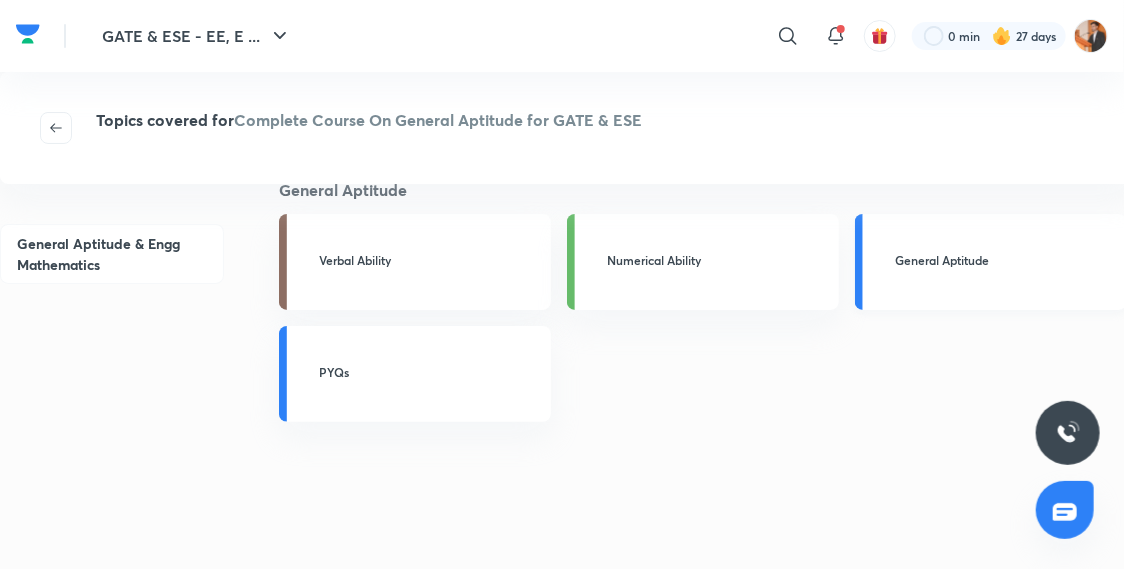 click on "General Aptitude" at bounding box center (1005, 260) 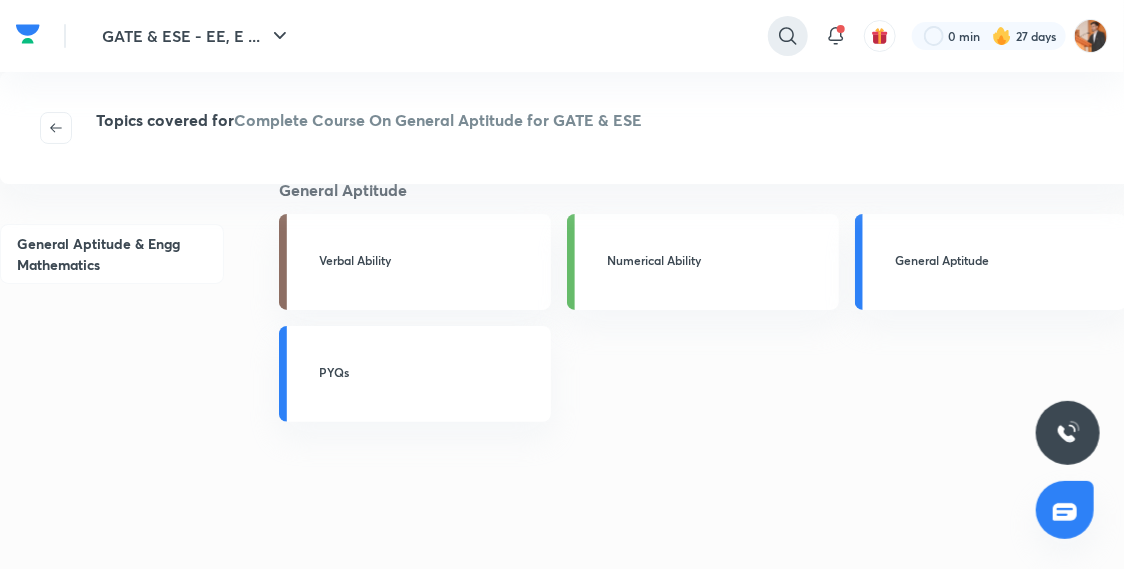 click 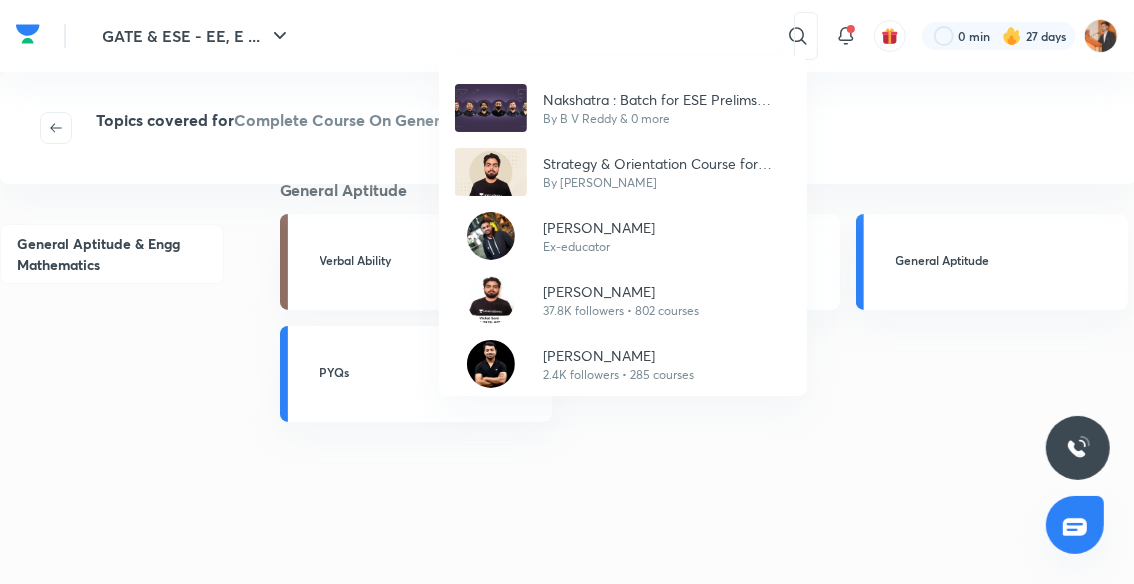 click on "Nakshatra : Batch for ESE Prelims 2026 - EC By B V Reddy & 0 more Strategy & Orientation Course for GATE & ESE - 2025/26 By Vishal Soni Anurag Singh Ex-educator Vishal Soni 37.8K followers • 802 courses Shishir Kumar Das 2.4K followers • 285 courses" at bounding box center (567, 292) 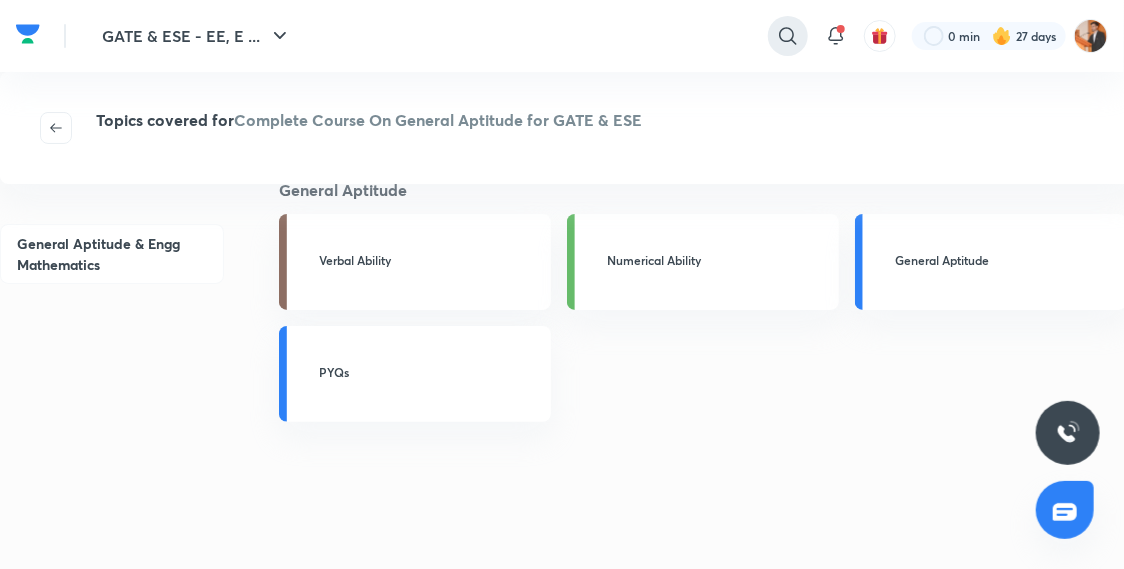 click 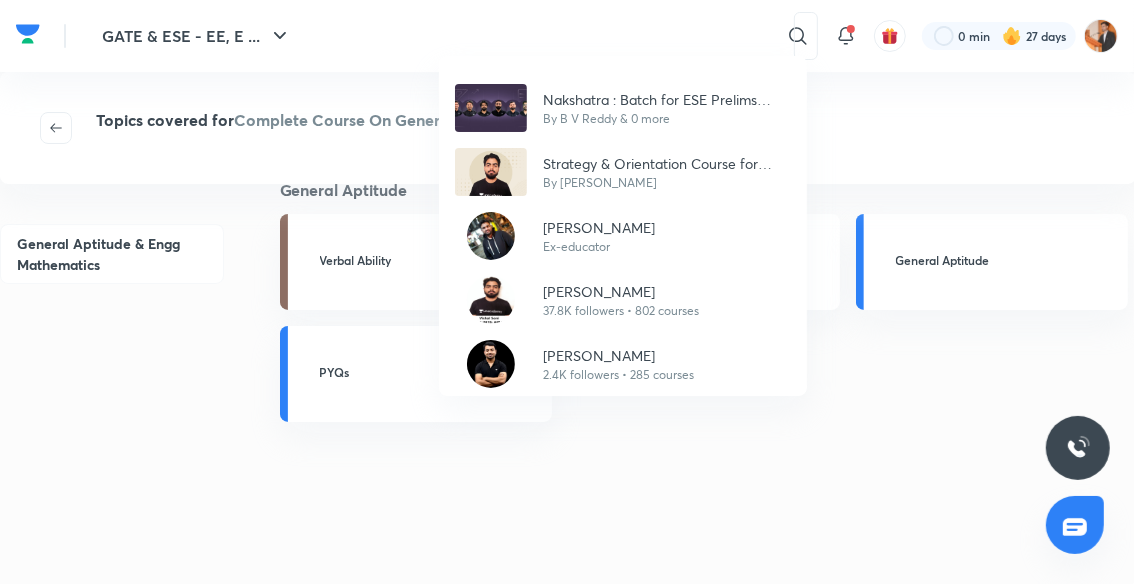 click on "Nakshatra : Batch for ESE Prelims 2026 - EC By B V Reddy & 0 more Strategy & Orientation Course for GATE & ESE - 2025/26 By Vishal Soni Anurag Singh Ex-educator Vishal Soni 37.8K followers • 802 courses Shishir Kumar Das 2.4K followers • 285 courses" at bounding box center (567, 292) 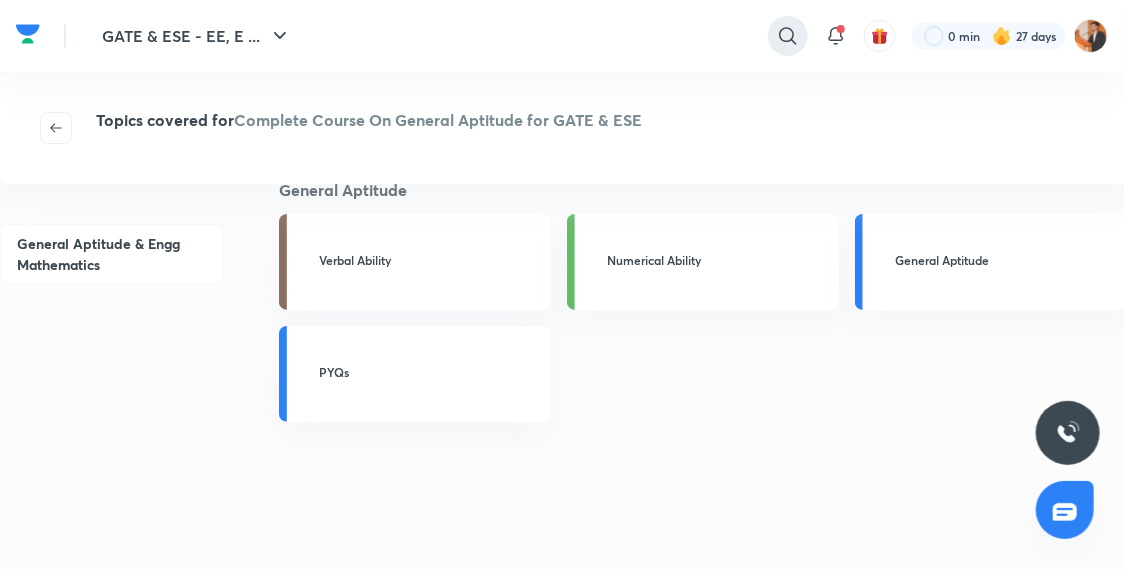 click 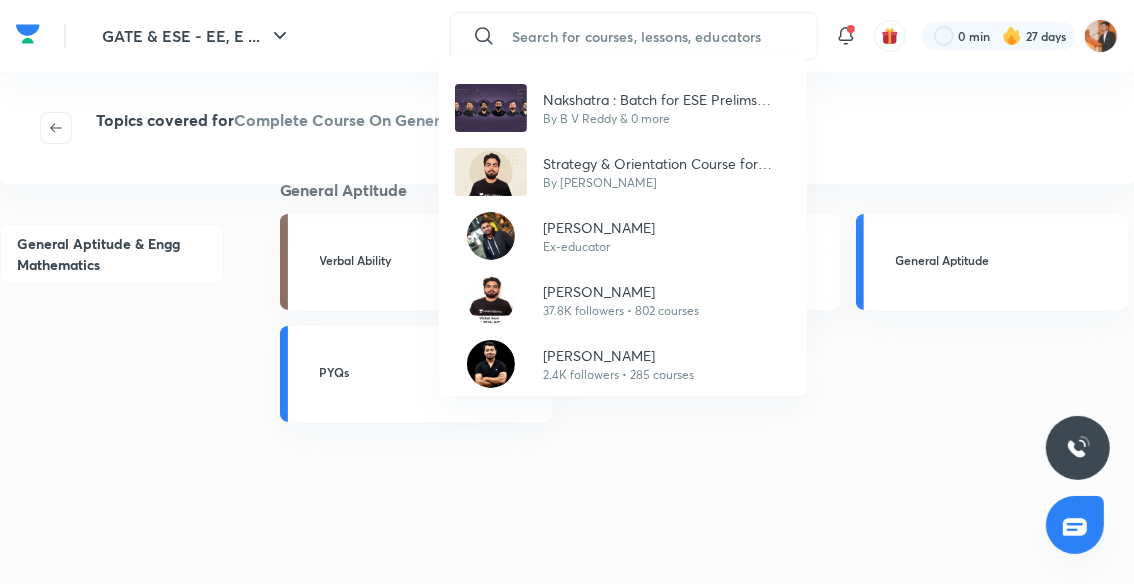 type on "e" 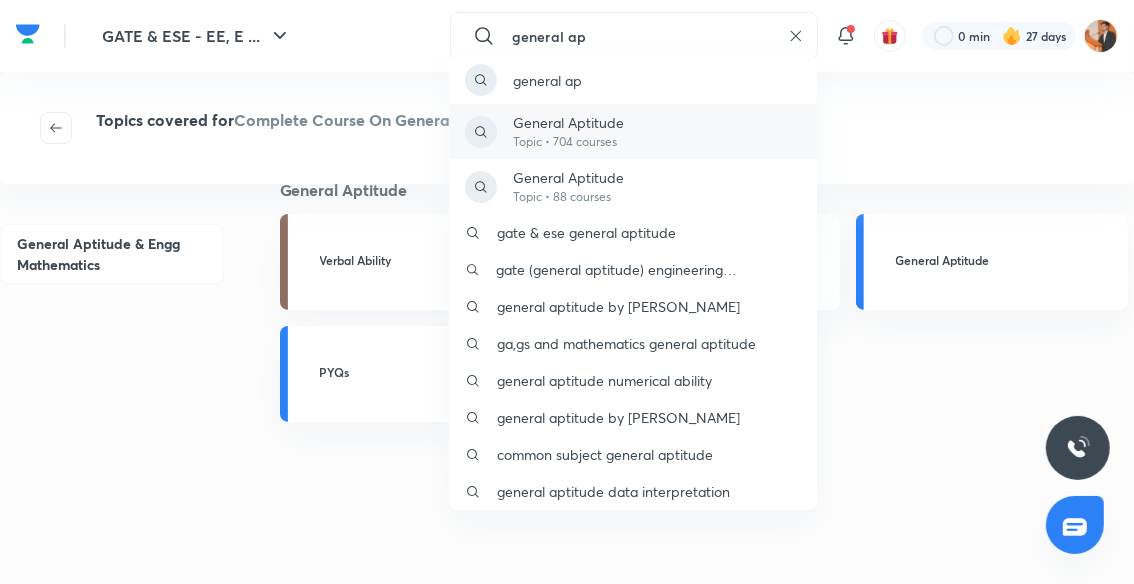 type on "general ap" 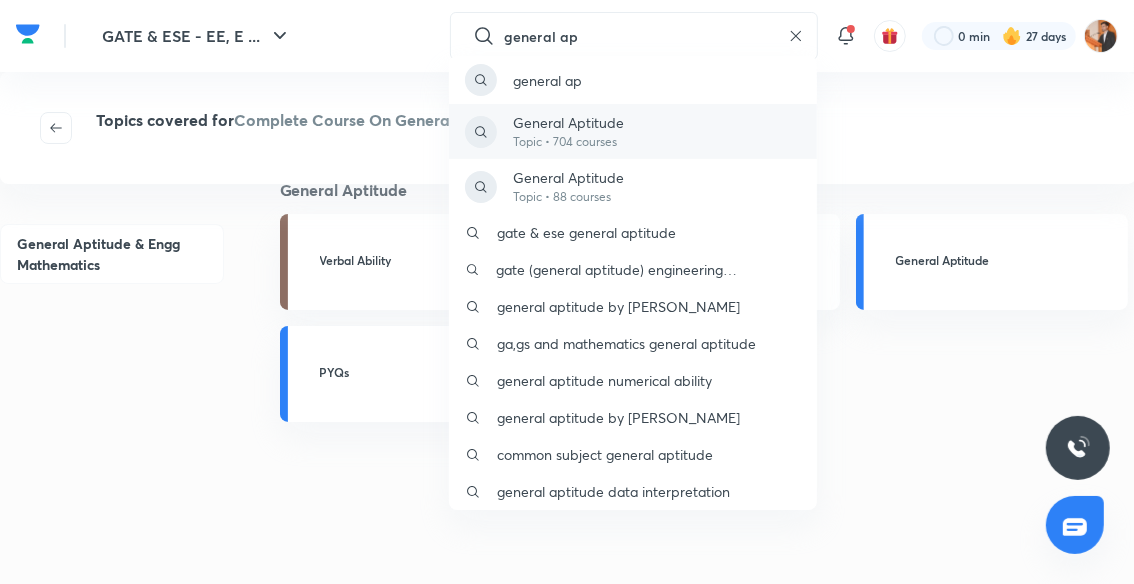 click on "General Aptitude" at bounding box center [568, 122] 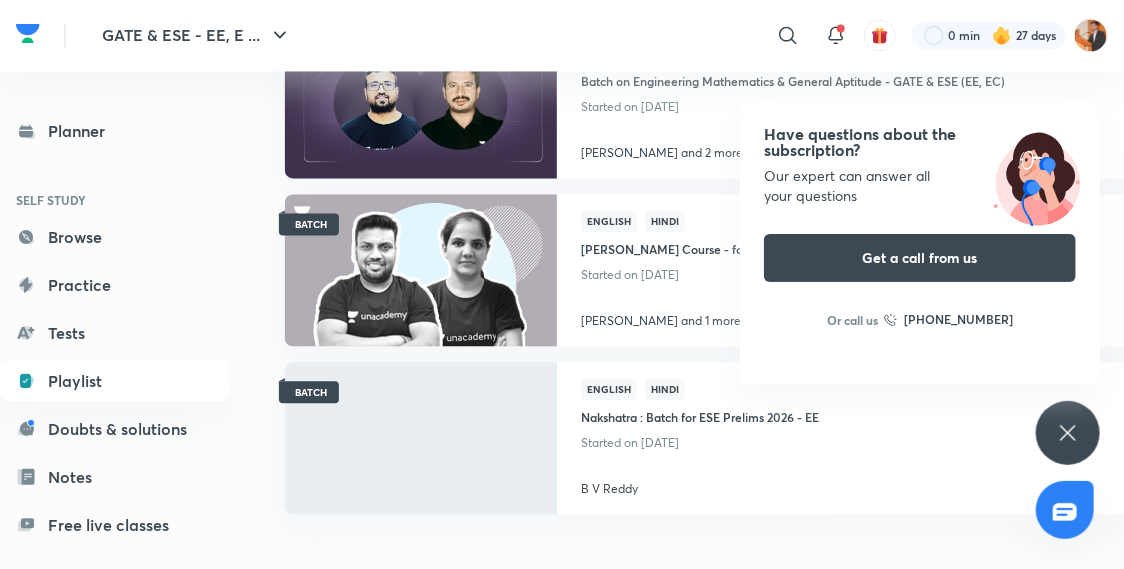 scroll, scrollTop: 1372, scrollLeft: 0, axis: vertical 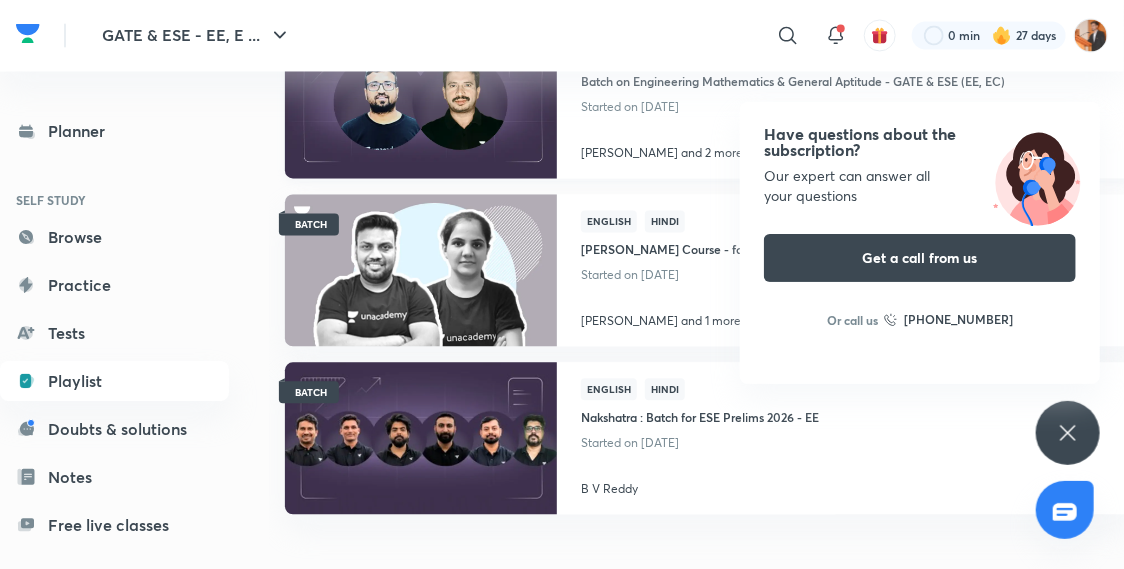 click at bounding box center [420, 102] 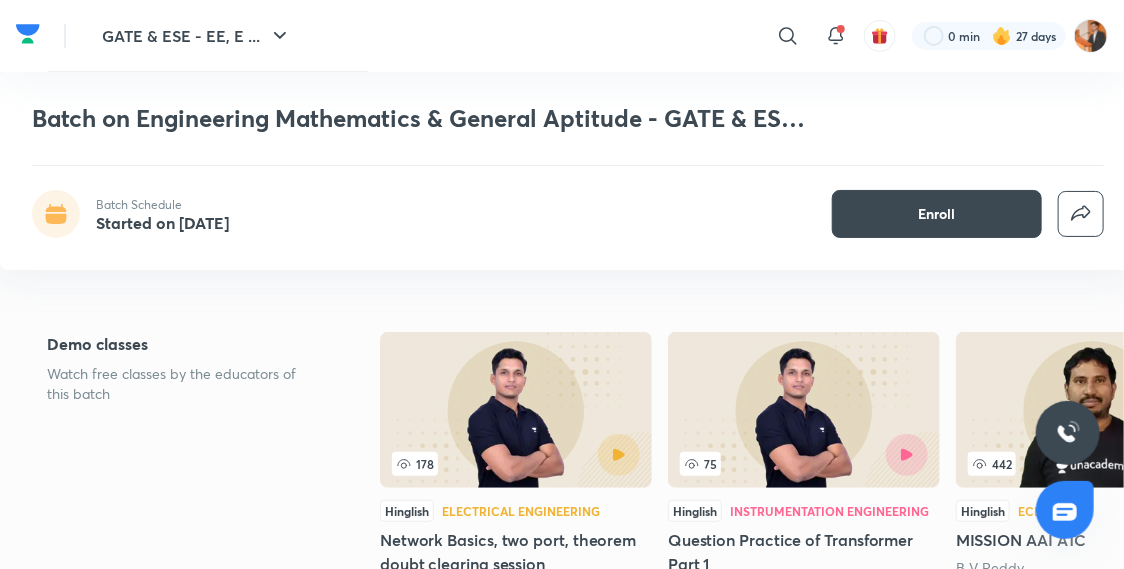 scroll, scrollTop: 316, scrollLeft: 0, axis: vertical 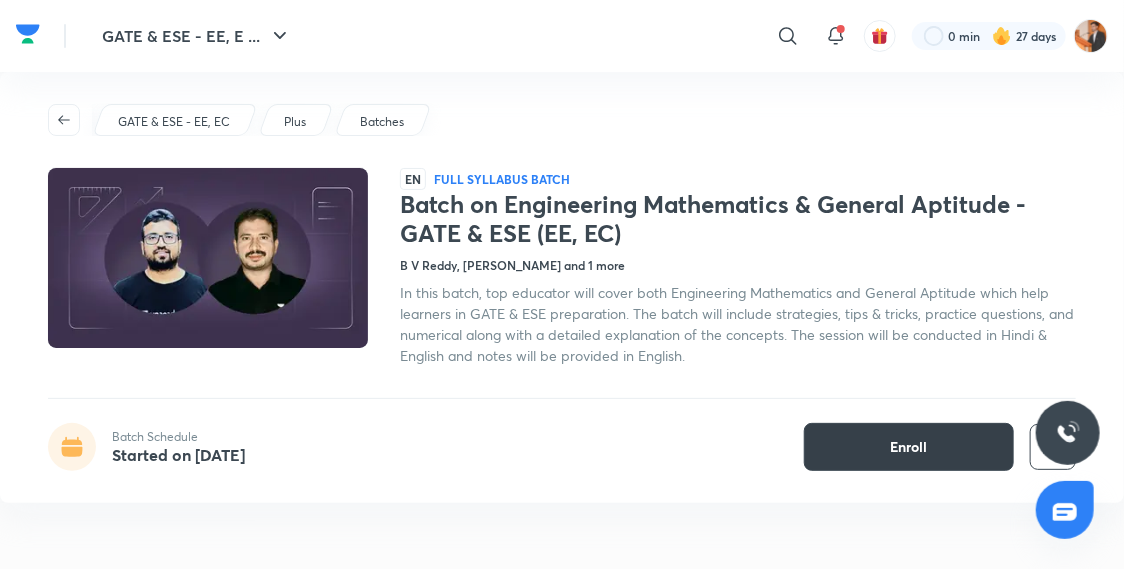 click on "Enroll" at bounding box center (909, 447) 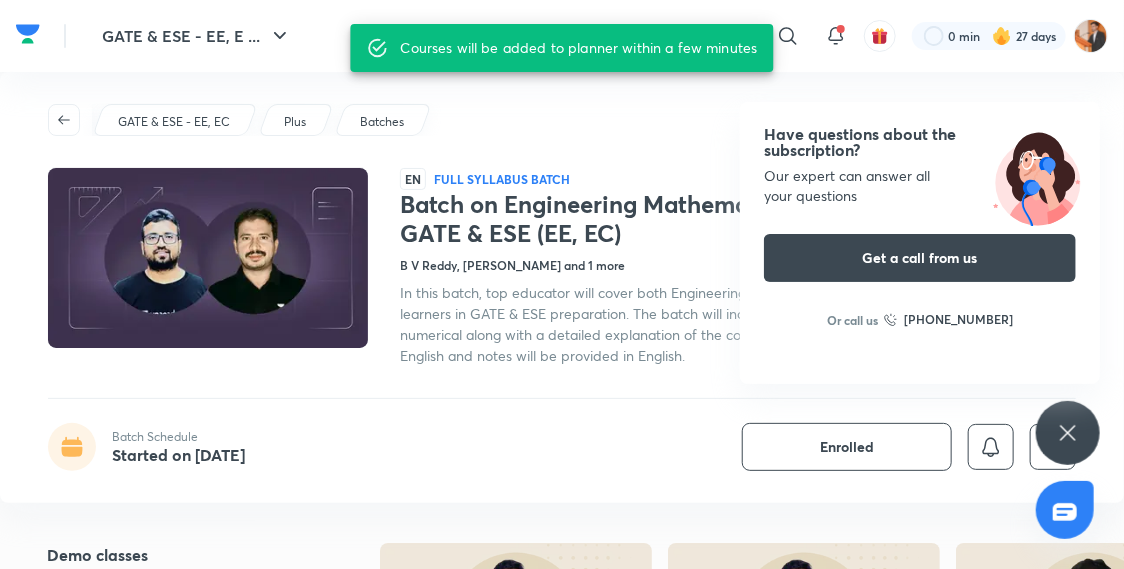 click 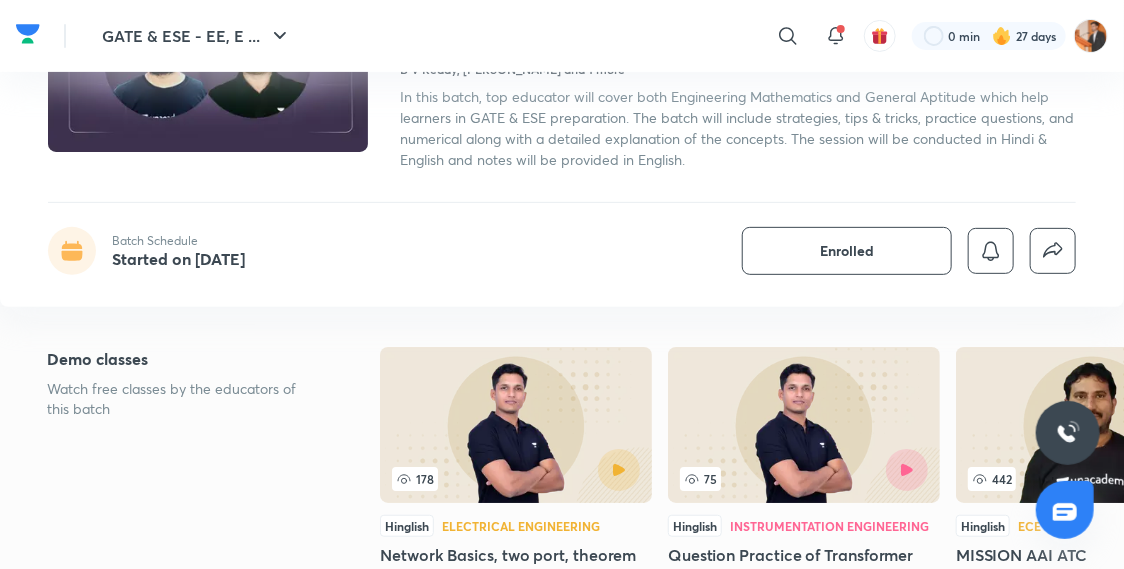 scroll, scrollTop: 0, scrollLeft: 0, axis: both 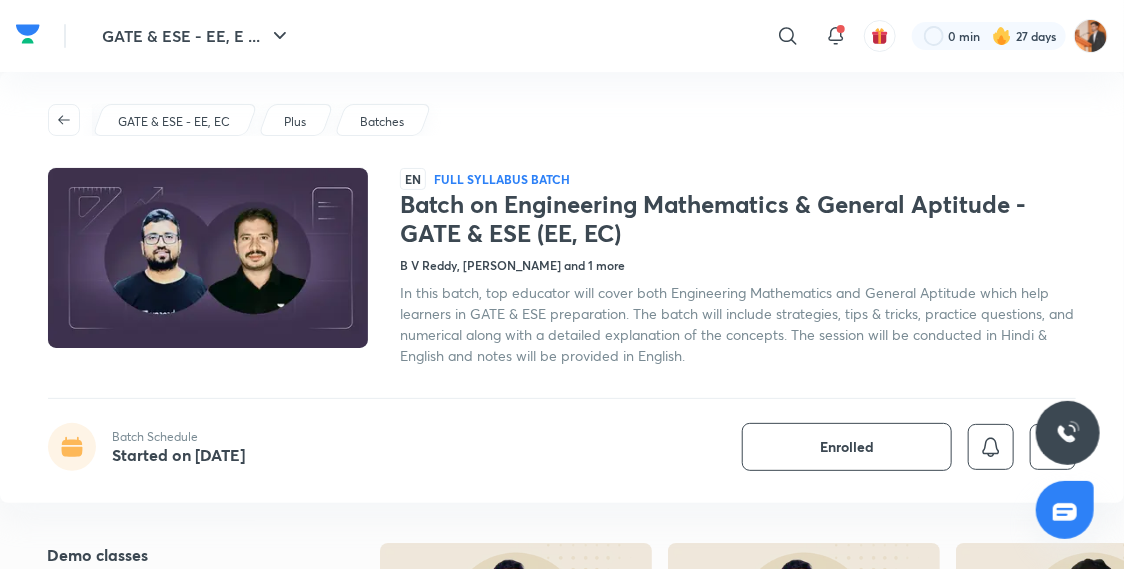 click on "Batch Schedule Started on Feb 19" at bounding box center [146, 447] 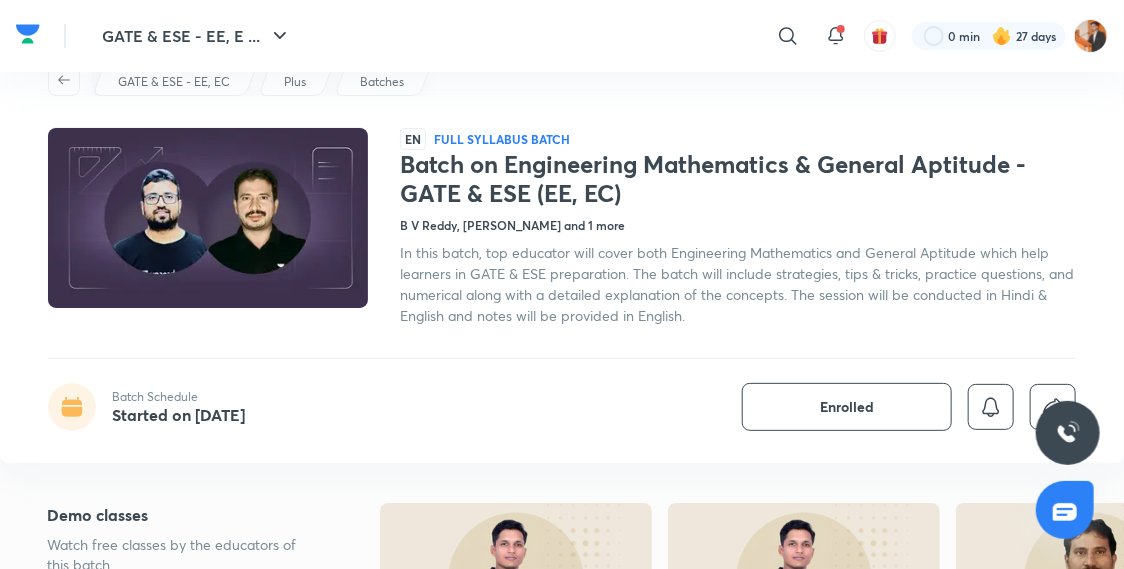 scroll, scrollTop: 0, scrollLeft: 0, axis: both 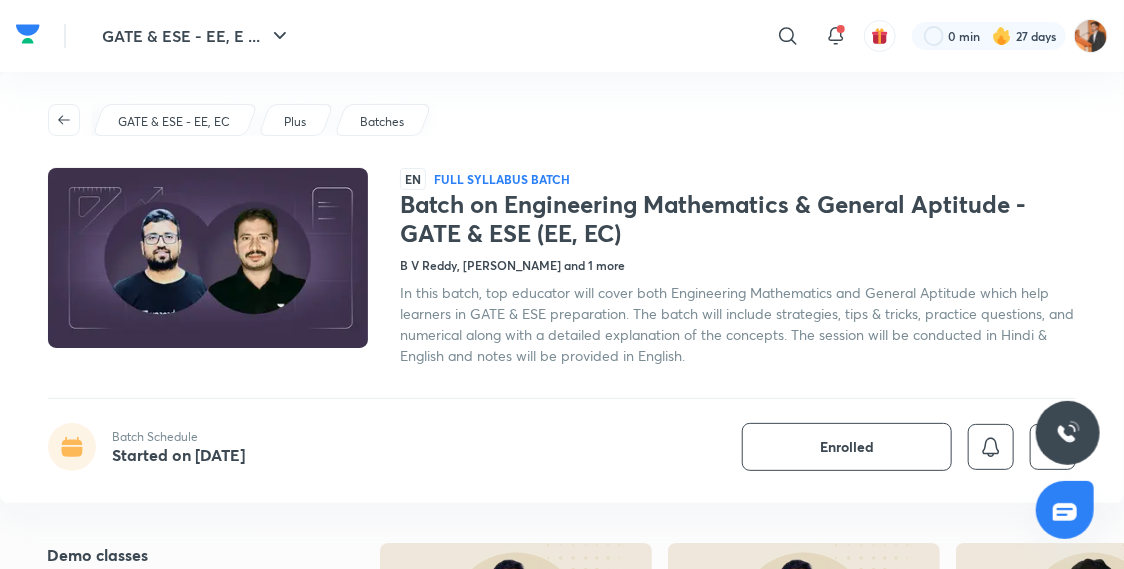 click at bounding box center (208, 258) 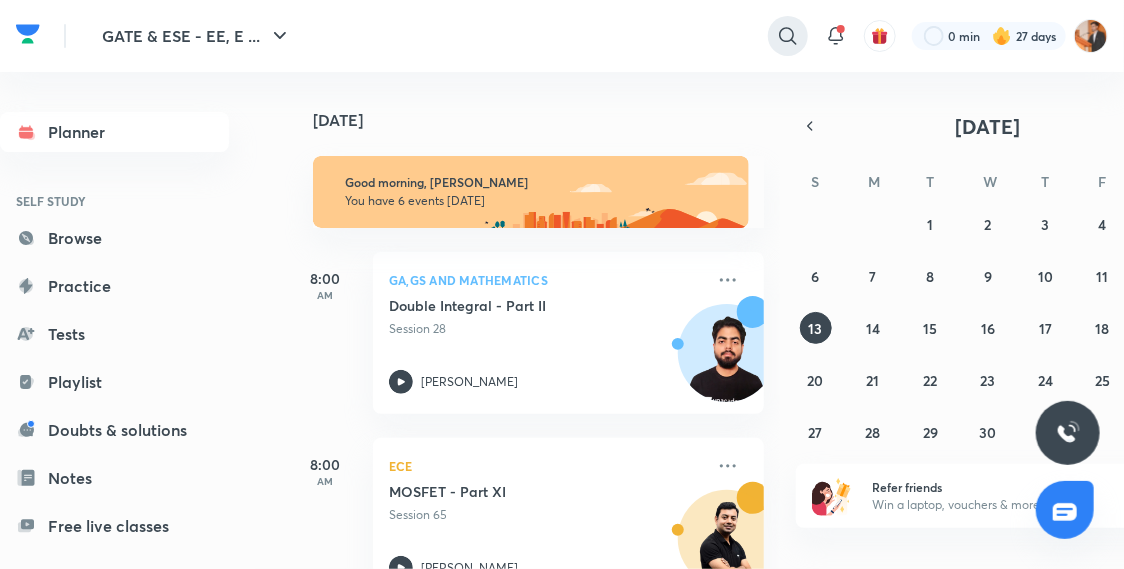 click 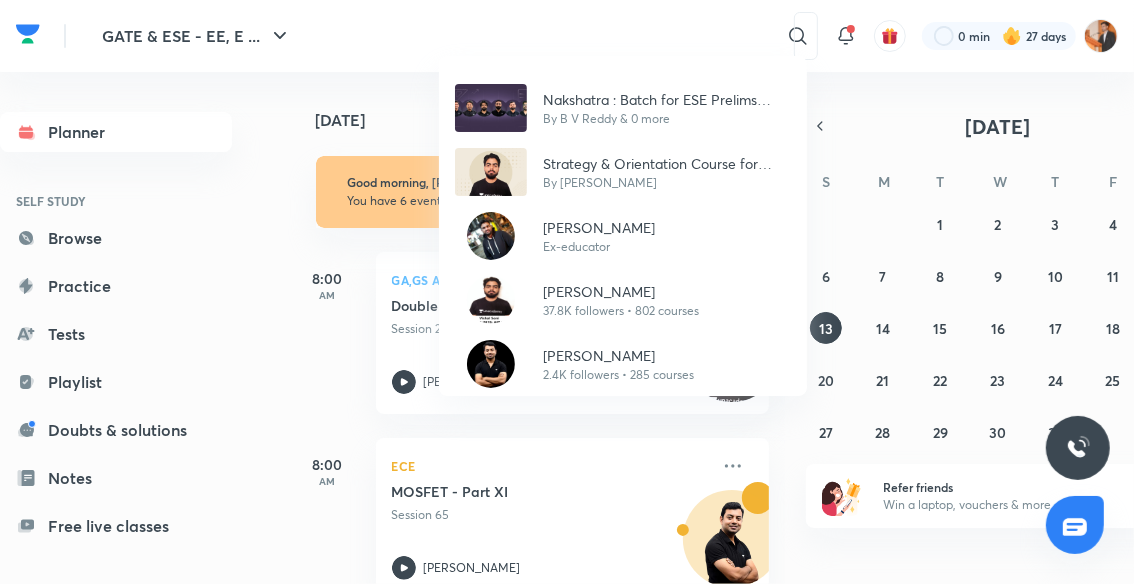 click on "Nakshatra : Batch for ESE Prelims 2026 - EC By B V Reddy & 0 more Strategy & Orientation Course for GATE & ESE - 2025/26 By Vishal Soni Anurag Singh Ex-educator Vishal Soni 37.8K followers • 802 courses Shishir Kumar Das 2.4K followers • 285 courses" at bounding box center [567, 292] 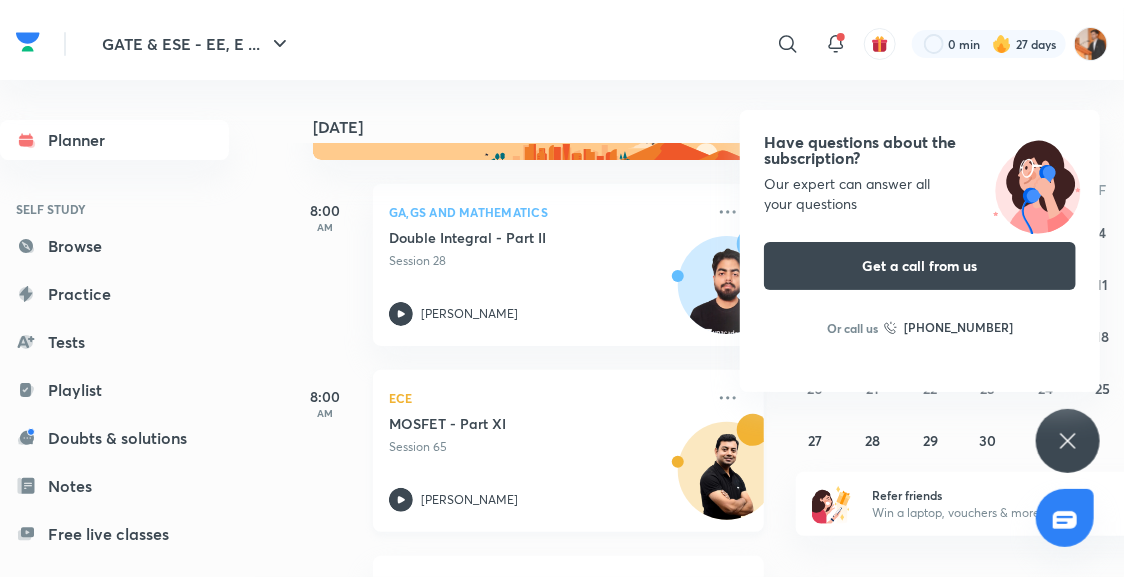 scroll, scrollTop: 0, scrollLeft: 0, axis: both 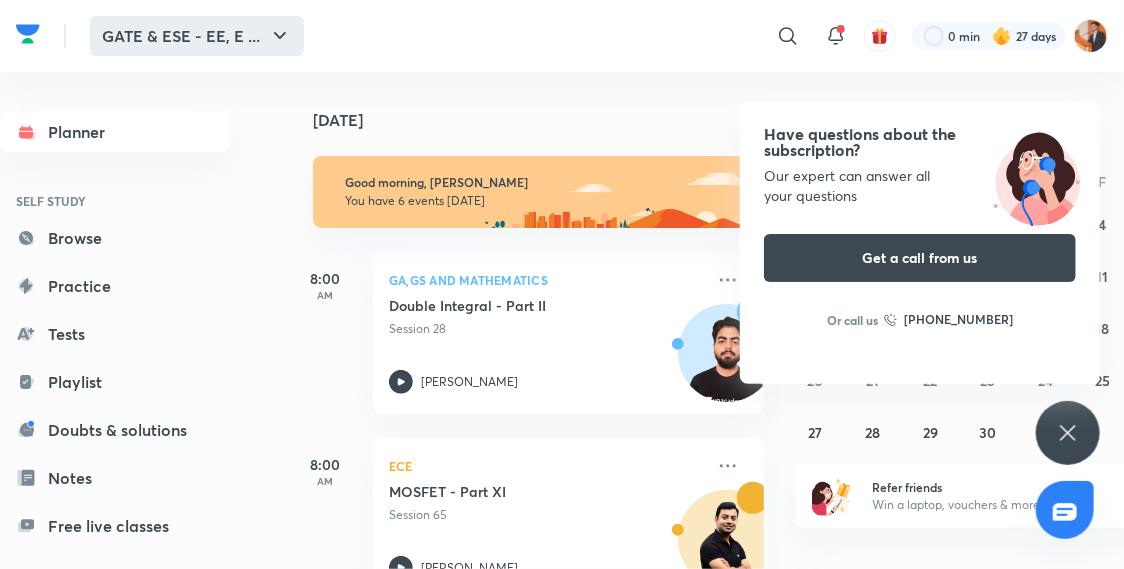 click 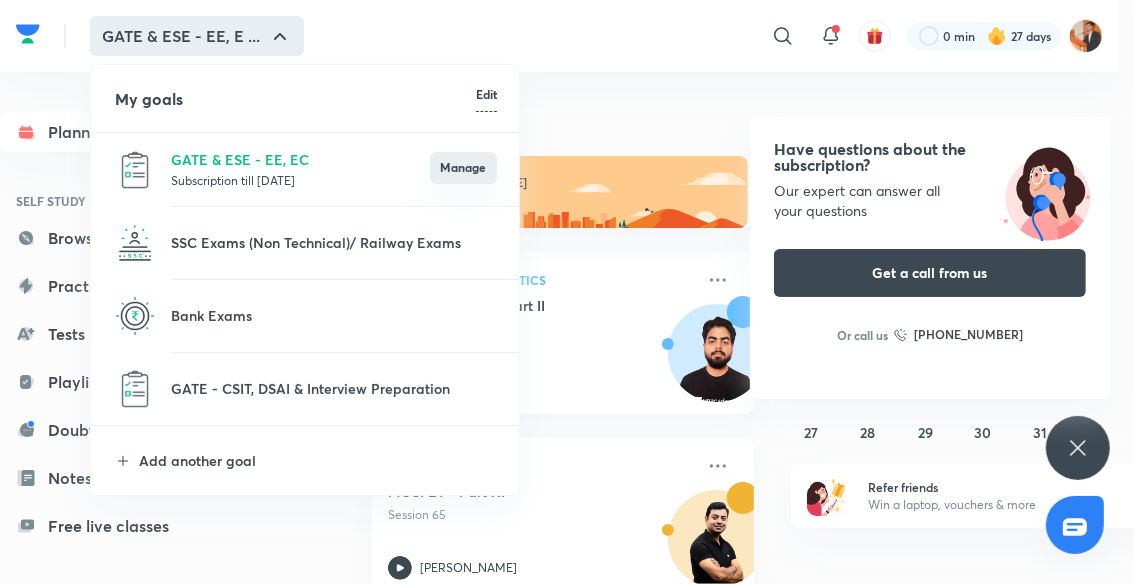 click on "Manage" at bounding box center [463, 168] 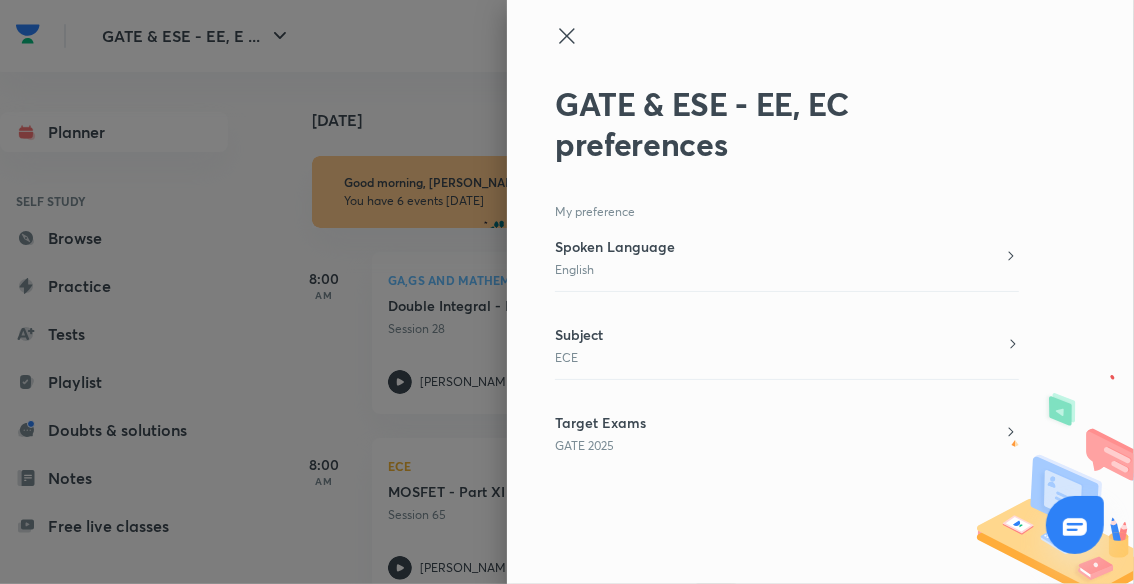 click 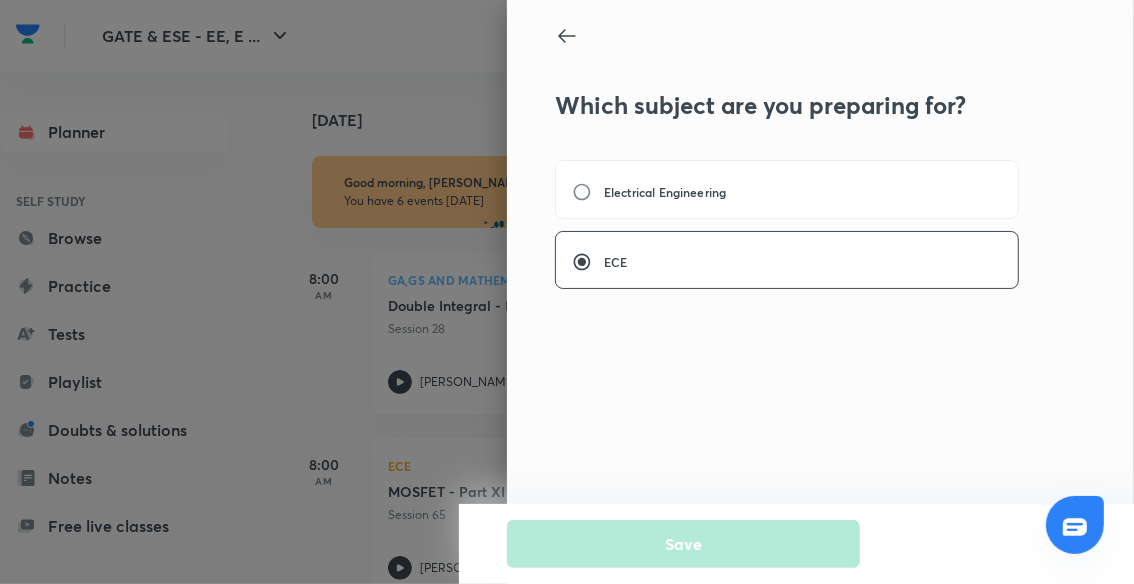 click on "Save" at bounding box center [1026, 544] 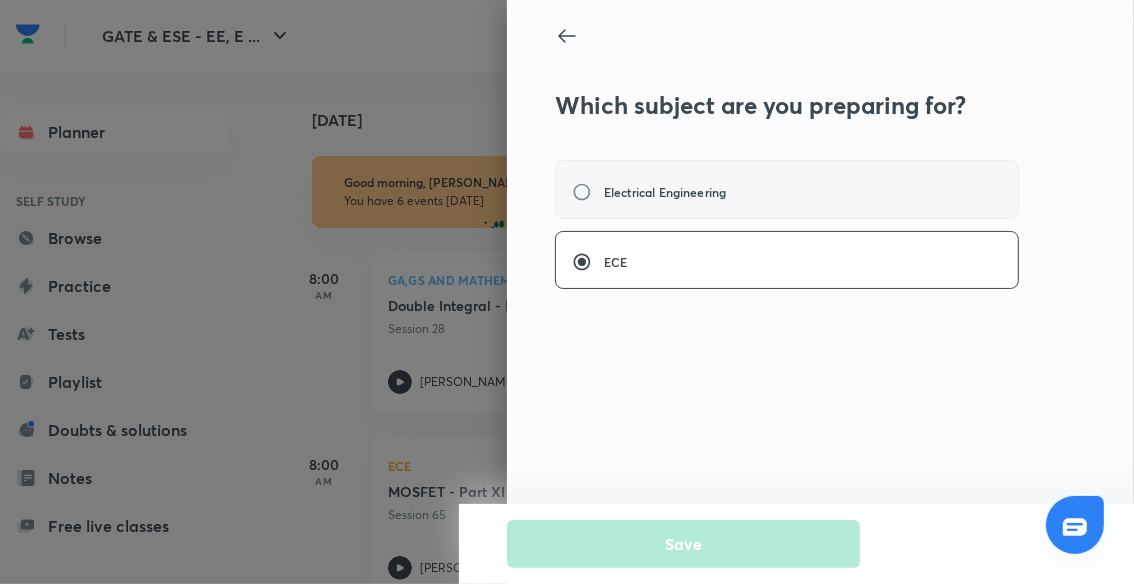 click on "Electrical Engineering" at bounding box center [787, 189] 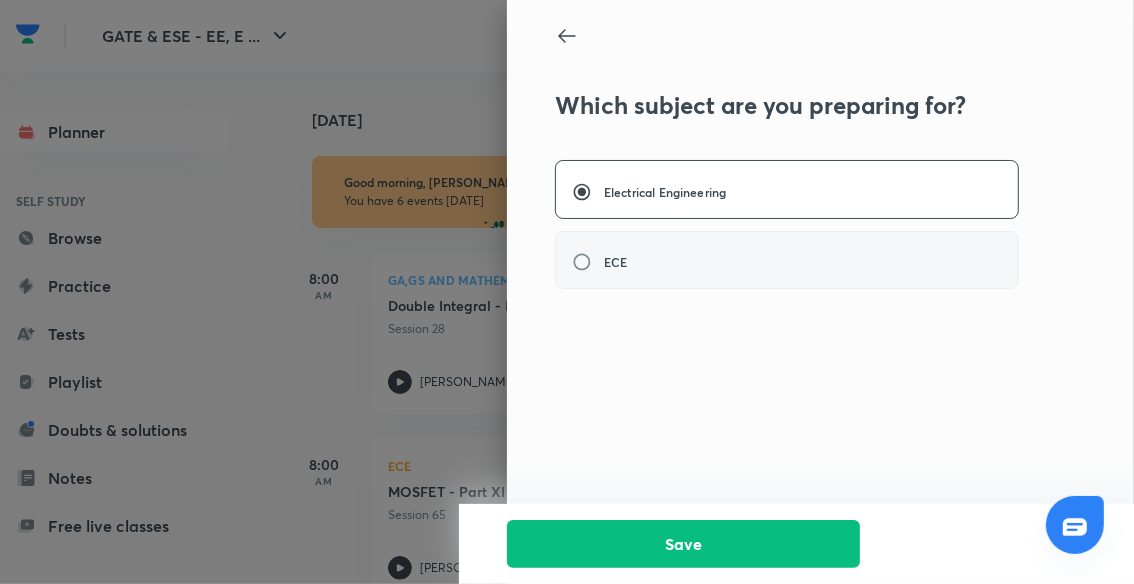 click on "ECE" at bounding box center [605, 262] 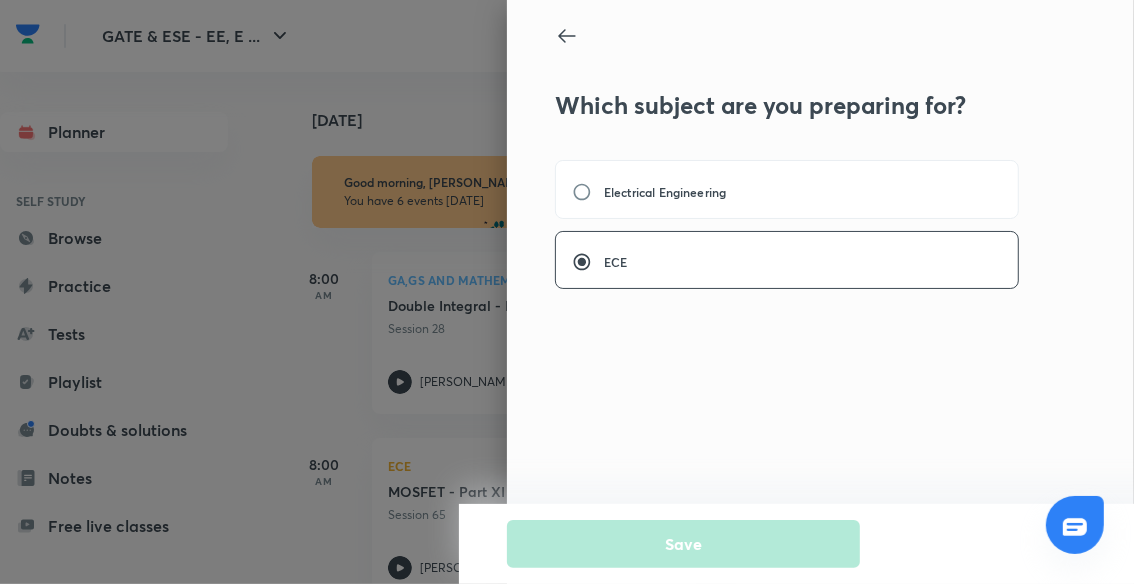 click on "Save" at bounding box center [1026, 544] 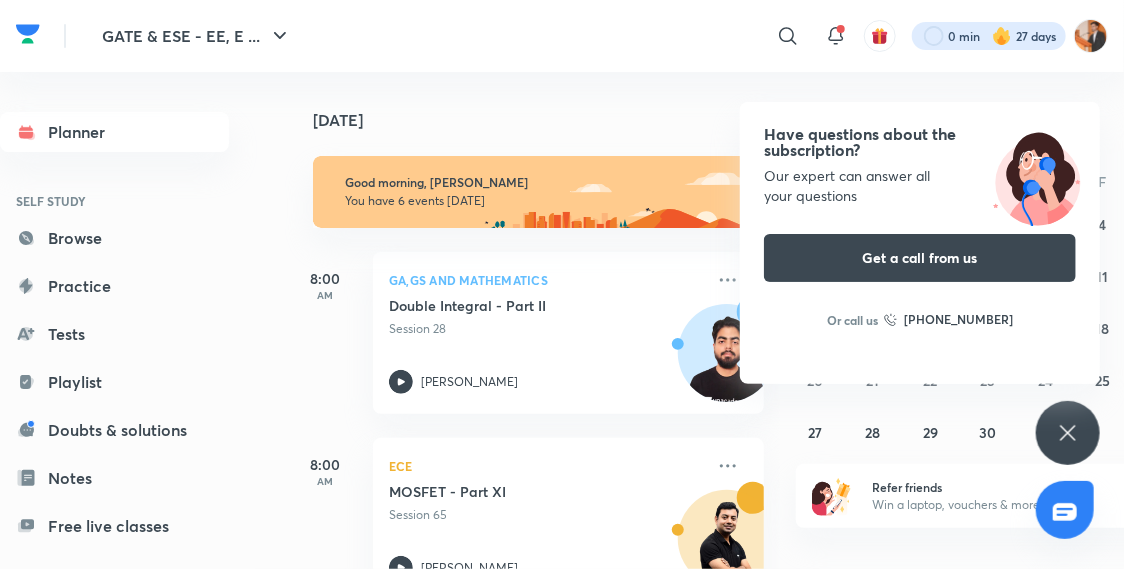 click at bounding box center (989, 36) 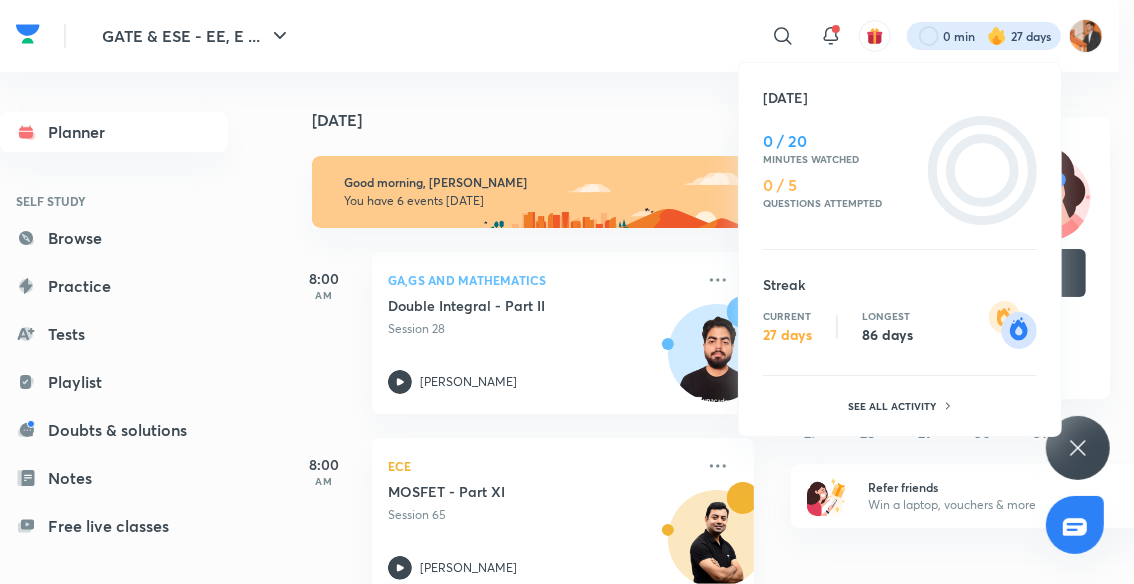 click at bounding box center (567, 292) 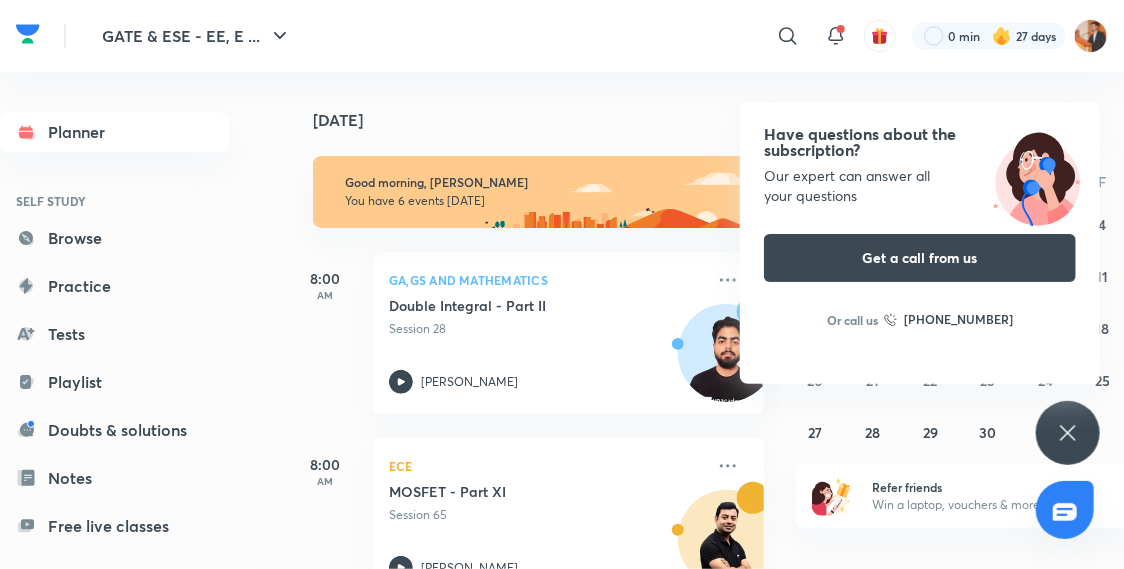 click at bounding box center [1091, 36] 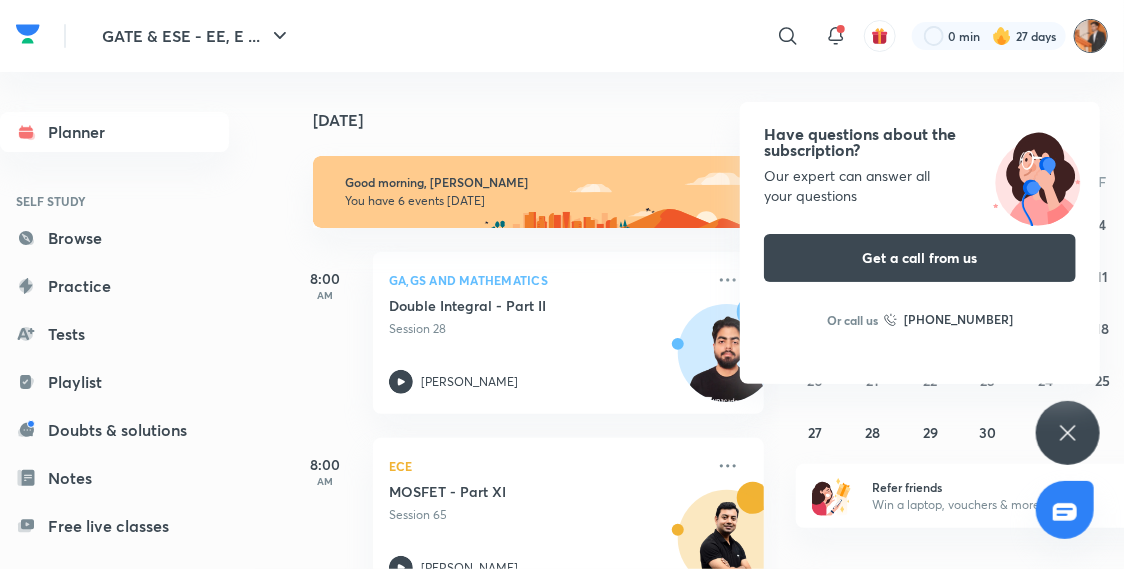click at bounding box center [1091, 36] 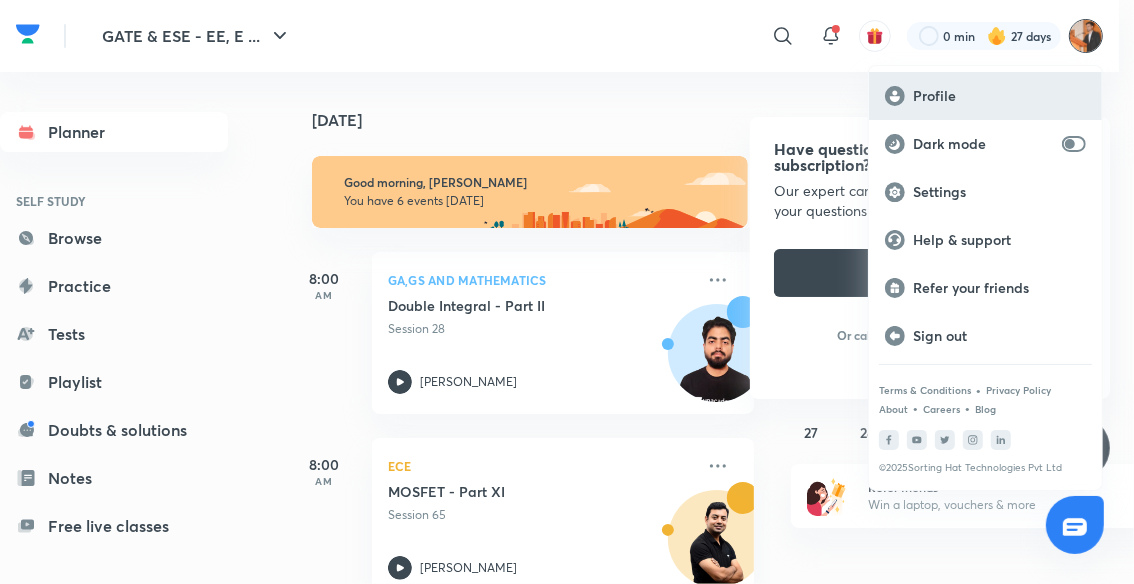 click on "Profile" at bounding box center (985, 96) 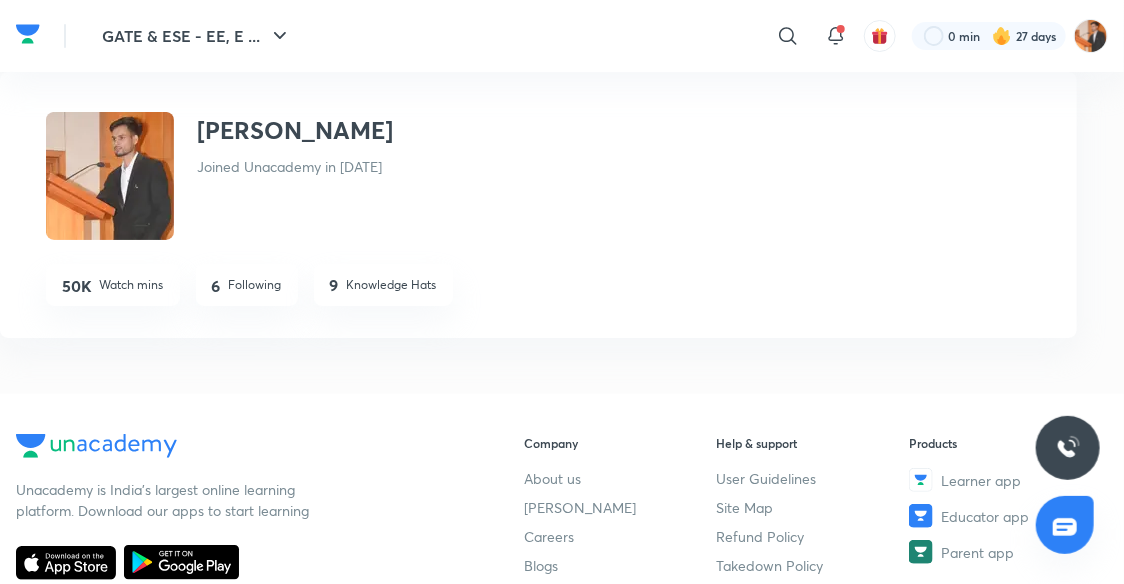 click on "6 Following" at bounding box center (247, 285) 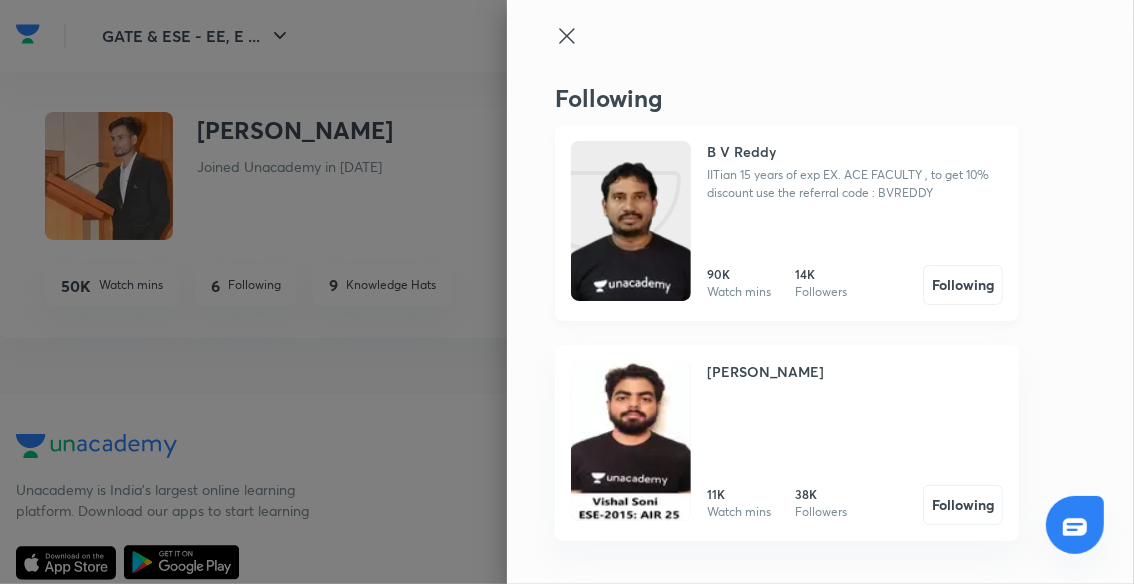 click at bounding box center (631, 241) 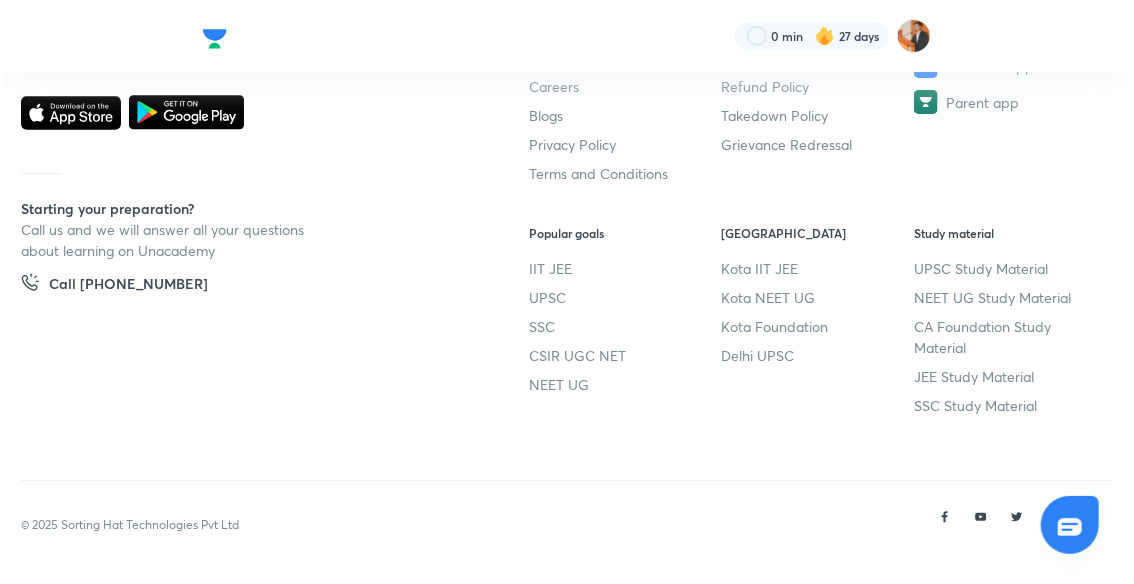 scroll, scrollTop: 0, scrollLeft: 0, axis: both 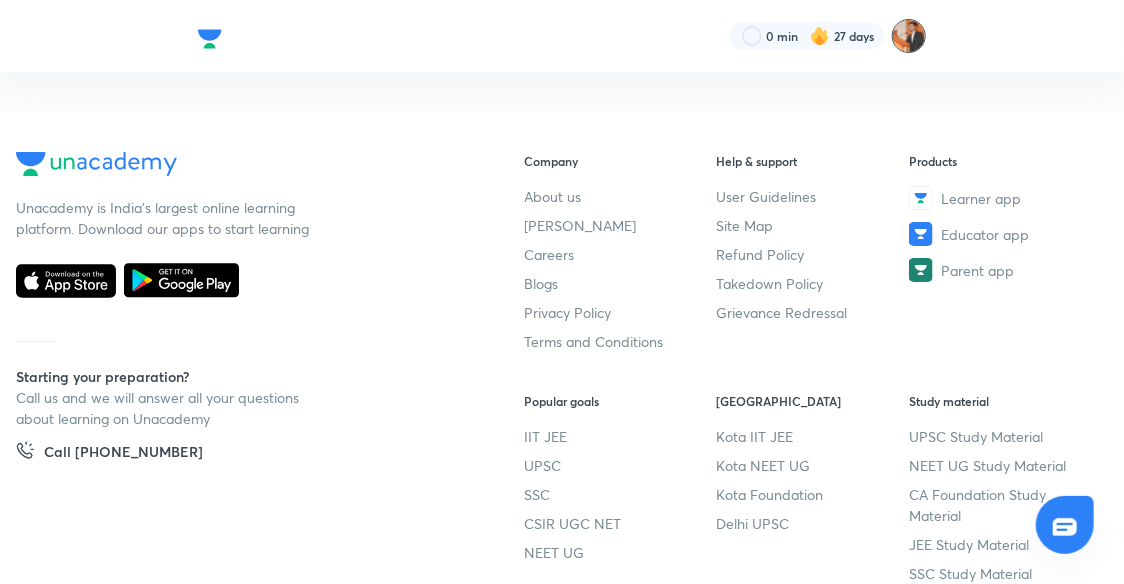 click at bounding box center [909, 36] 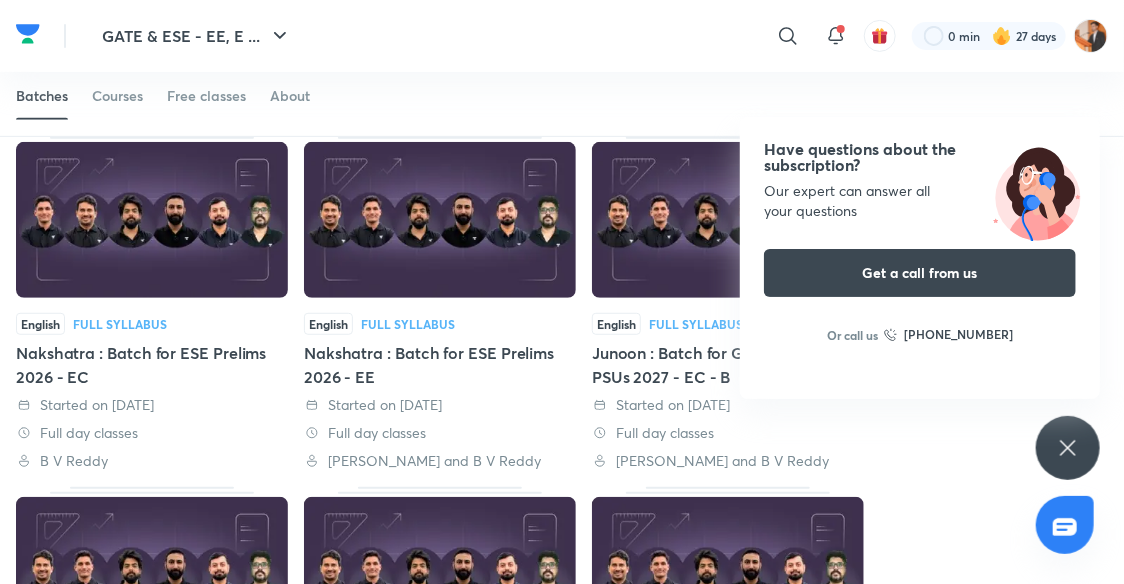 scroll, scrollTop: 257, scrollLeft: 0, axis: vertical 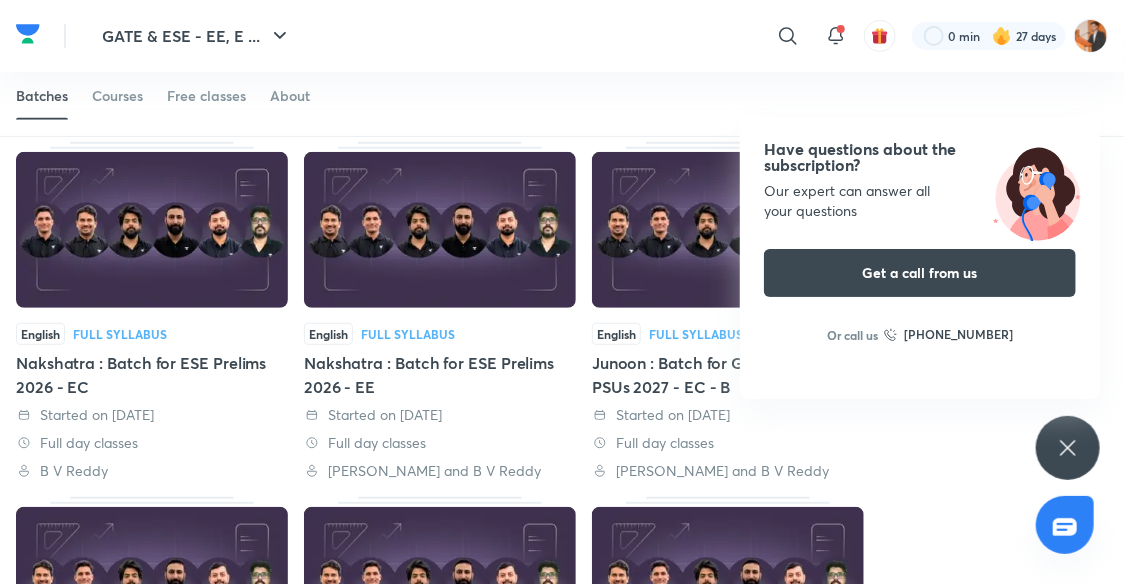click at bounding box center (728, 230) 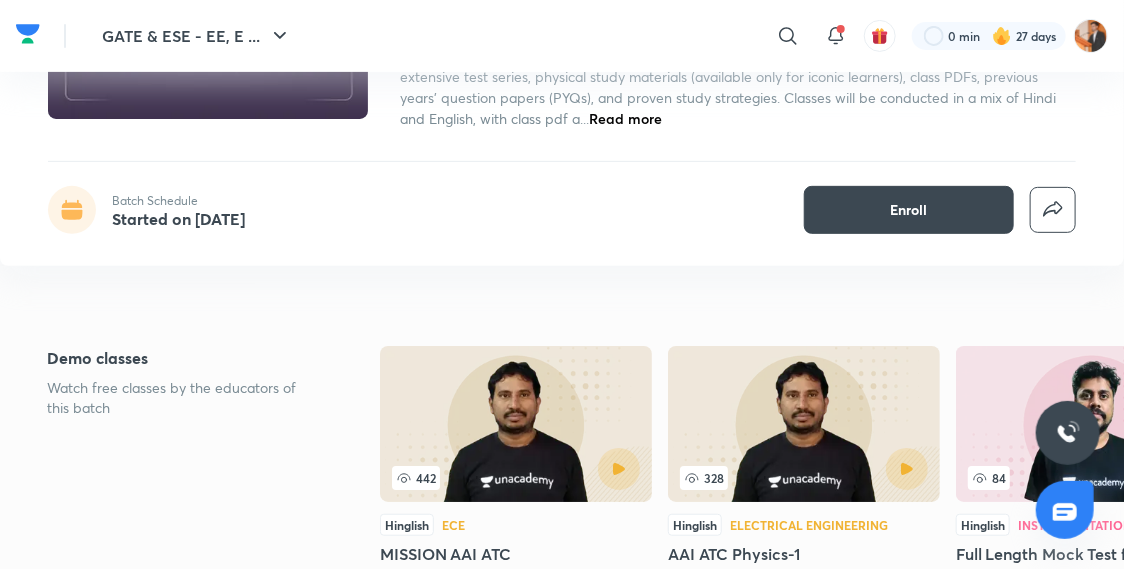 scroll, scrollTop: 231, scrollLeft: 0, axis: vertical 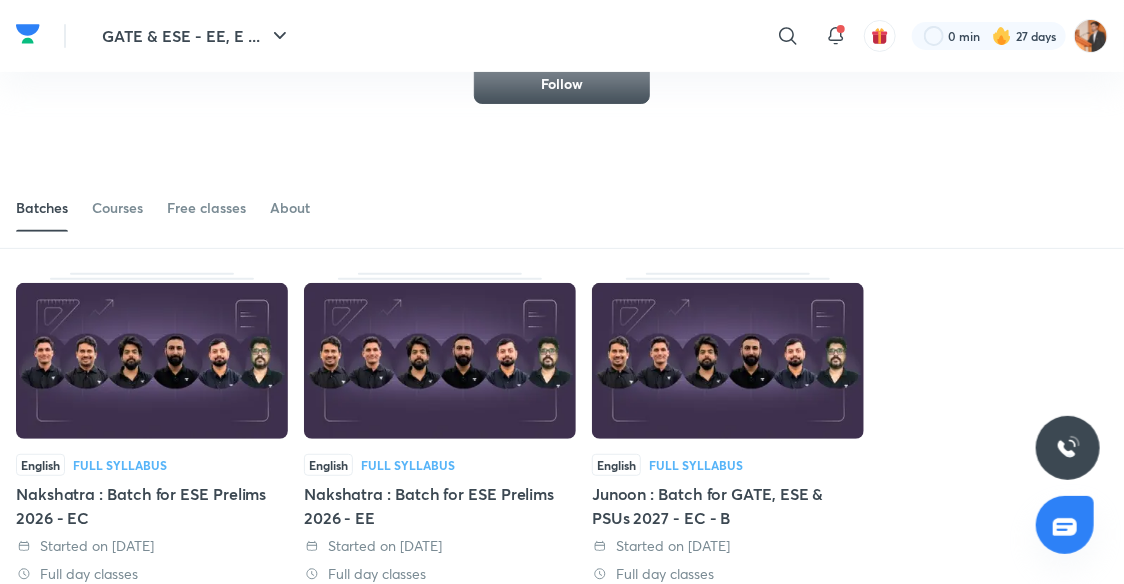 click at bounding box center (28, 34) 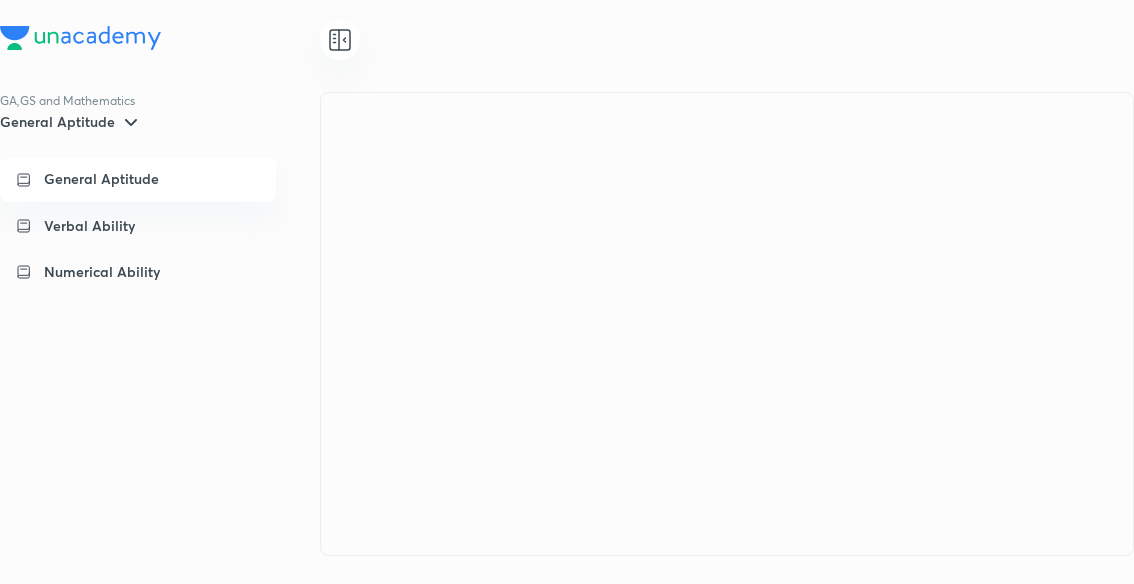 scroll, scrollTop: 0, scrollLeft: 0, axis: both 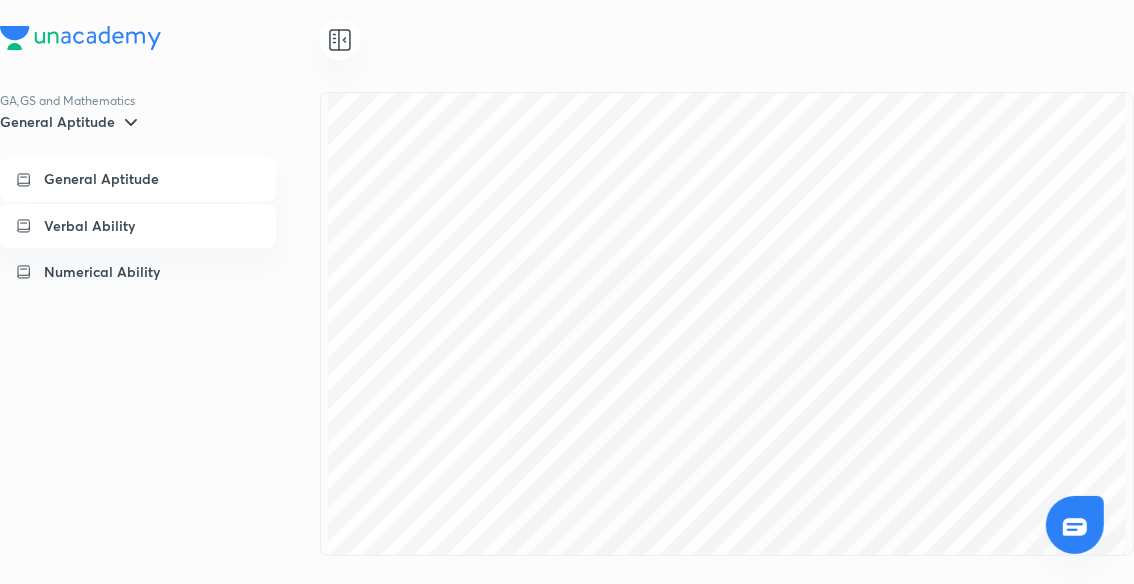 click on "Verbal Ability" at bounding box center (89, 226) 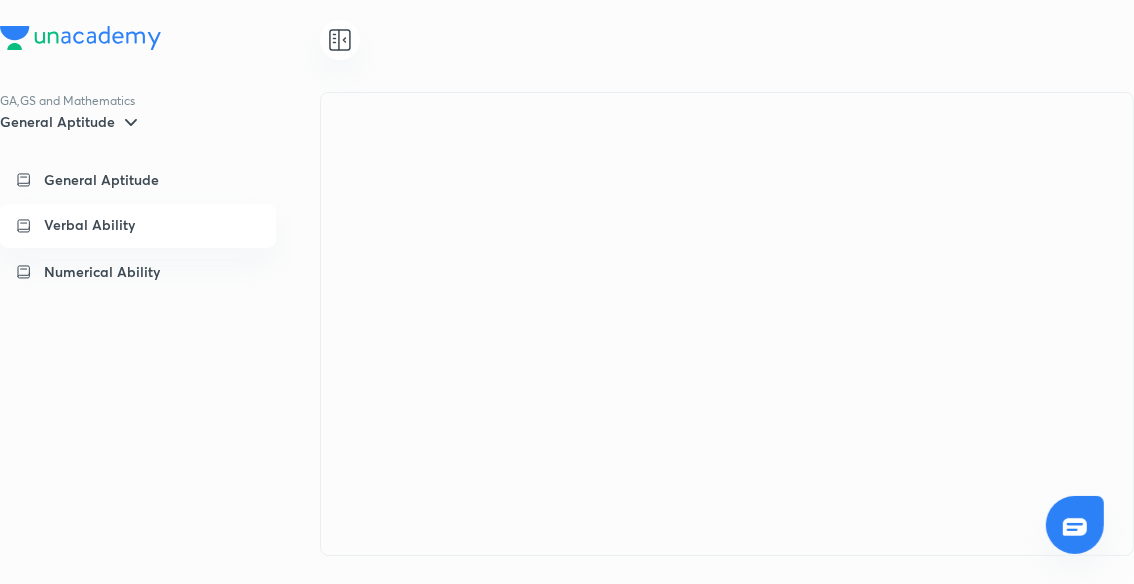 scroll, scrollTop: 0, scrollLeft: 0, axis: both 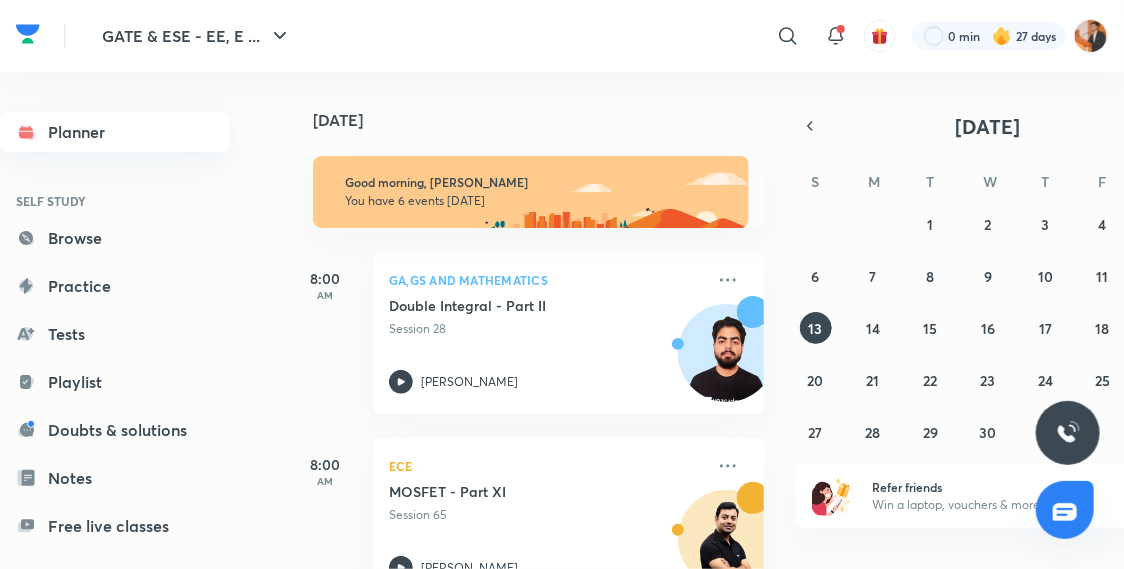 click on "Planner" at bounding box center [114, 132] 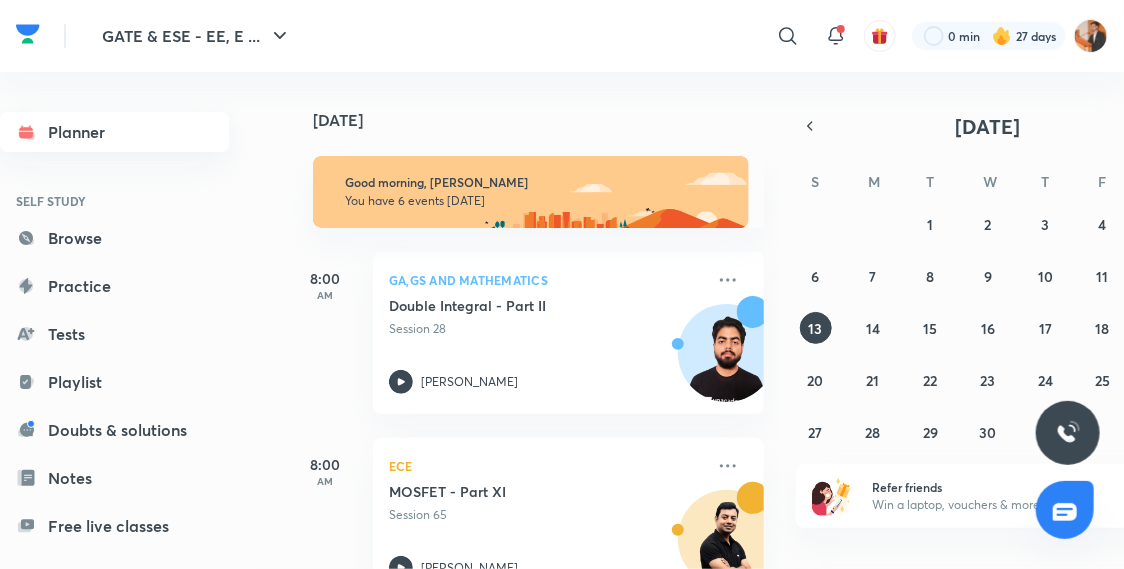 click on "Planner" at bounding box center (114, 132) 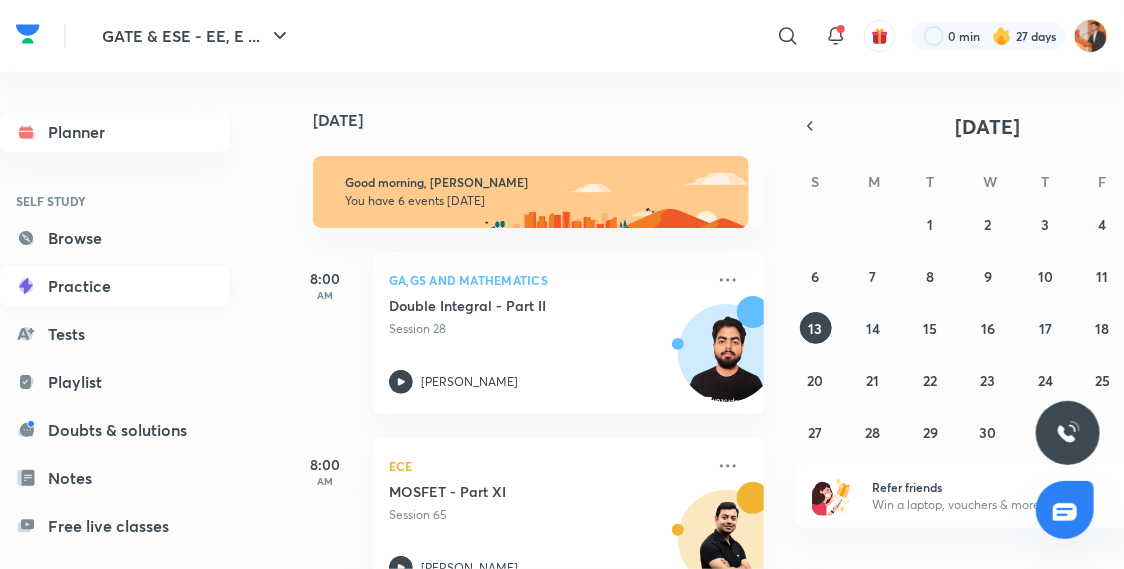 click on "Practice" at bounding box center (114, 286) 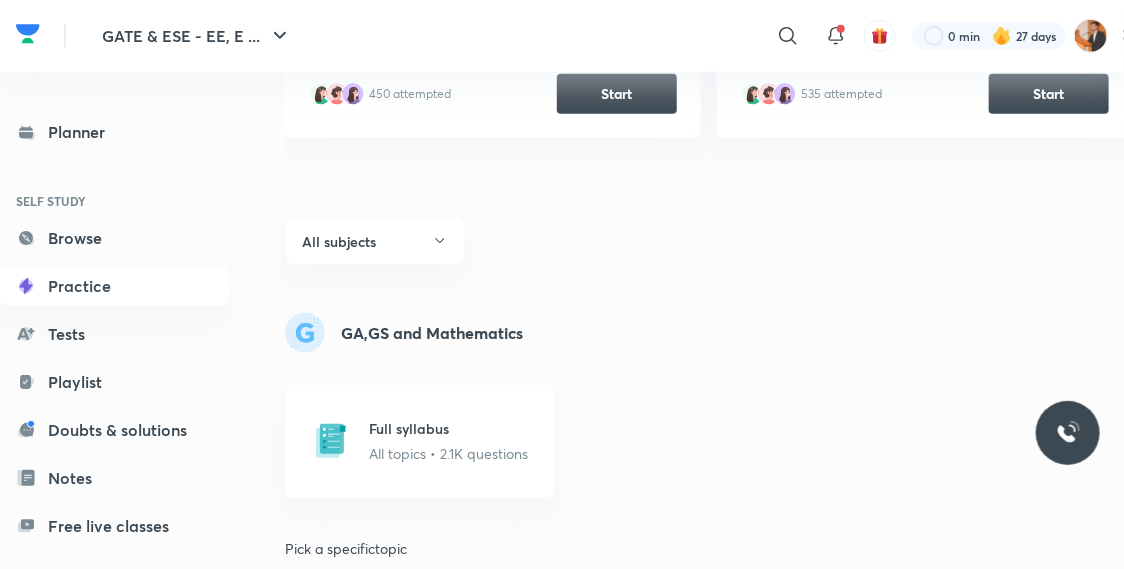 scroll, scrollTop: 638, scrollLeft: 0, axis: vertical 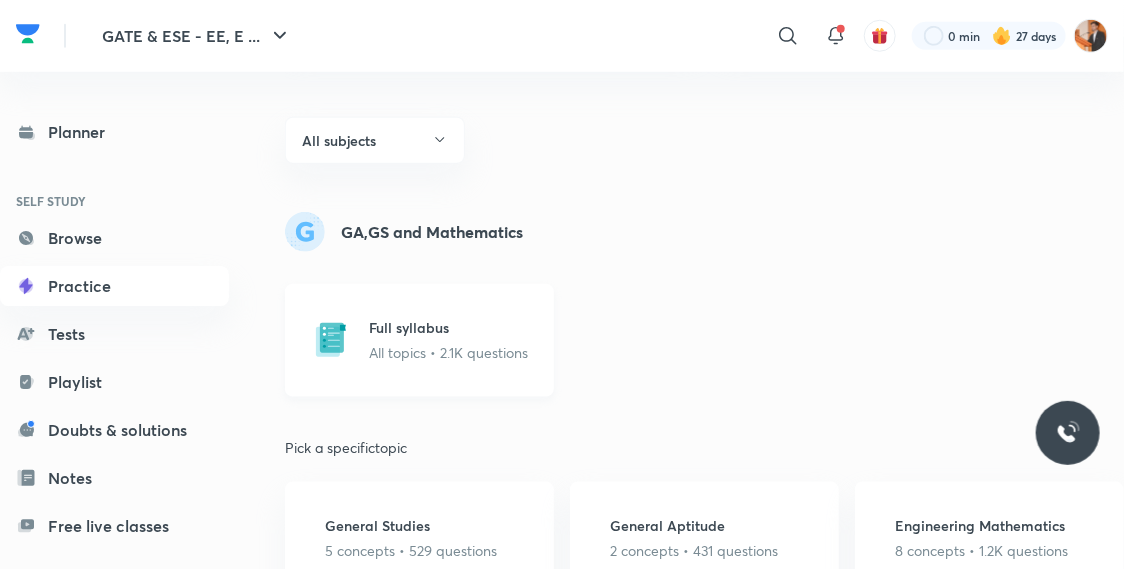 click on "Full syllabus" at bounding box center [448, 327] 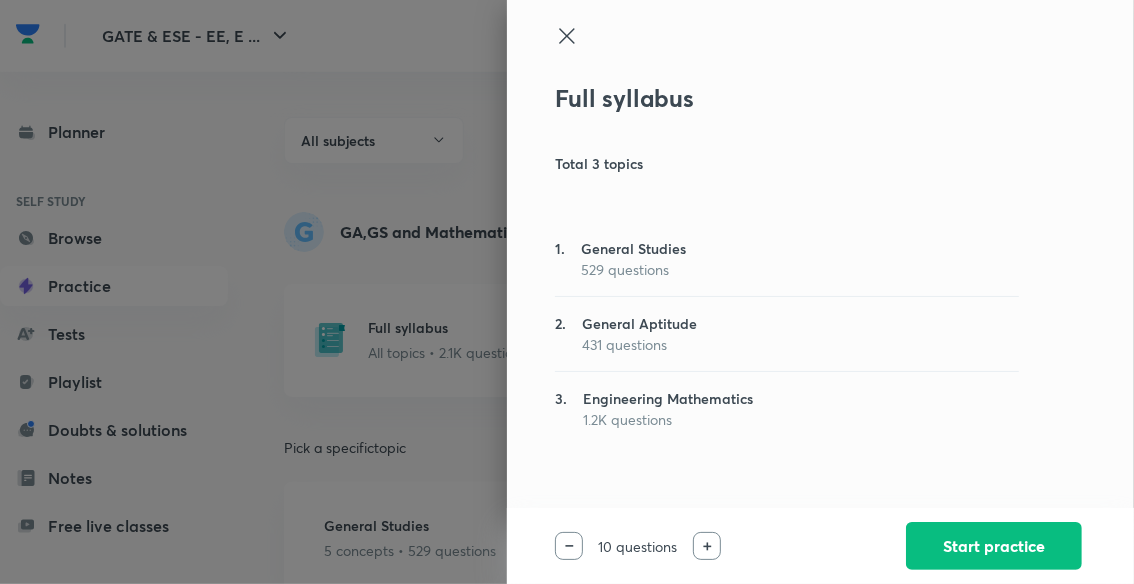 click 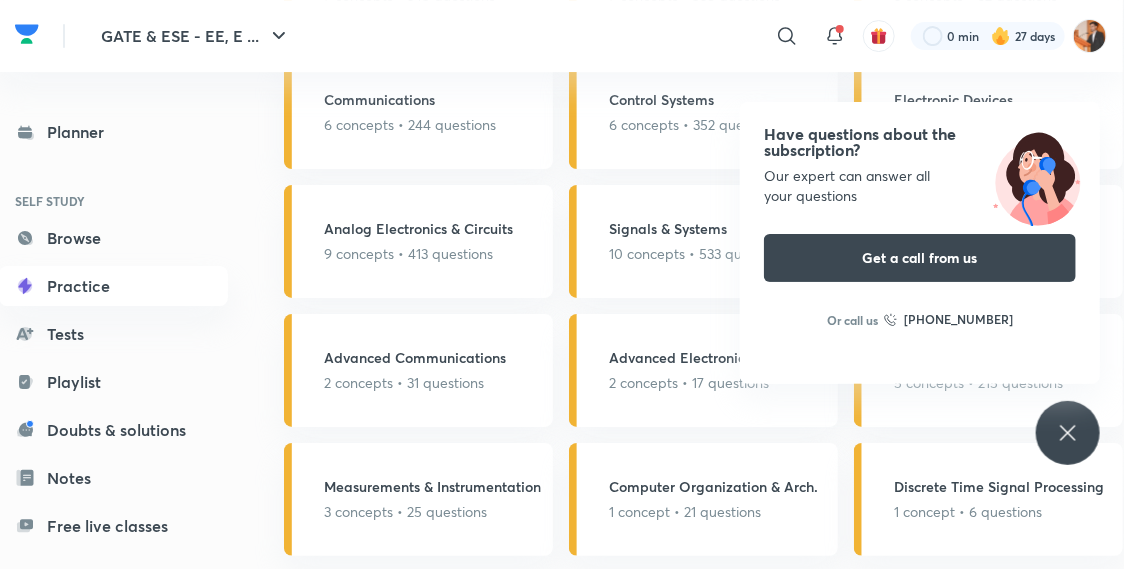 scroll, scrollTop: 2628, scrollLeft: 1, axis: both 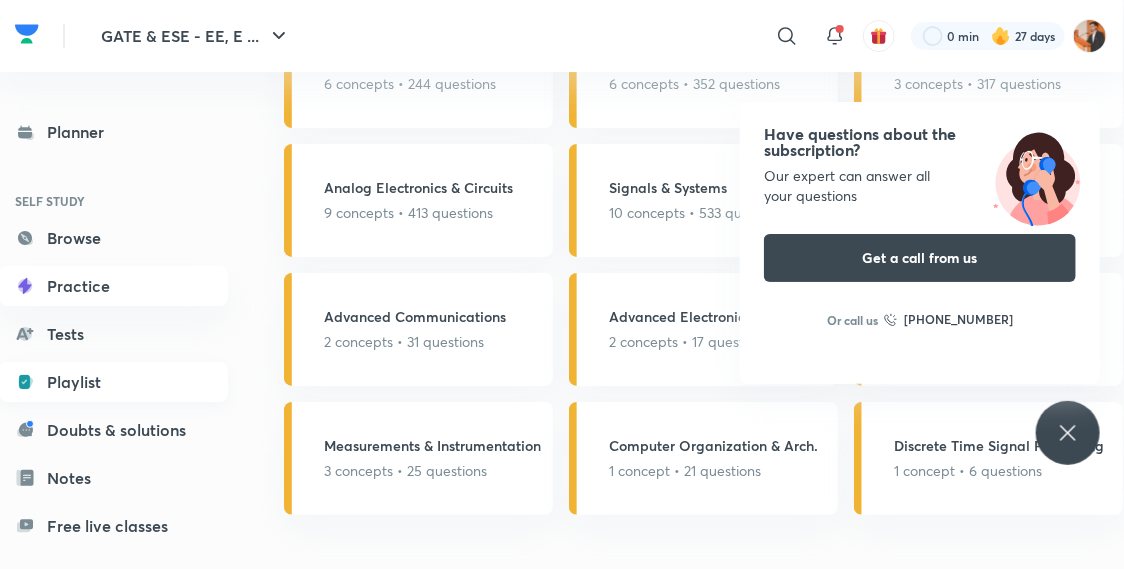 click on "Playlist" at bounding box center [113, 382] 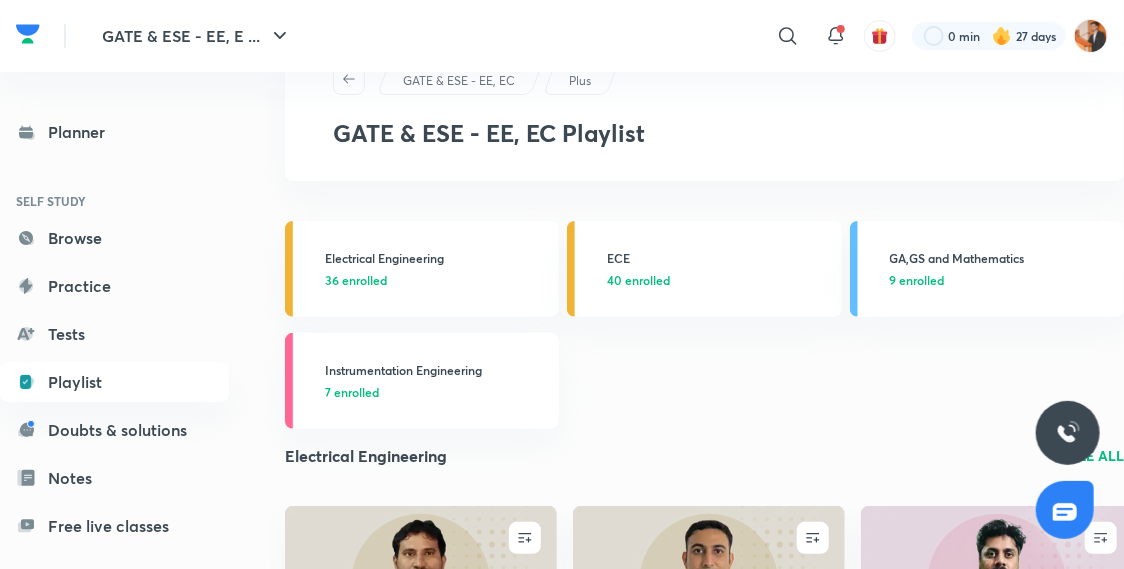 scroll, scrollTop: 33, scrollLeft: 0, axis: vertical 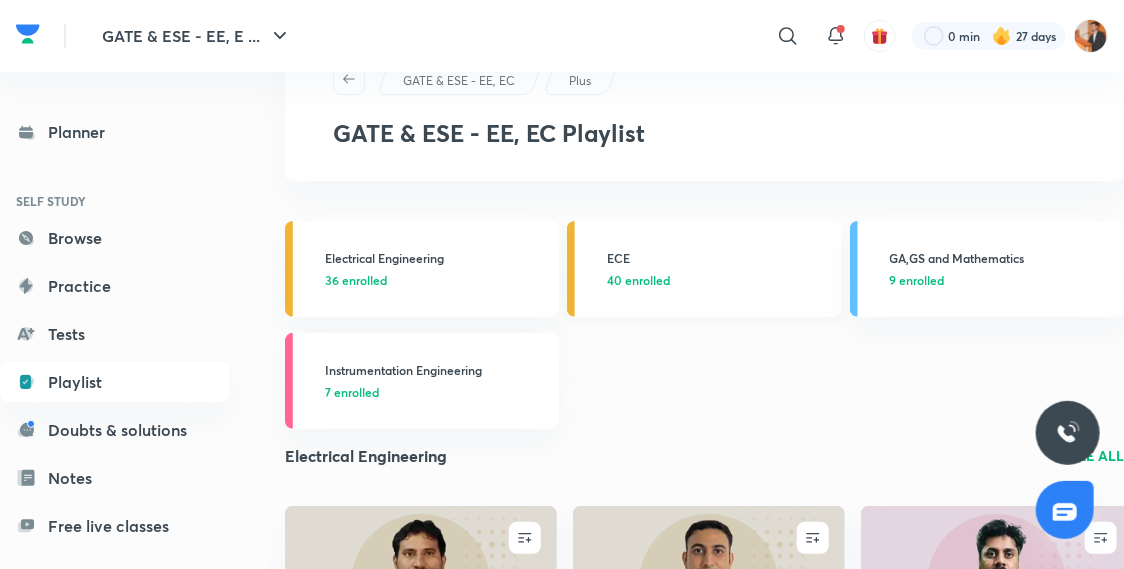 click on "40 enrolled" at bounding box center (638, 280) 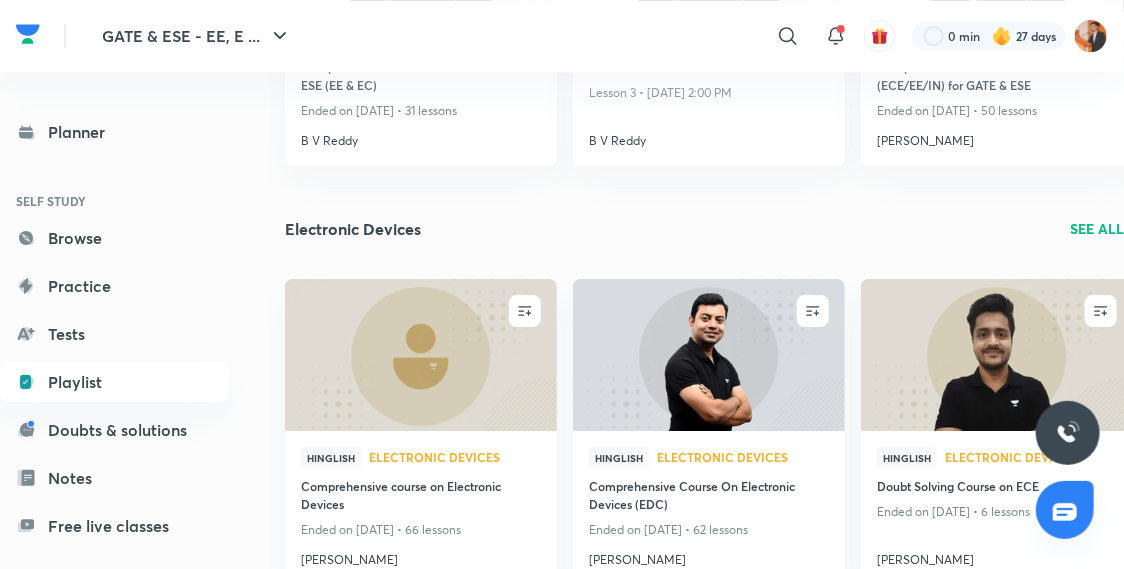 scroll, scrollTop: 2383, scrollLeft: 0, axis: vertical 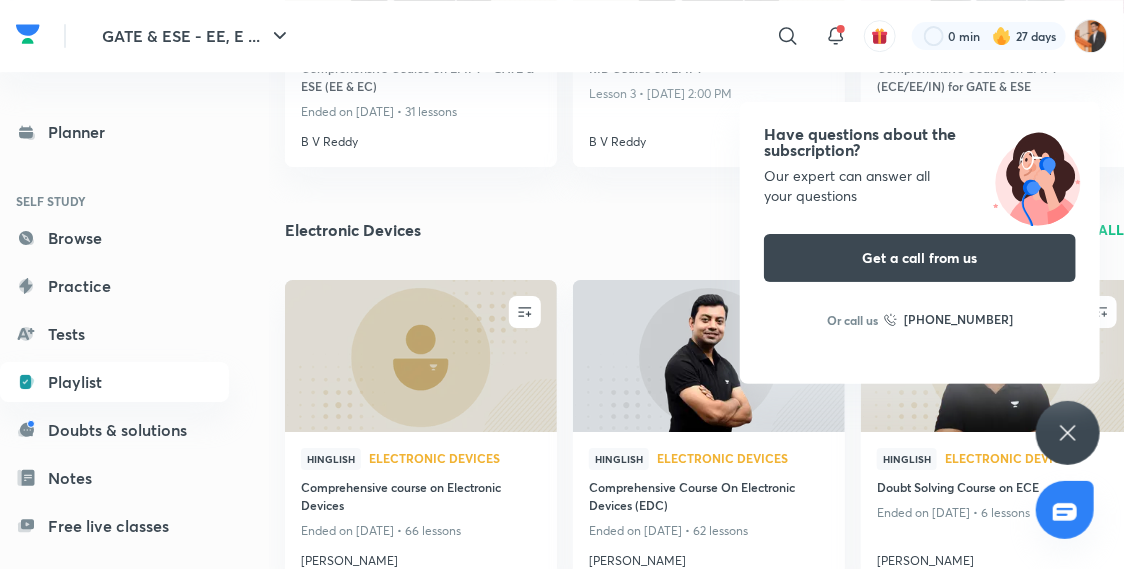 click on "Have questions about the subscription?" at bounding box center (920, 142) 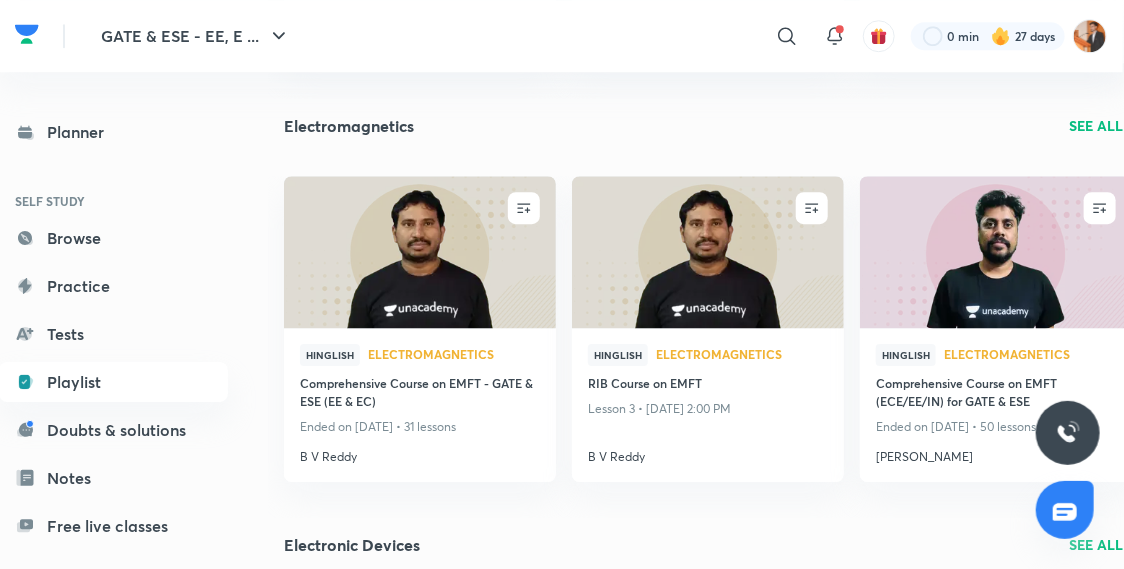 scroll, scrollTop: 2065, scrollLeft: 1, axis: both 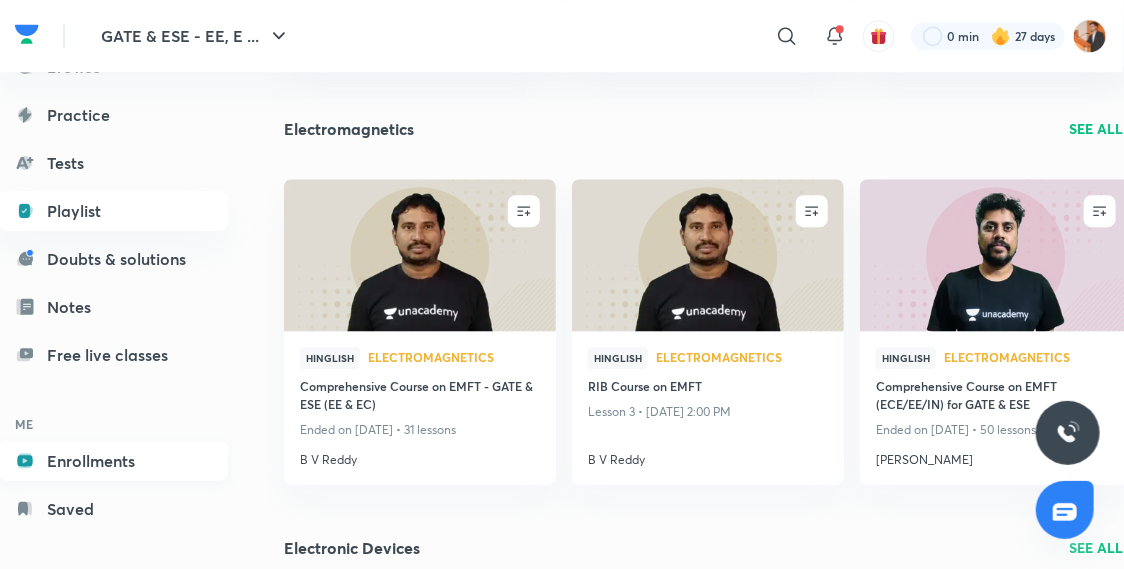 click on "Enrollments" at bounding box center [113, 461] 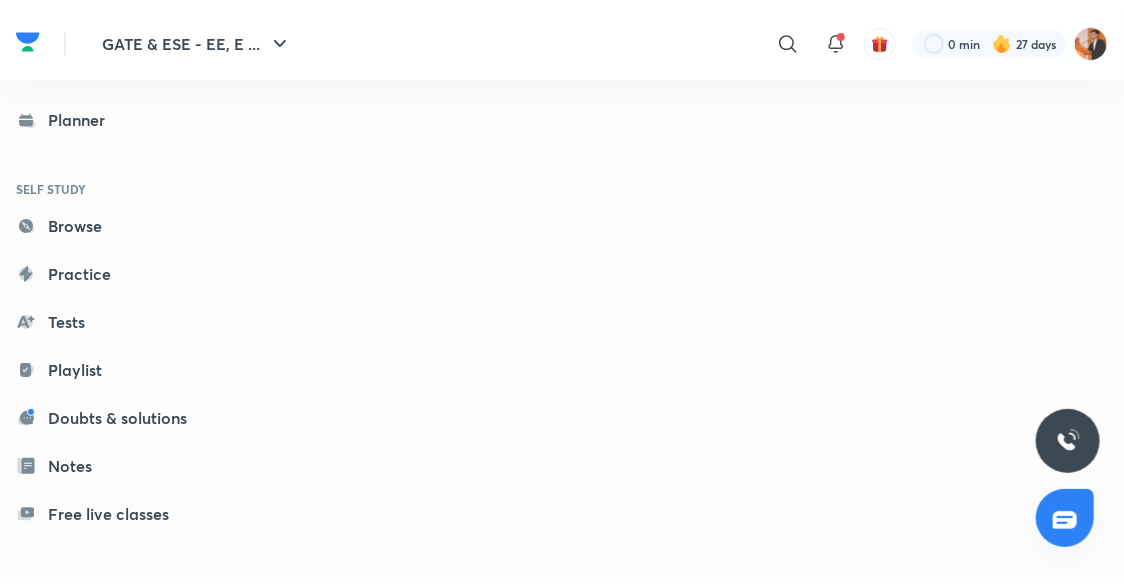 scroll, scrollTop: 0, scrollLeft: 0, axis: both 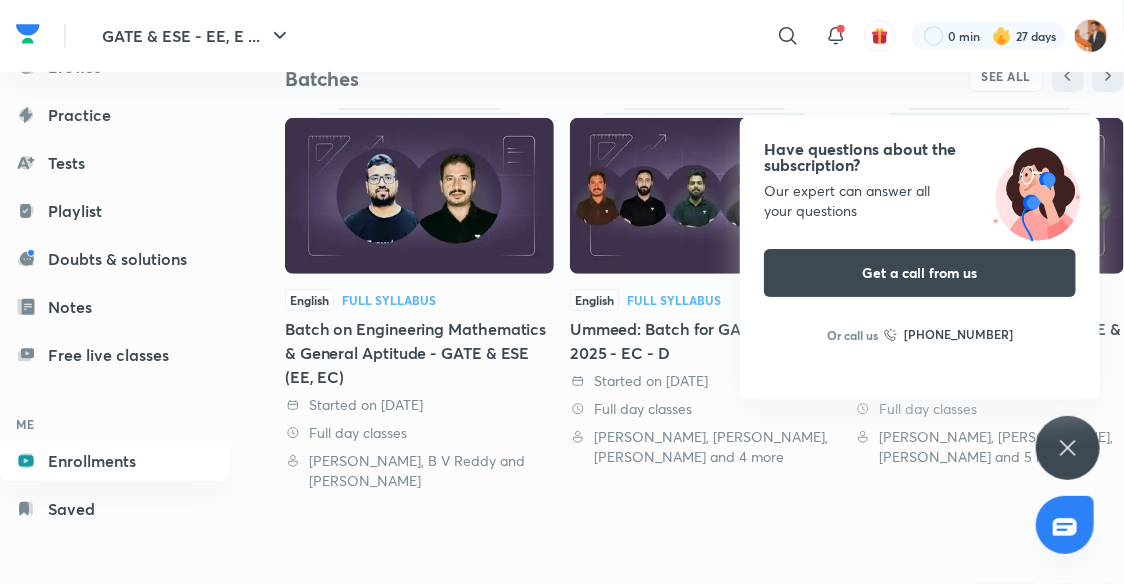 click on "Have questions about the subscription? Our expert can answer all your questions Get a call from us Or call us +91 8585858585" at bounding box center [920, 258] 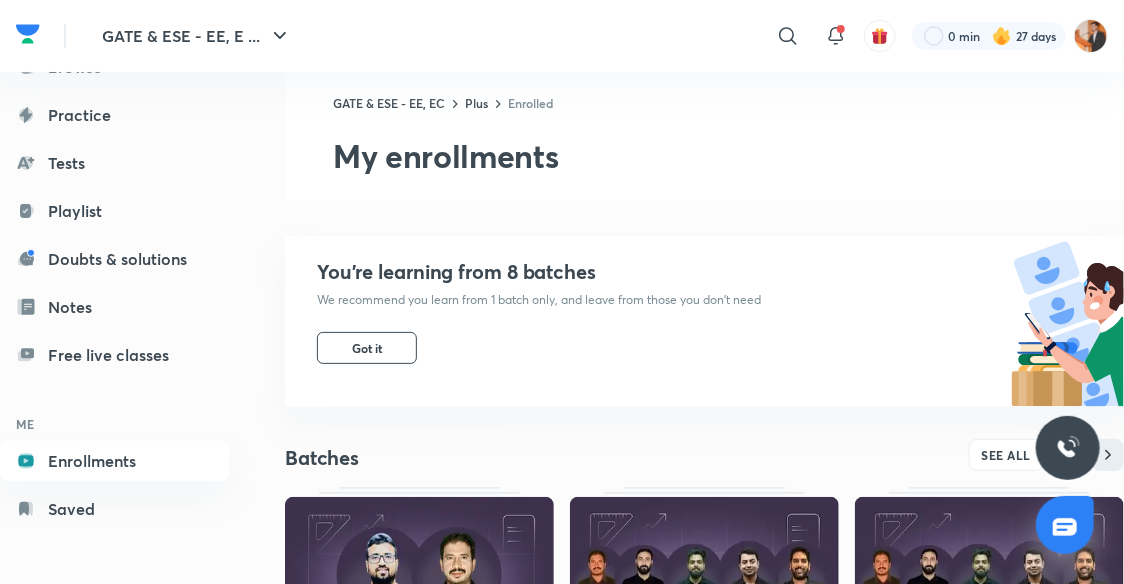 scroll, scrollTop: 0, scrollLeft: 0, axis: both 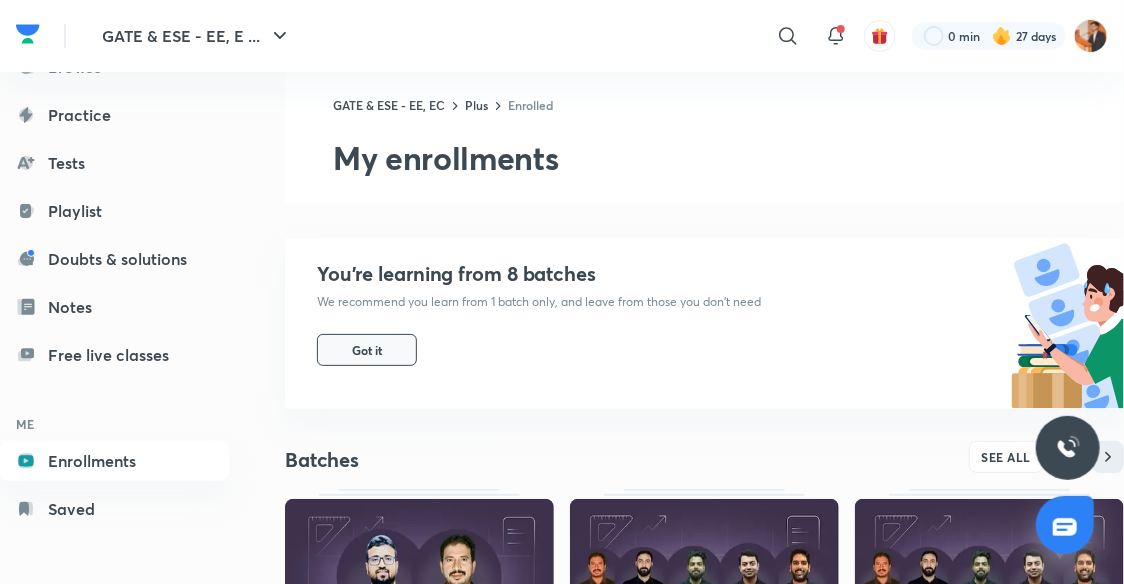 click on "Got it" at bounding box center (367, 350) 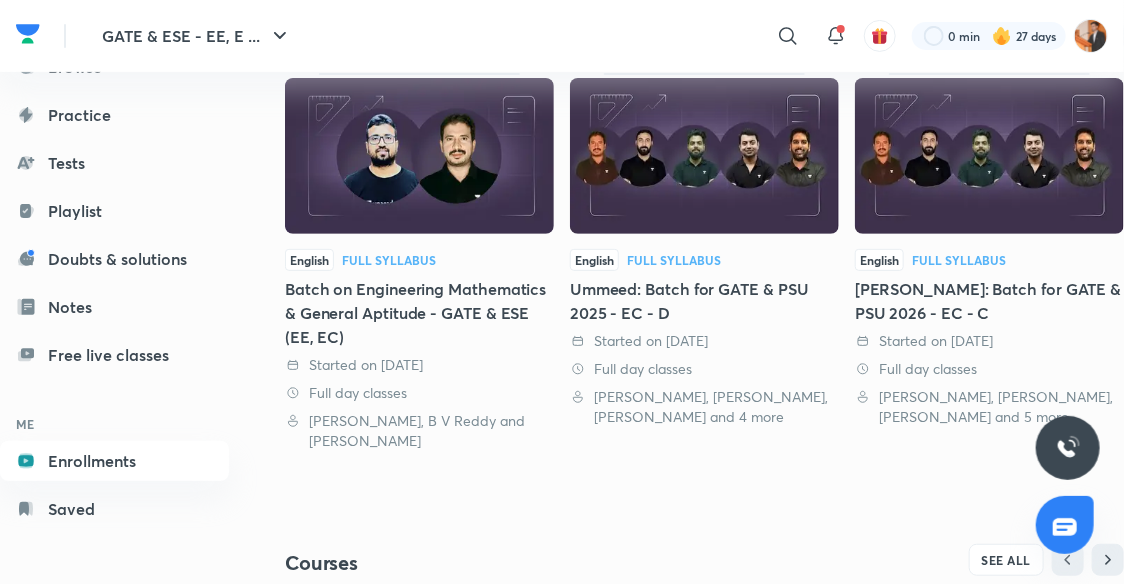 scroll, scrollTop: 218, scrollLeft: 0, axis: vertical 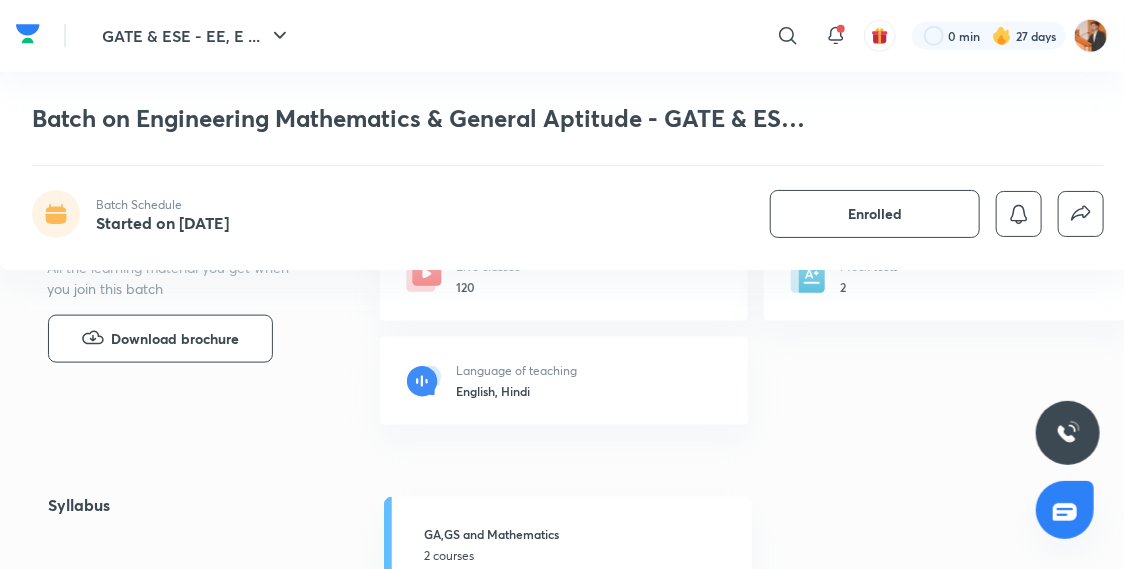 click on "Live classes" at bounding box center (488, 267) 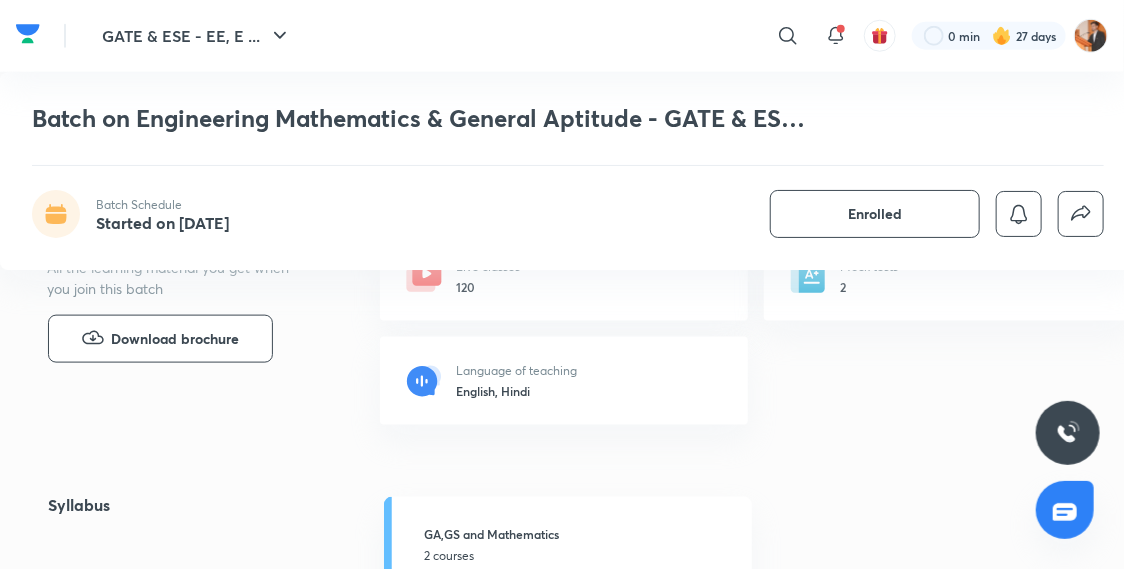 click on "120" at bounding box center (488, 287) 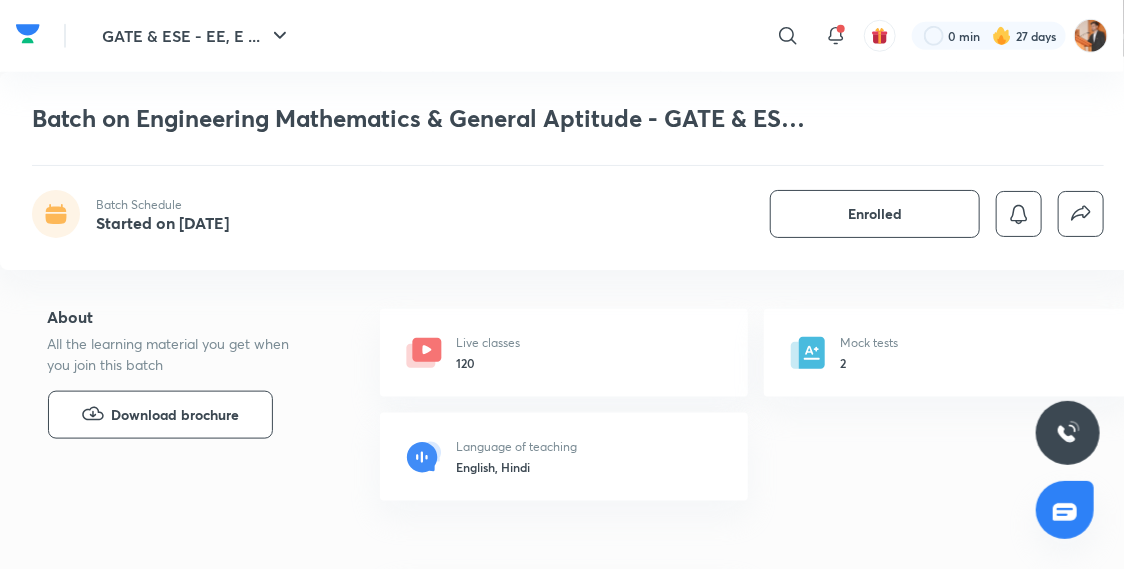 scroll, scrollTop: 635, scrollLeft: 0, axis: vertical 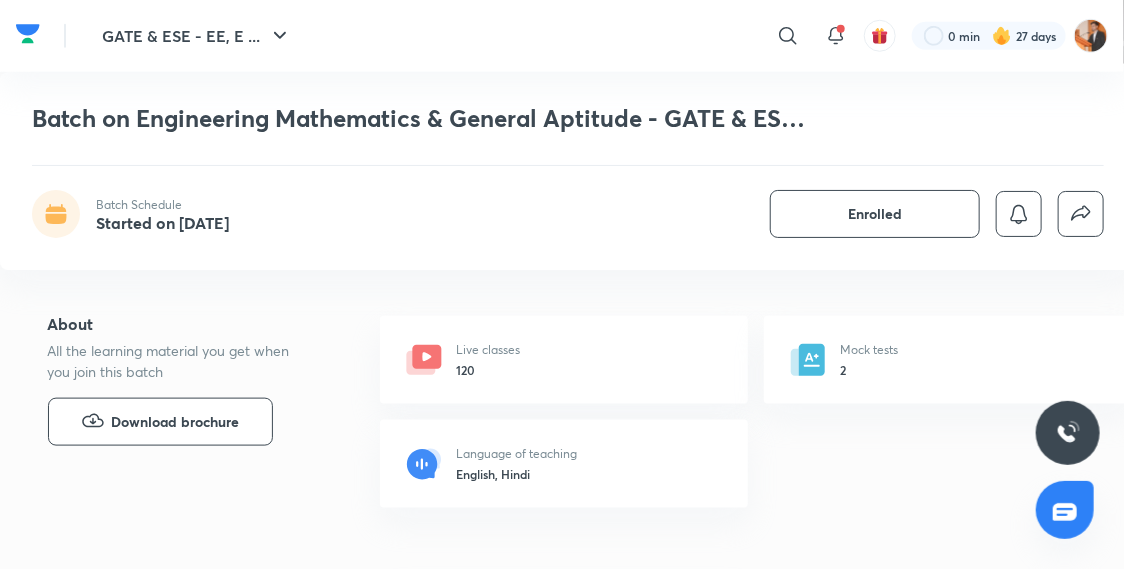 click 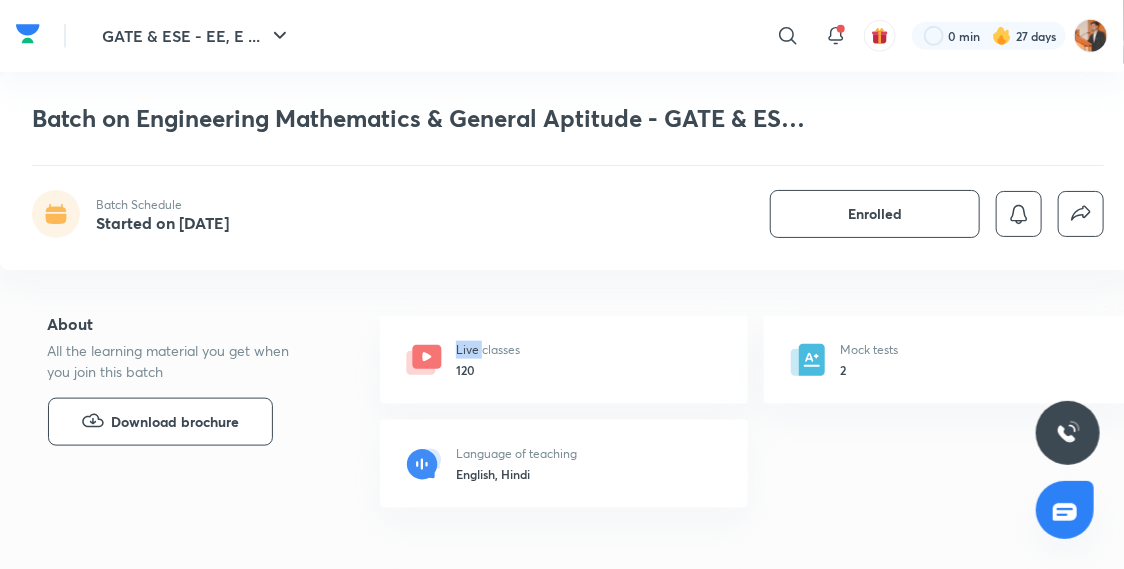 click 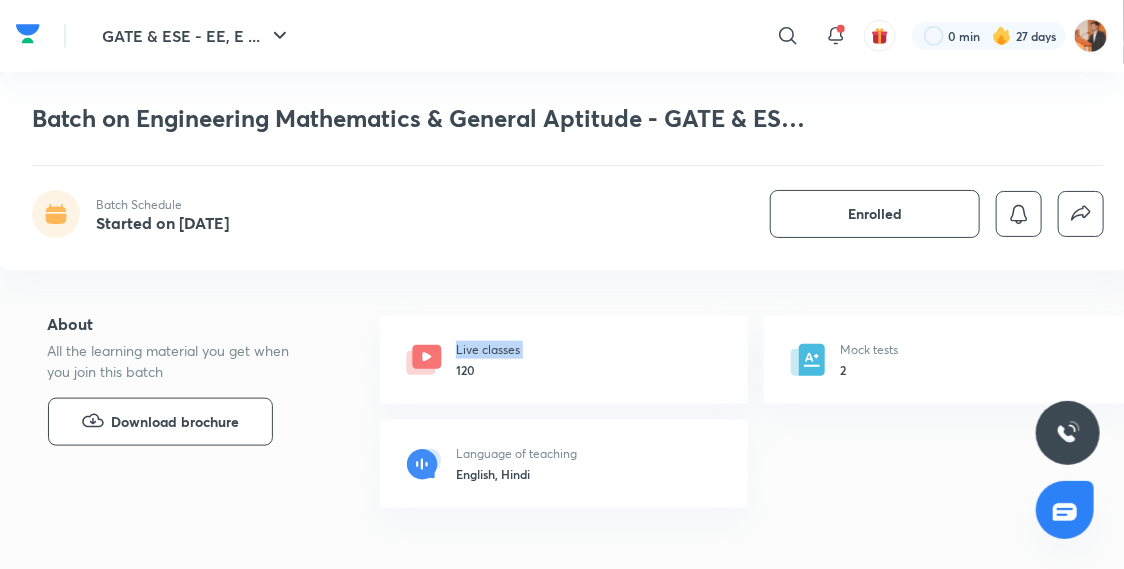 click 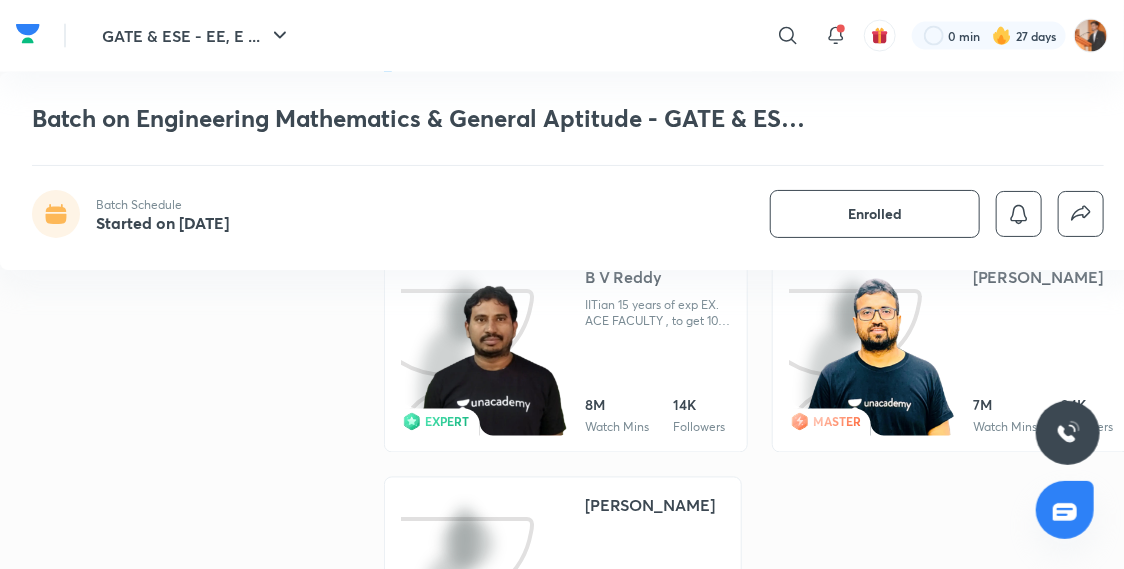 scroll, scrollTop: 1166, scrollLeft: 0, axis: vertical 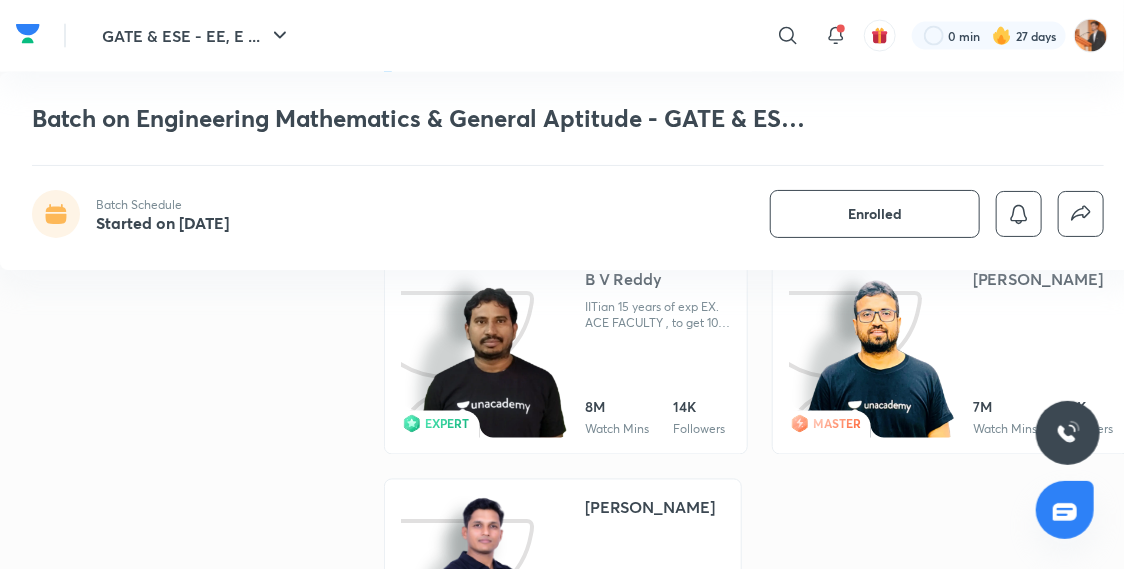 click at bounding box center (492, 364) 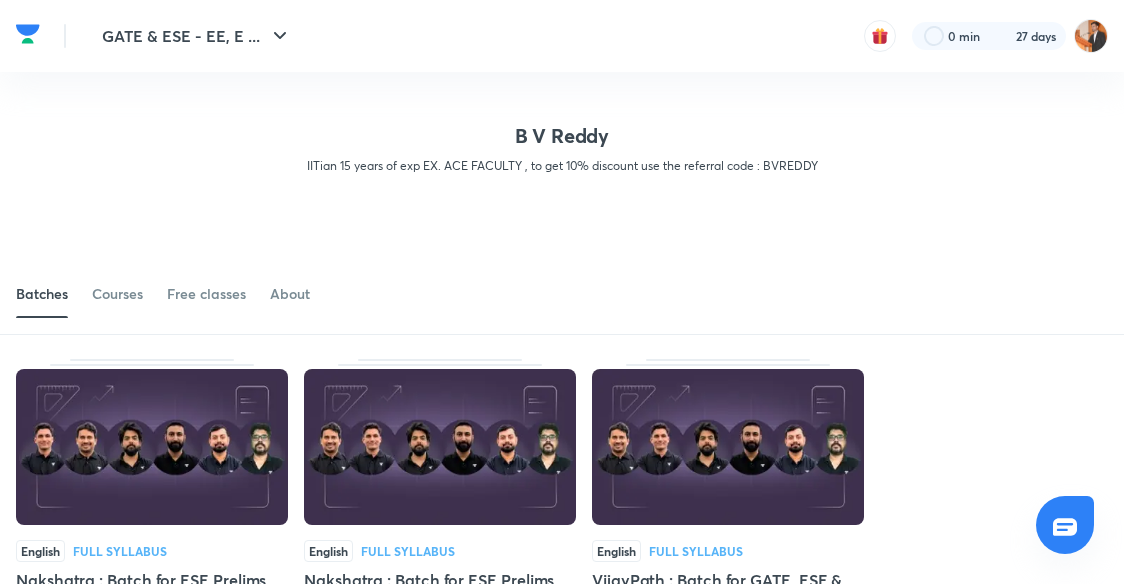 scroll, scrollTop: 79, scrollLeft: 0, axis: vertical 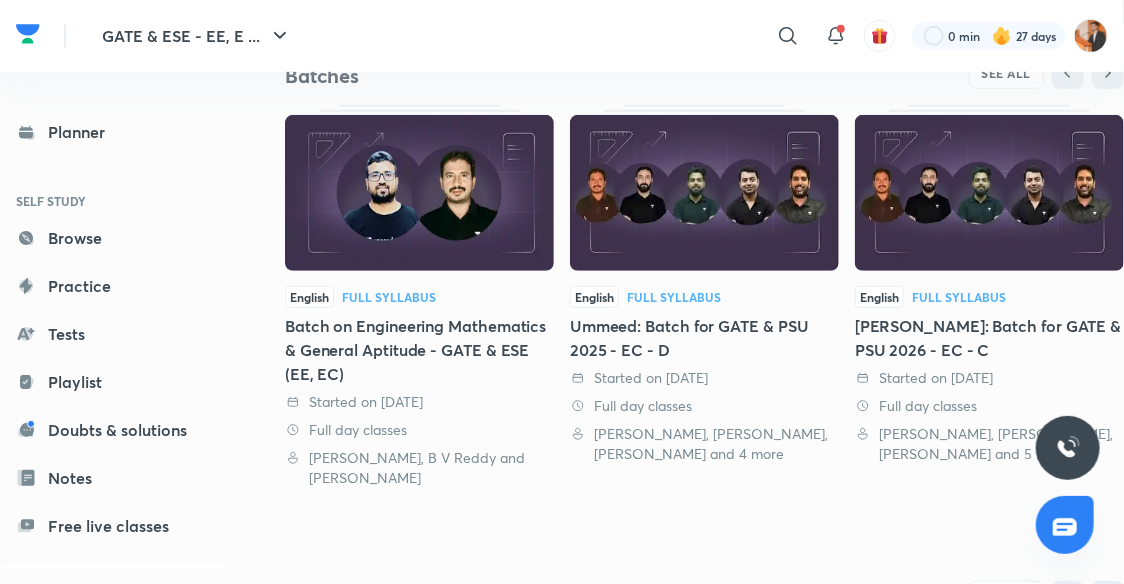 click at bounding box center (419, 193) 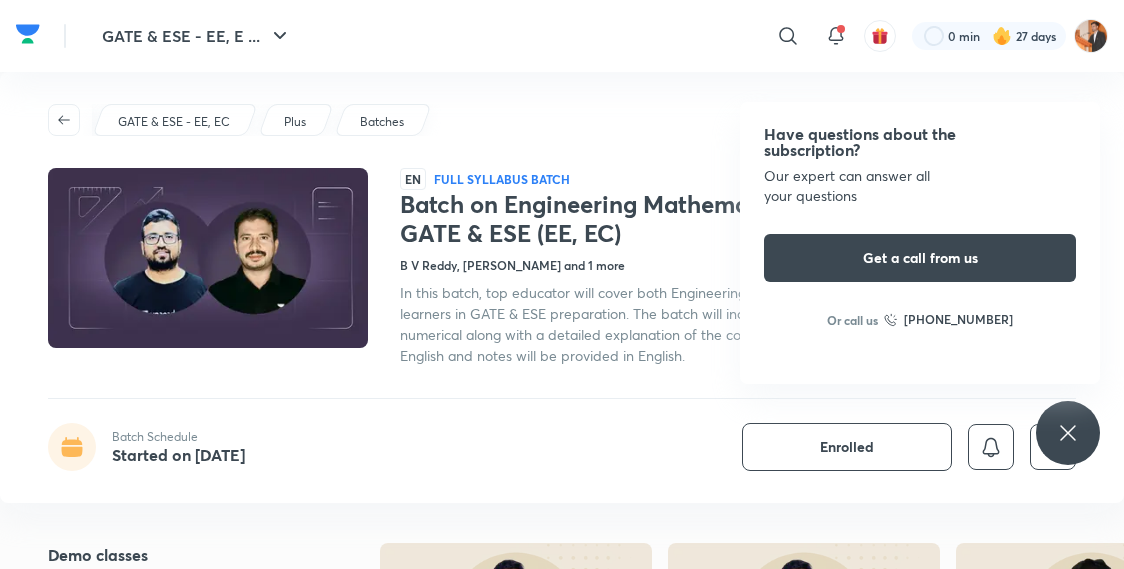 scroll, scrollTop: 0, scrollLeft: 0, axis: both 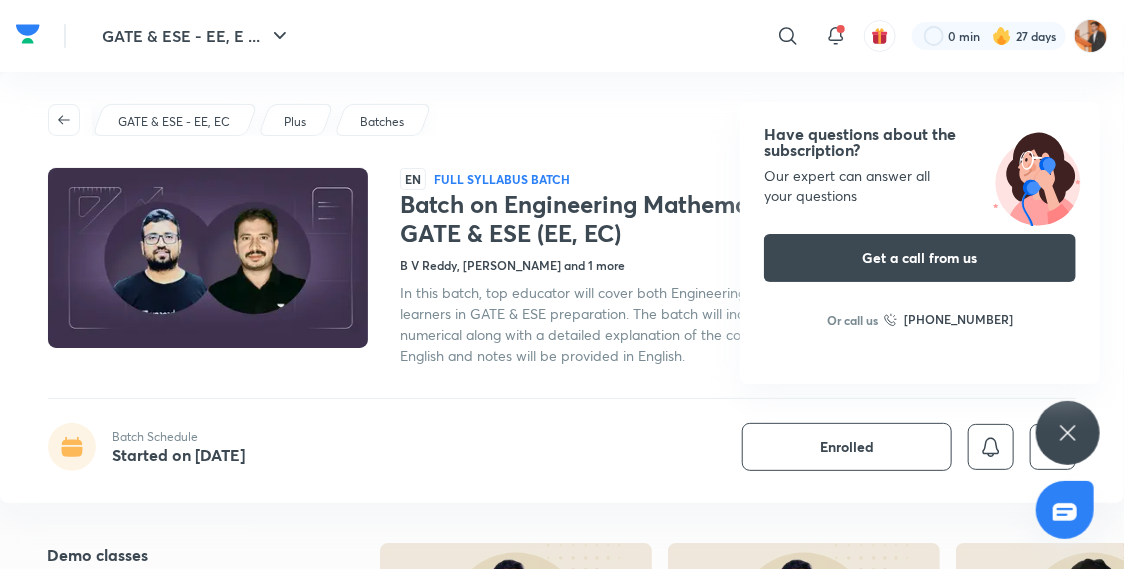 click on "Have questions about the subscription? Our expert can answer all your questions Get a call from us Or call us +91 8585858585" at bounding box center (1068, 433) 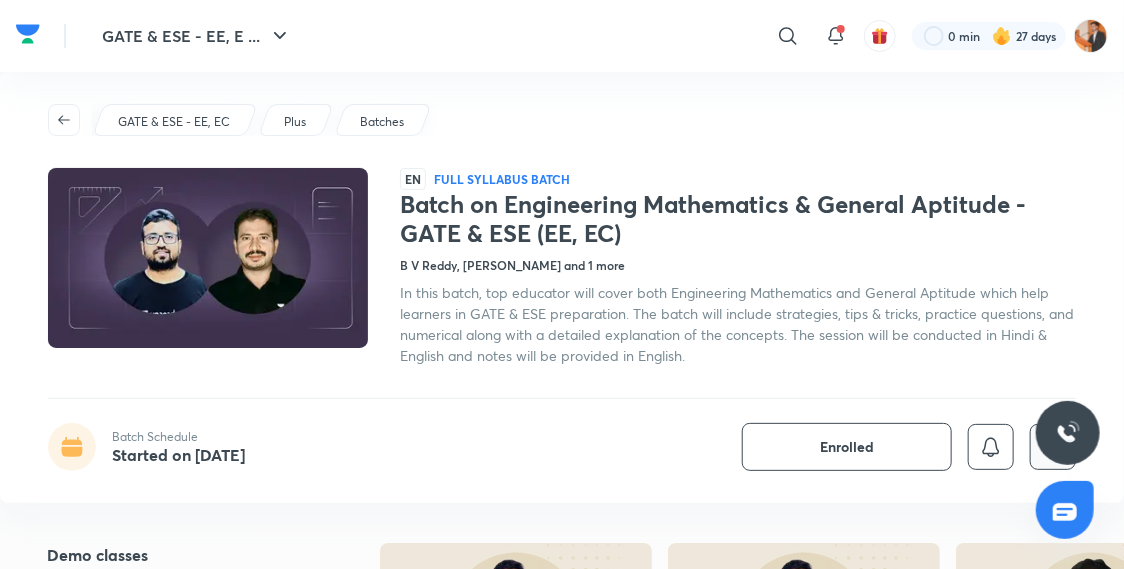 click at bounding box center (1053, 447) 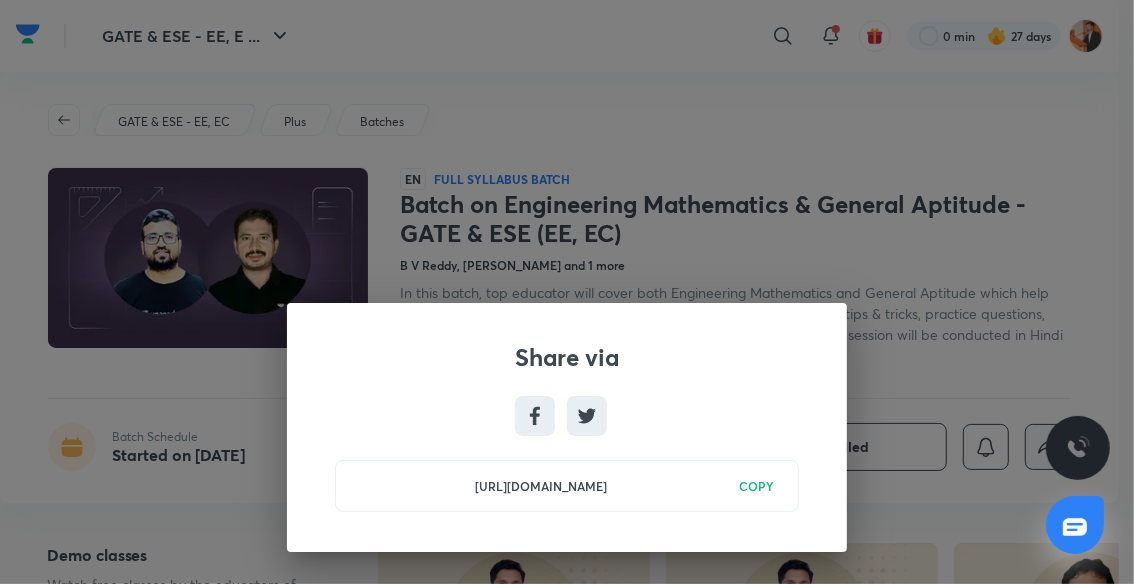 click on "Share via https://unacademy.com/batch/batch-on-engineering-mathematics-general-aptitude-gate-ese-ee-ec/1B28HB5R COPY" at bounding box center [567, 292] 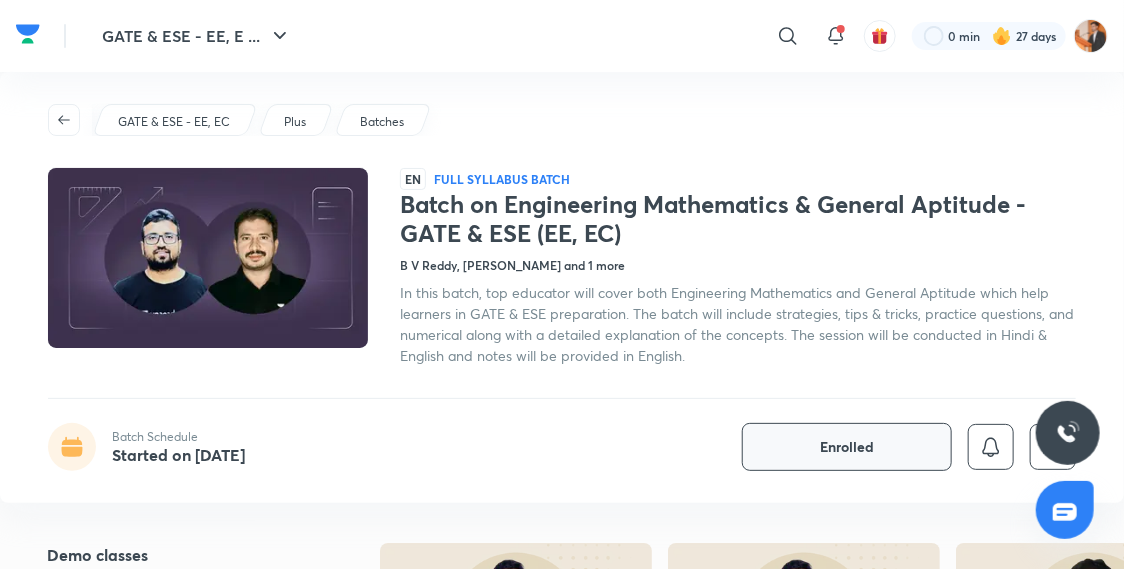 click on "Enrolled" at bounding box center [847, 447] 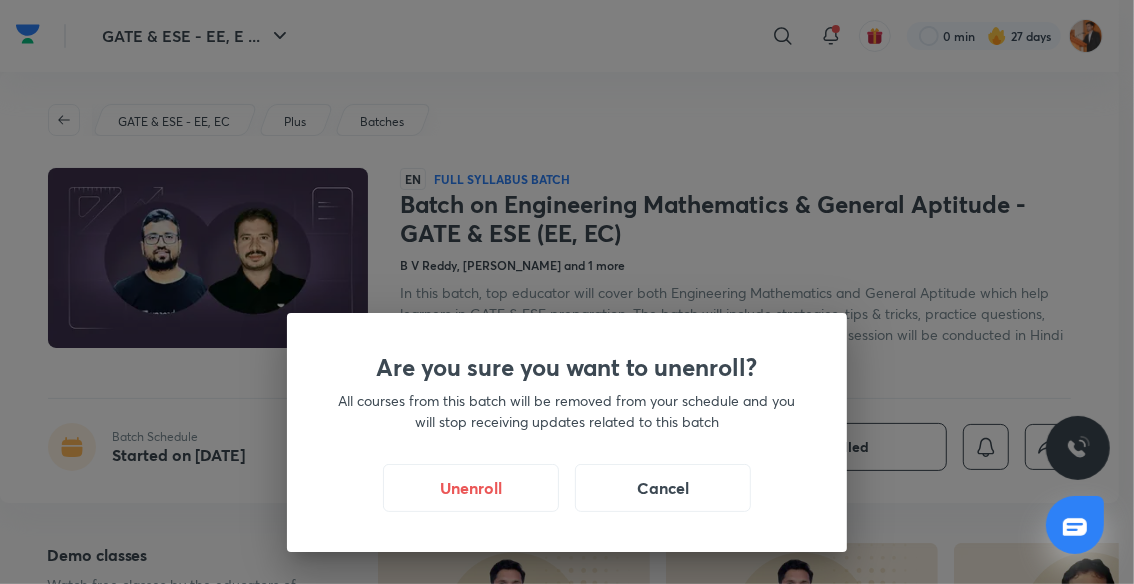 click on "Are you sure you want to unenroll? All courses from this batch will be removed from your schedule and you will stop receiving updates related to this batch Unenroll Cancel" at bounding box center [567, 432] 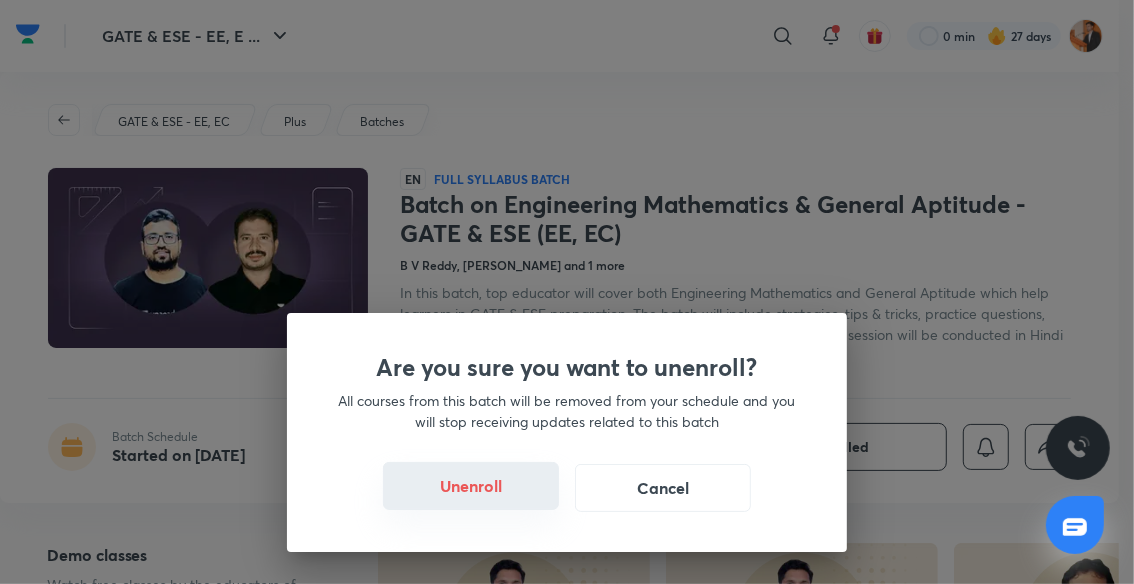 click on "Unenroll" at bounding box center [471, 486] 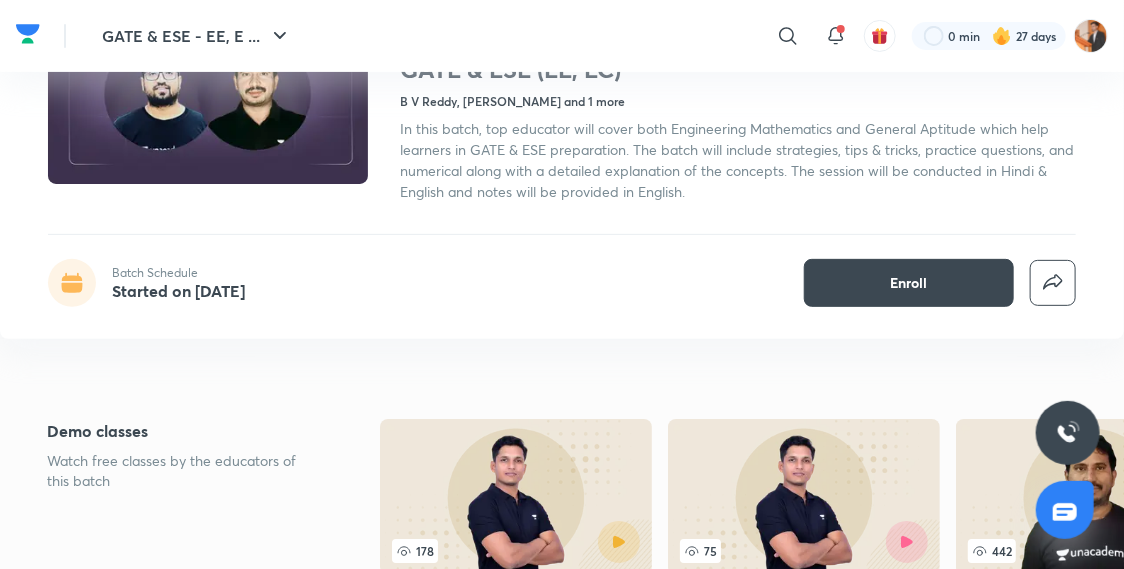 scroll, scrollTop: 170, scrollLeft: 0, axis: vertical 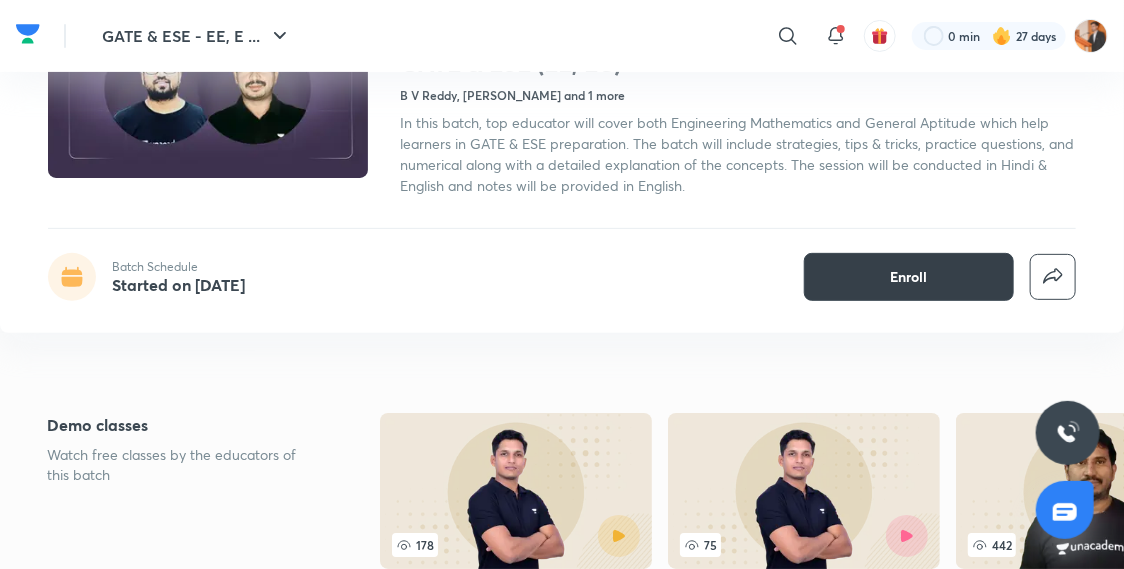 click on "Enroll" at bounding box center [909, 277] 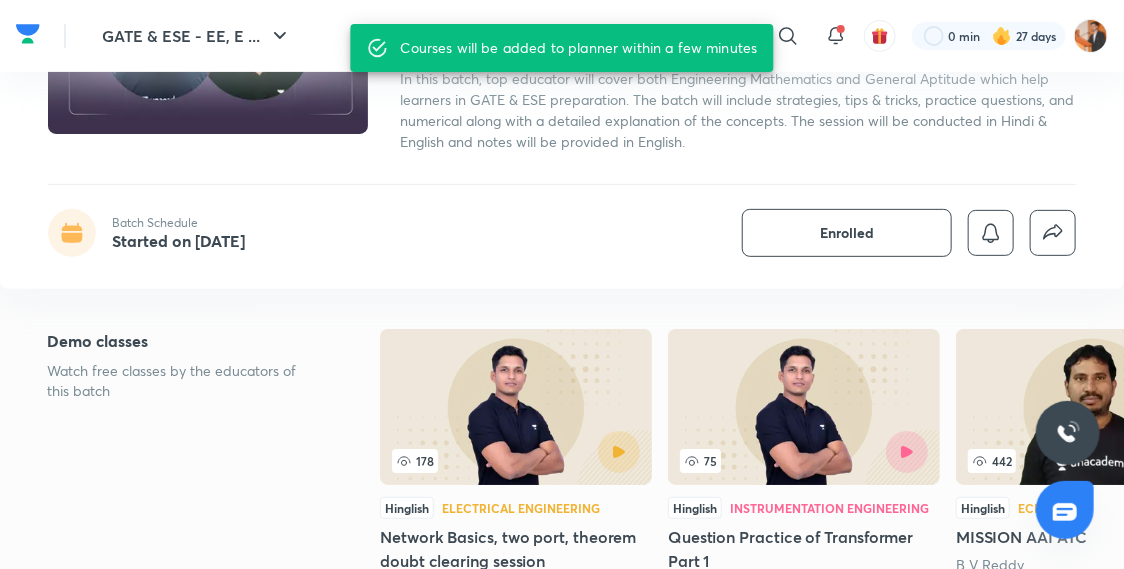scroll, scrollTop: 214, scrollLeft: 0, axis: vertical 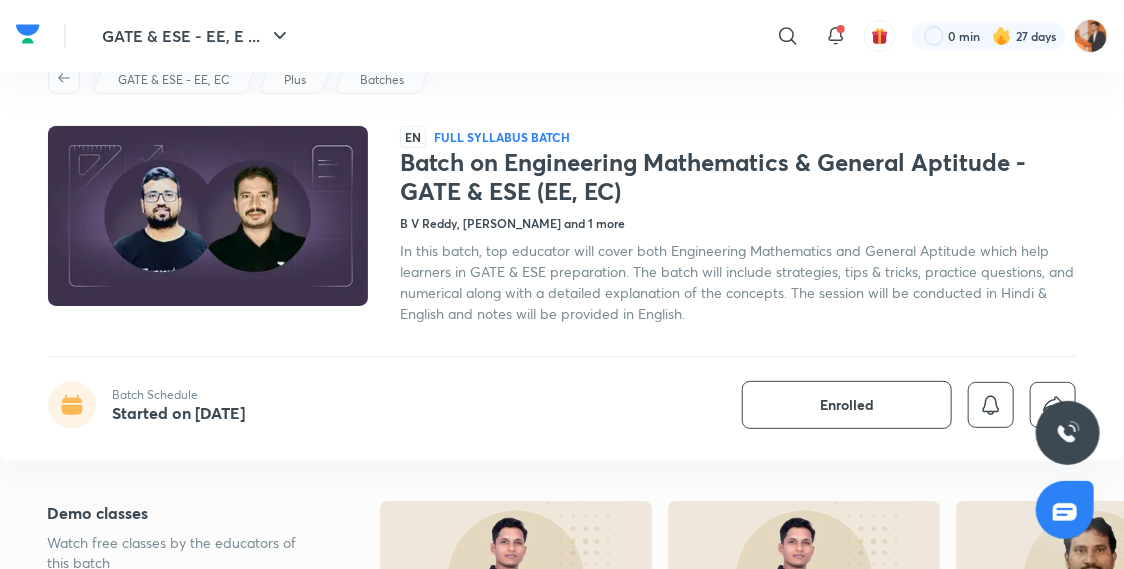click at bounding box center [208, 216] 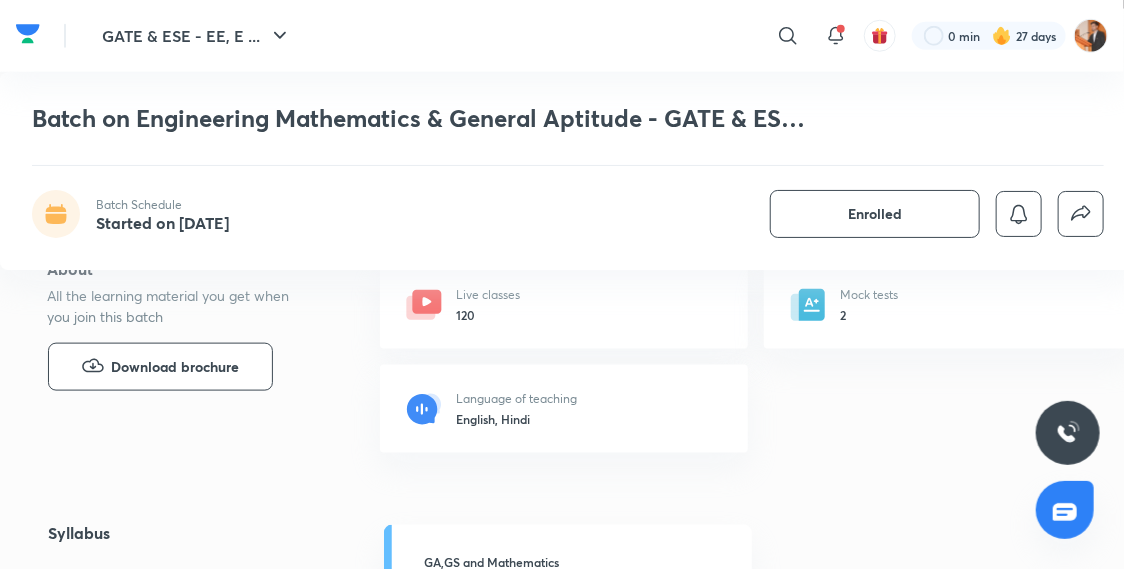 scroll, scrollTop: 692, scrollLeft: 0, axis: vertical 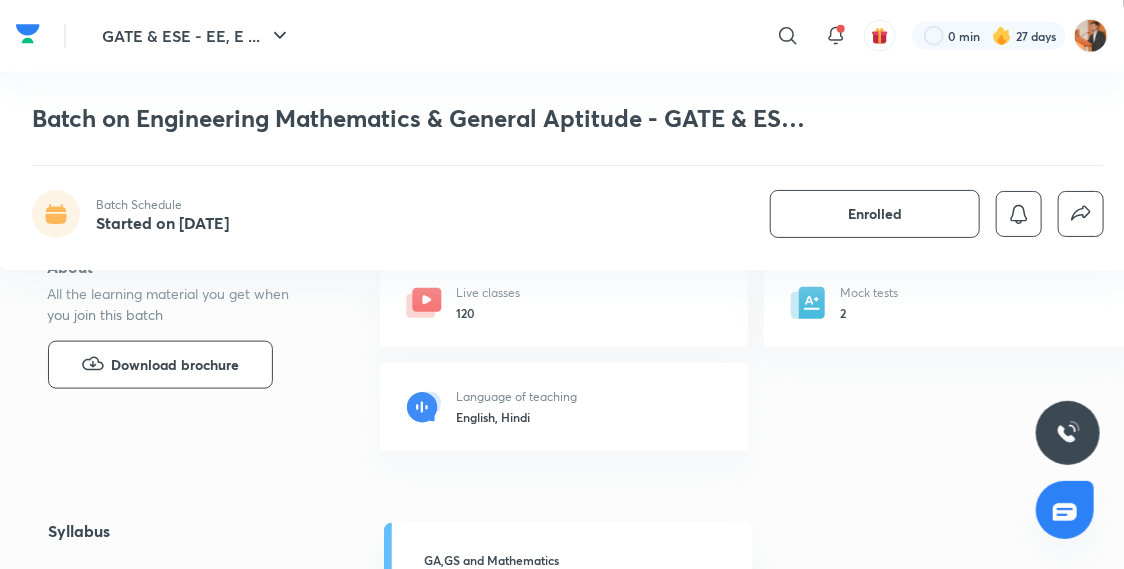 click on "Live classes 120" at bounding box center [564, 303] 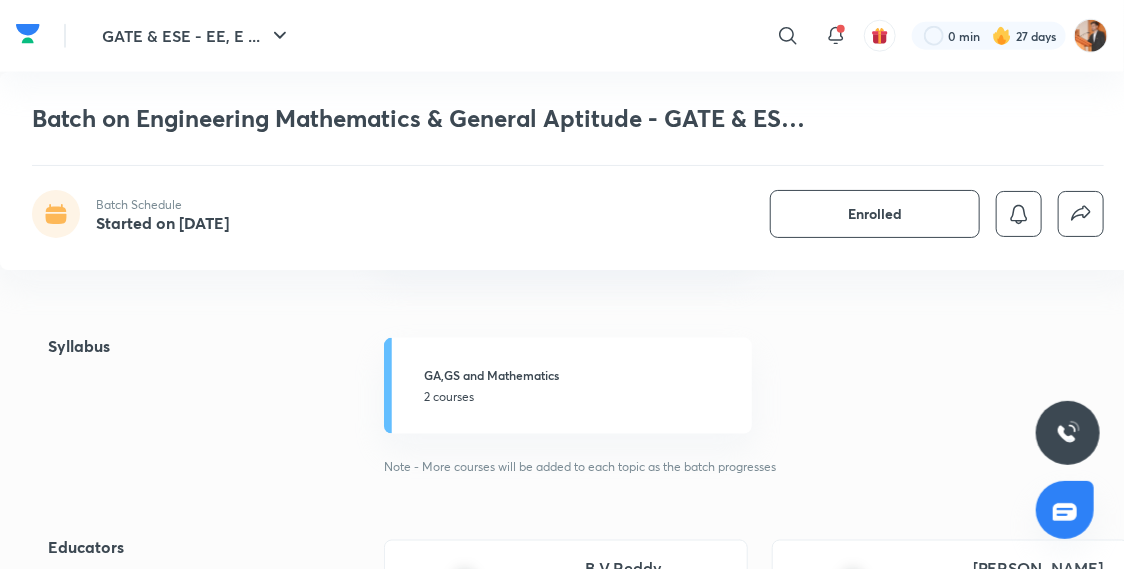 scroll, scrollTop: 877, scrollLeft: 0, axis: vertical 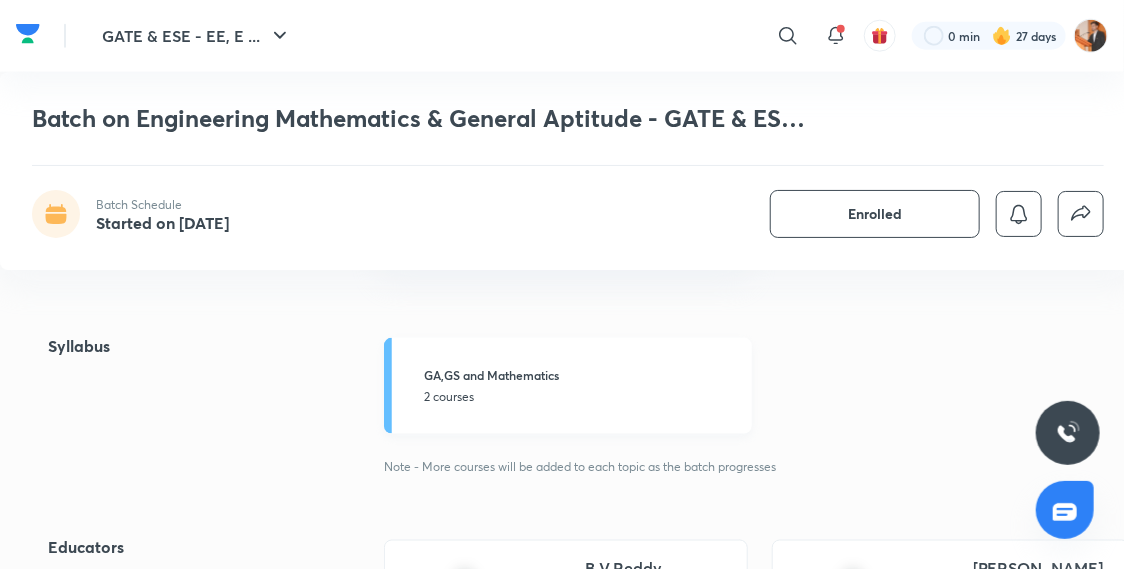 click on "GA,GS and Mathematics" at bounding box center (582, 375) 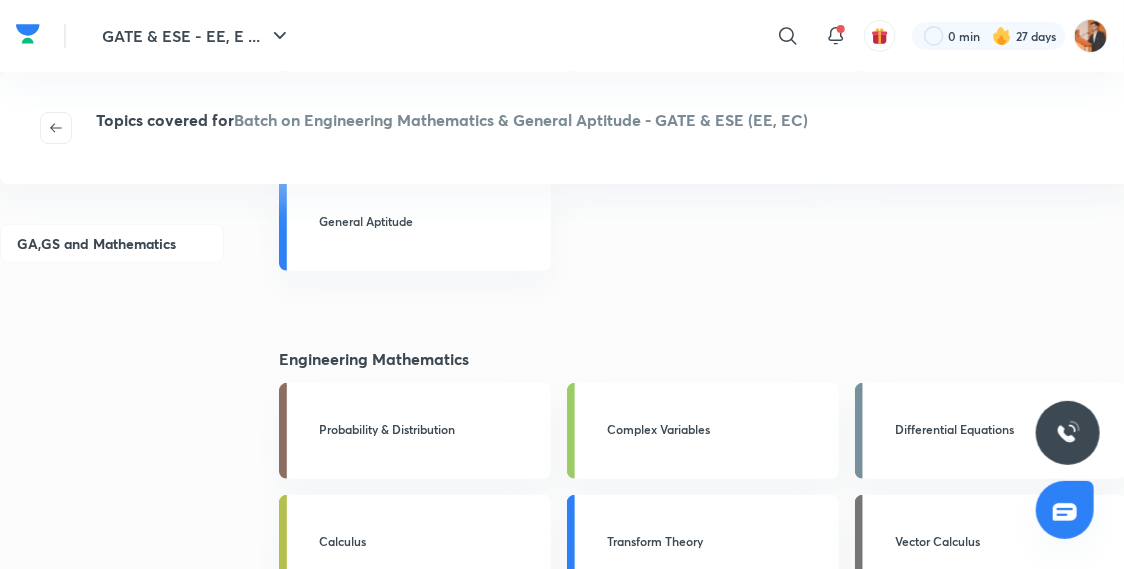 scroll, scrollTop: 146, scrollLeft: 0, axis: vertical 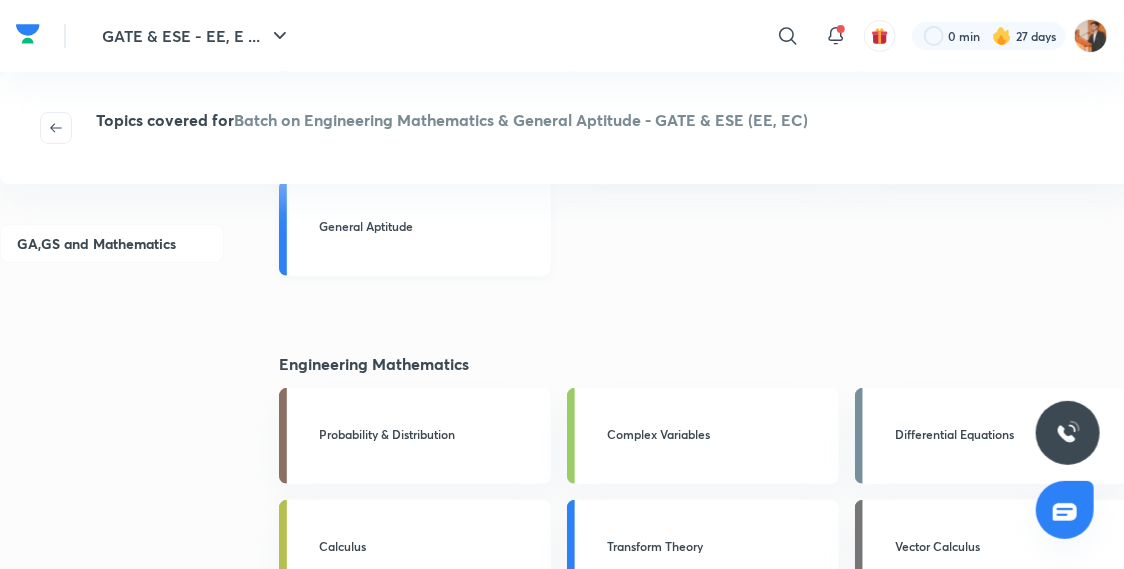 click on "General Aptitude" at bounding box center (415, 228) 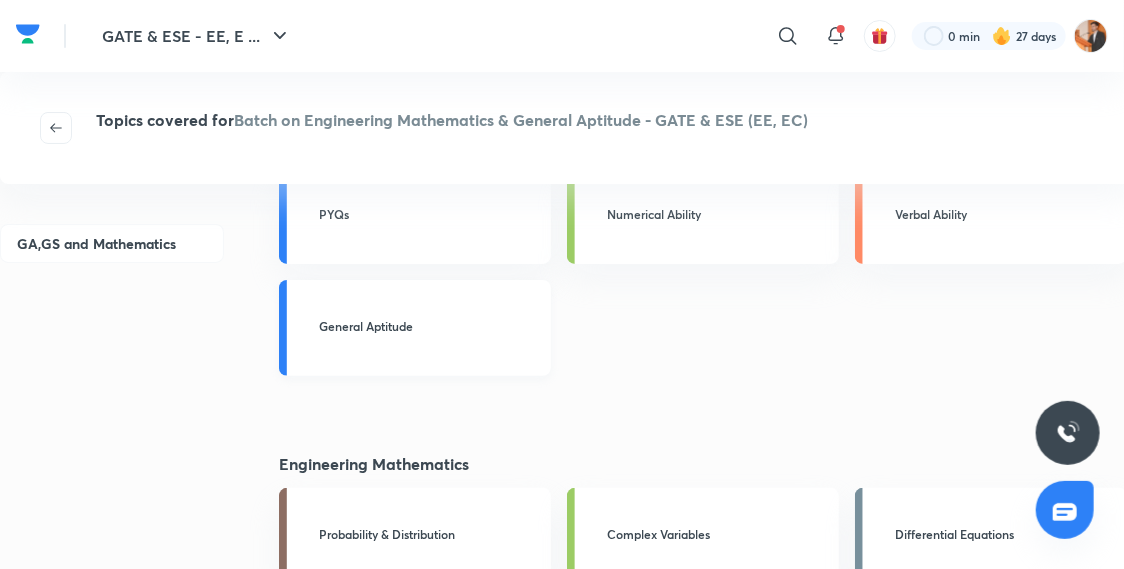 scroll, scrollTop: 46, scrollLeft: 0, axis: vertical 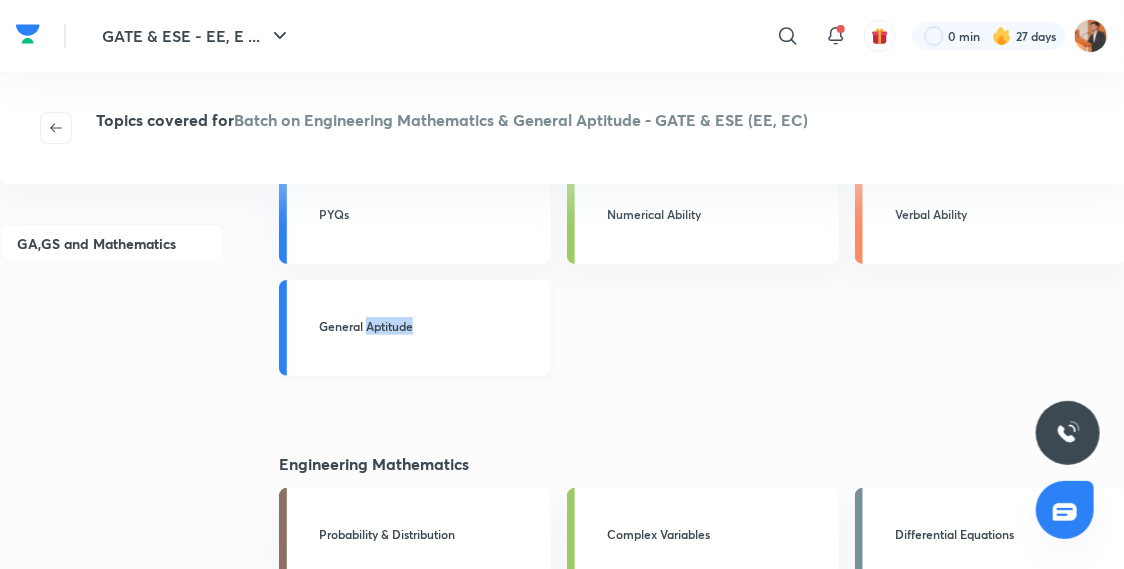 click on "General Aptitude" at bounding box center (415, 328) 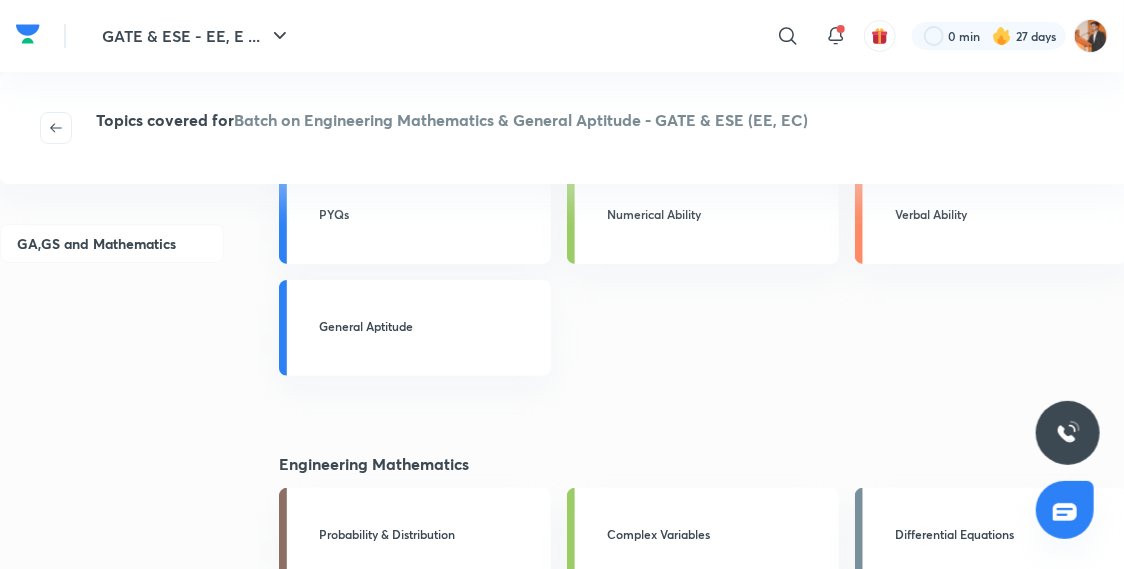 click on "General Aptitude PYQs Numerical Ability Verbal Ability General Aptitude Engineering Mathematics Probability & Distribution Complex Variables Differential Equations Calculus Transform Theory Vector Calculus Practice Questions Numerical Methods Linear Algebra" at bounding box center (701, 536) 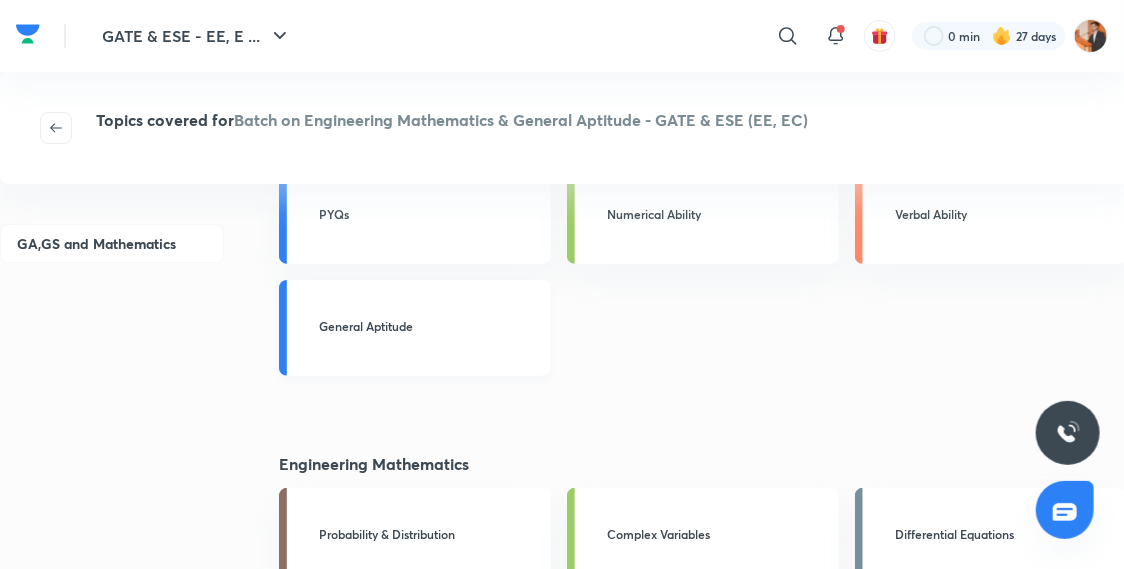 click on "General Aptitude" at bounding box center [429, 326] 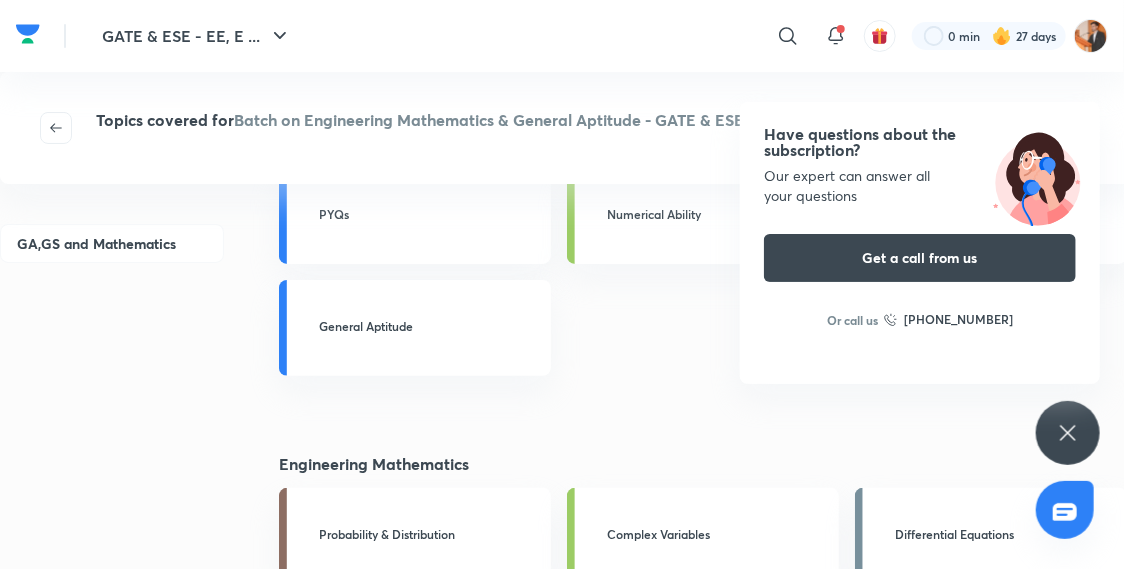 drag, startPoint x: 855, startPoint y: 129, endPoint x: 203, endPoint y: 297, distance: 673.2964 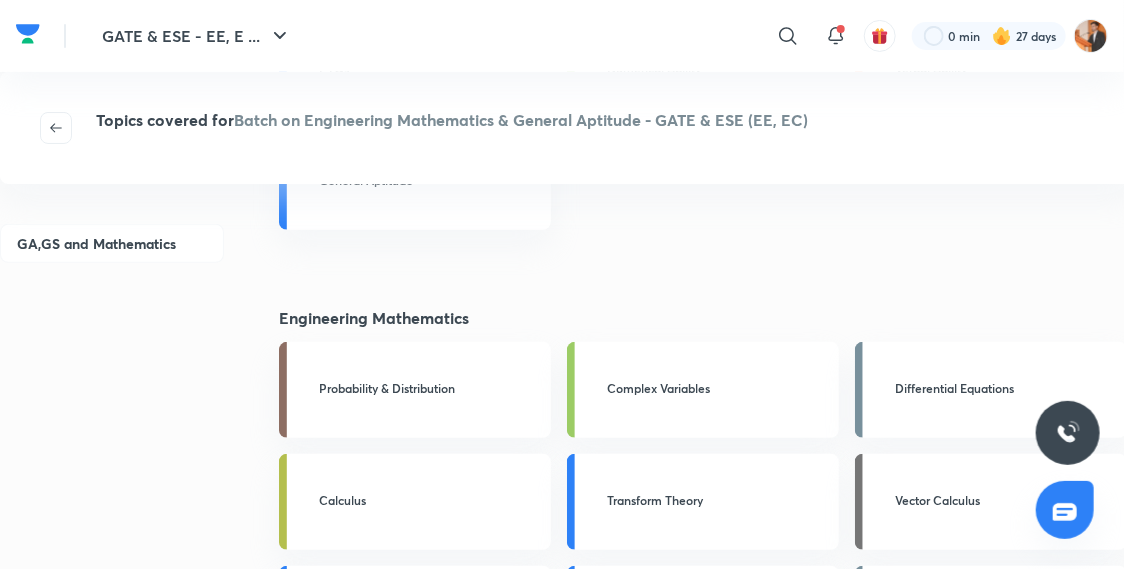 scroll, scrollTop: 0, scrollLeft: 0, axis: both 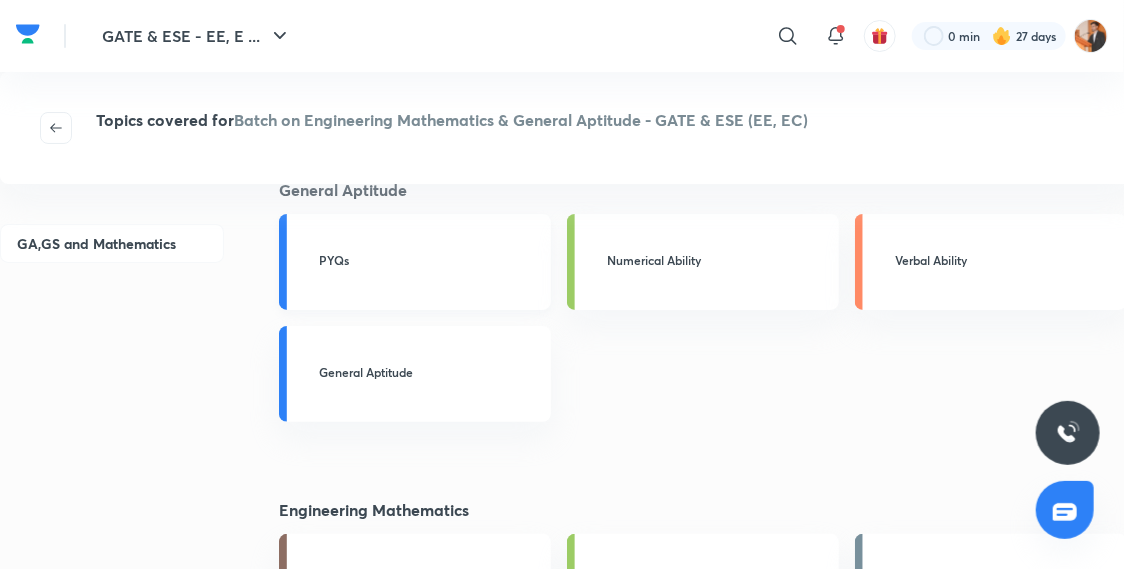 click on "PYQs" at bounding box center [429, 260] 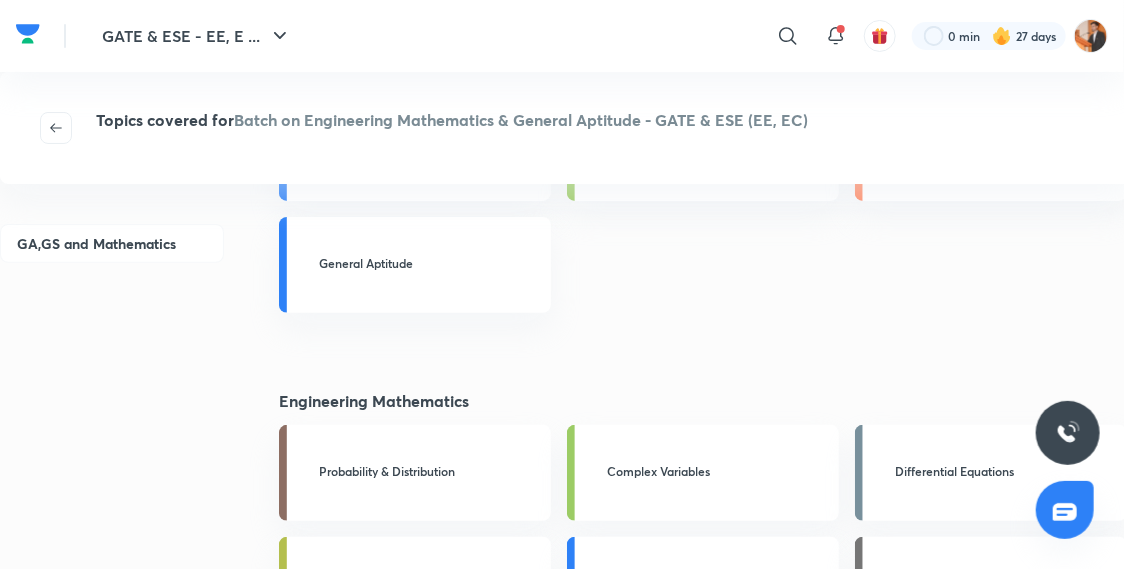scroll, scrollTop: 0, scrollLeft: 0, axis: both 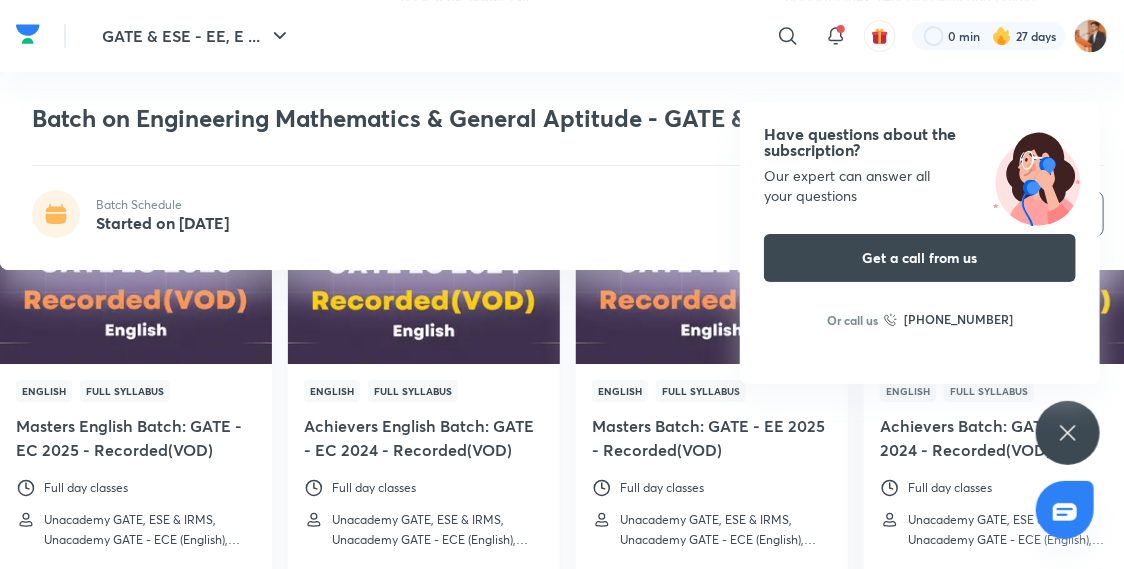 click at bounding box center [423, 269] 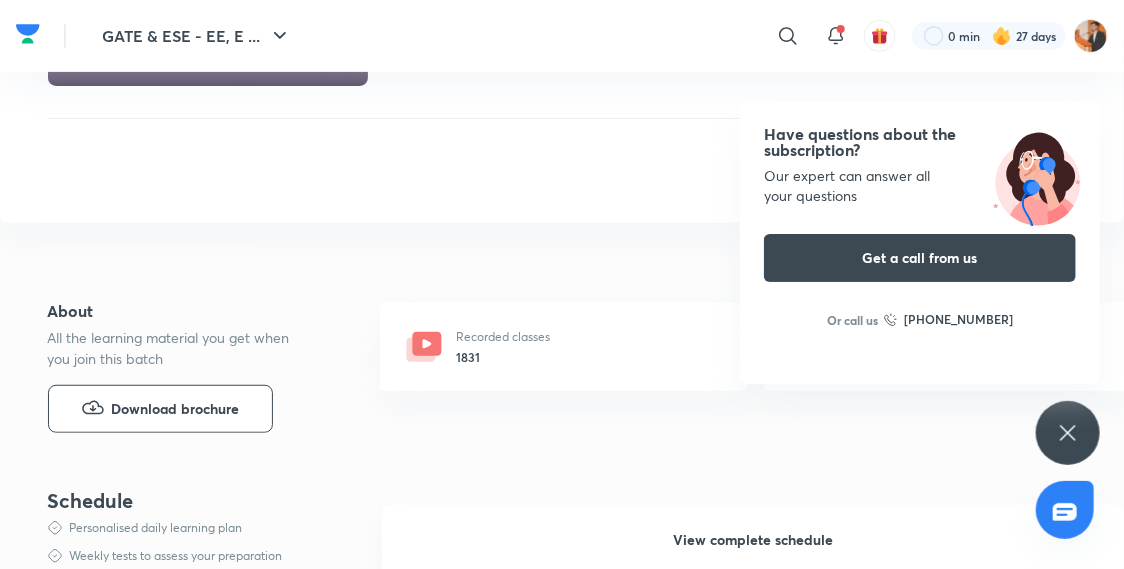 scroll, scrollTop: 294, scrollLeft: 0, axis: vertical 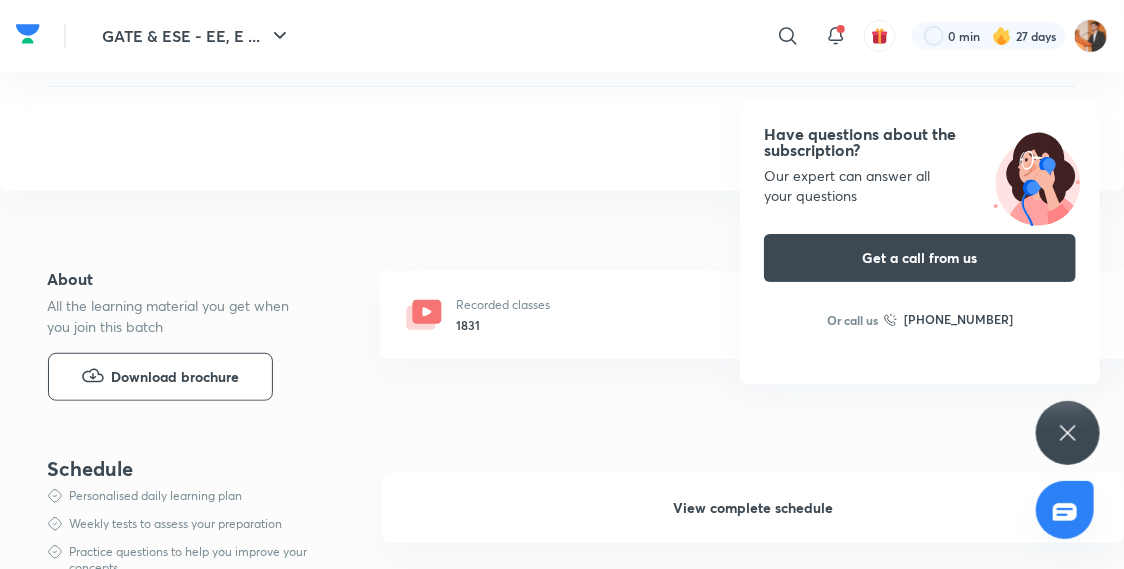 click on "Recorded classes" at bounding box center [503, 305] 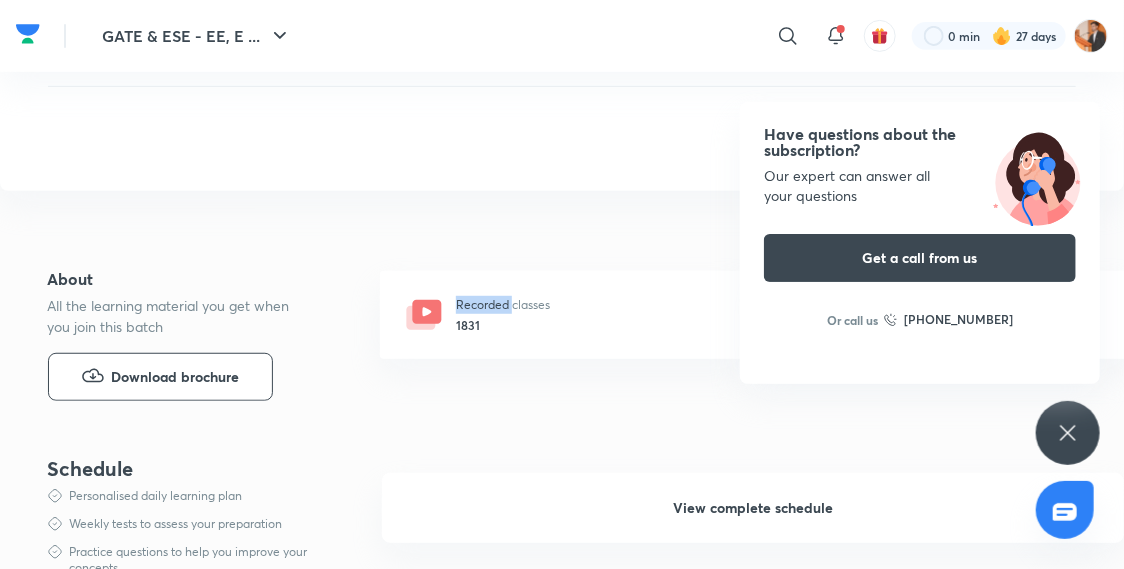click 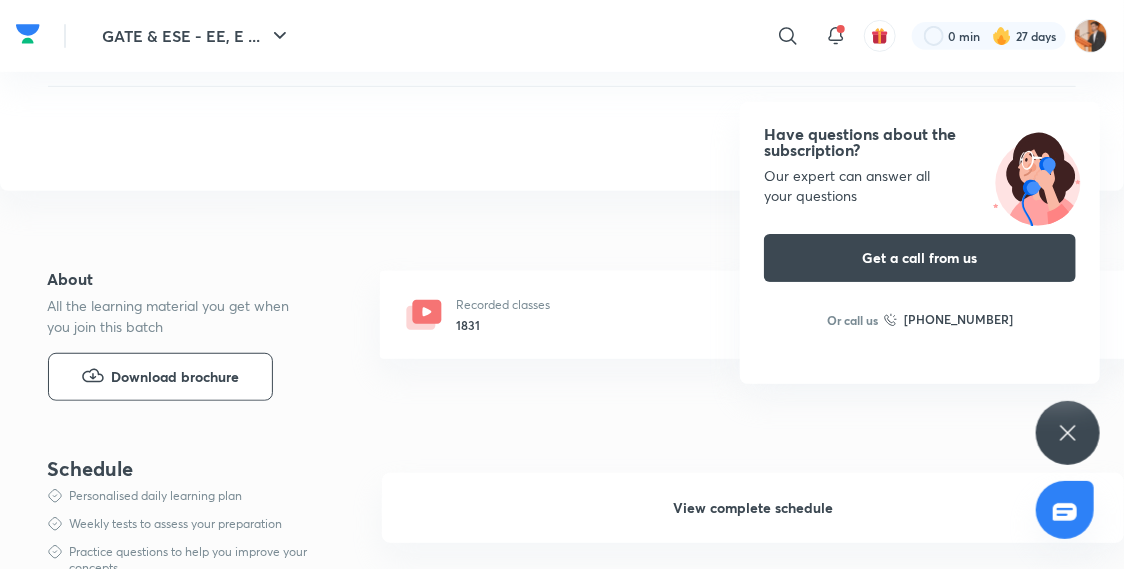 drag, startPoint x: 527, startPoint y: 364, endPoint x: 476, endPoint y: 325, distance: 64.202805 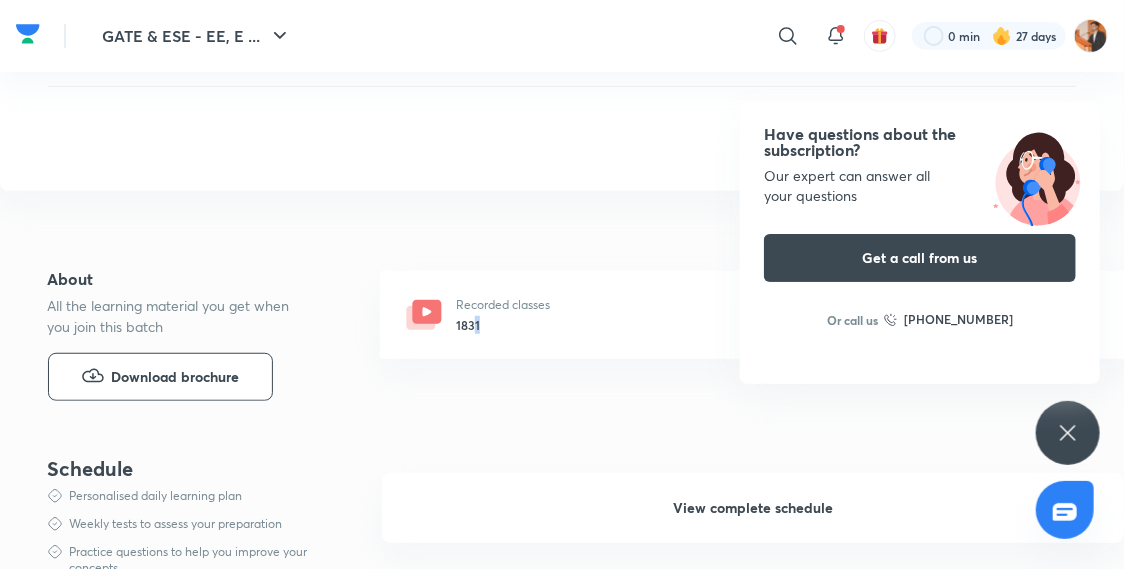 click on "1831" at bounding box center [503, 325] 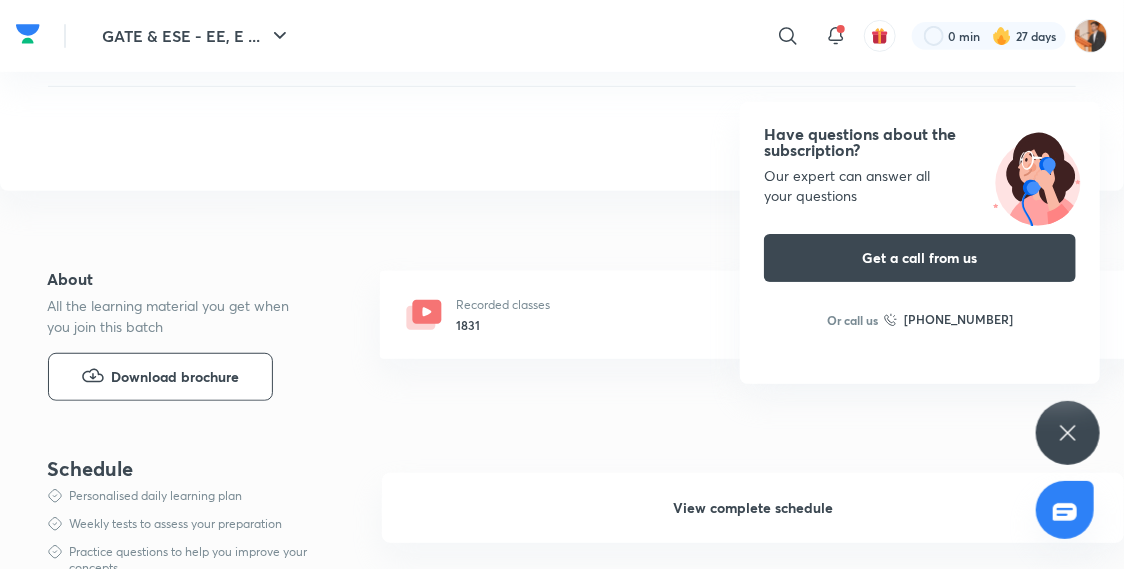 click 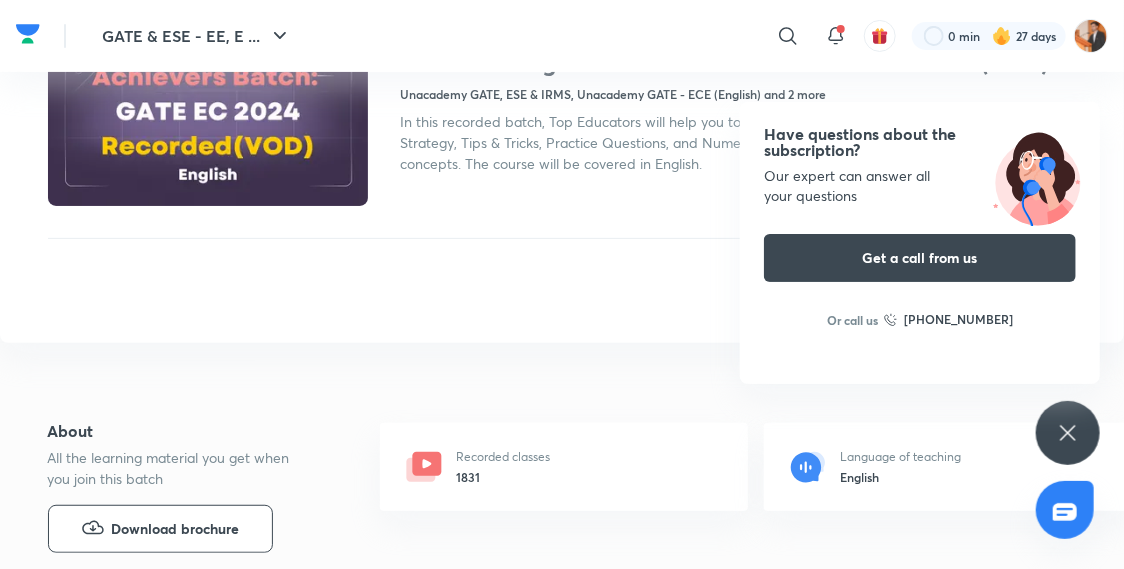scroll, scrollTop: 0, scrollLeft: 0, axis: both 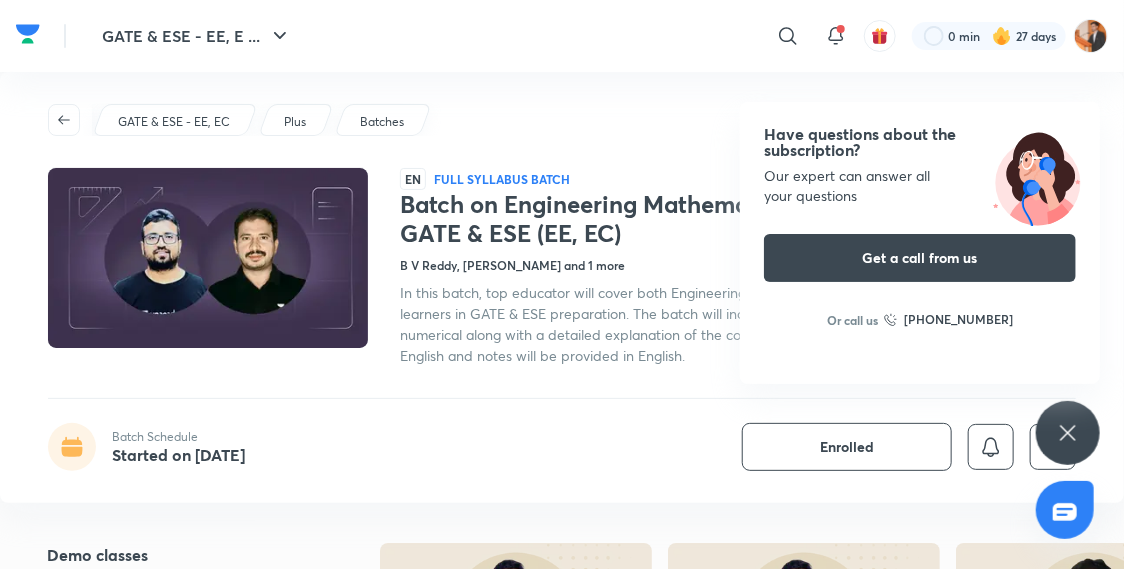 click 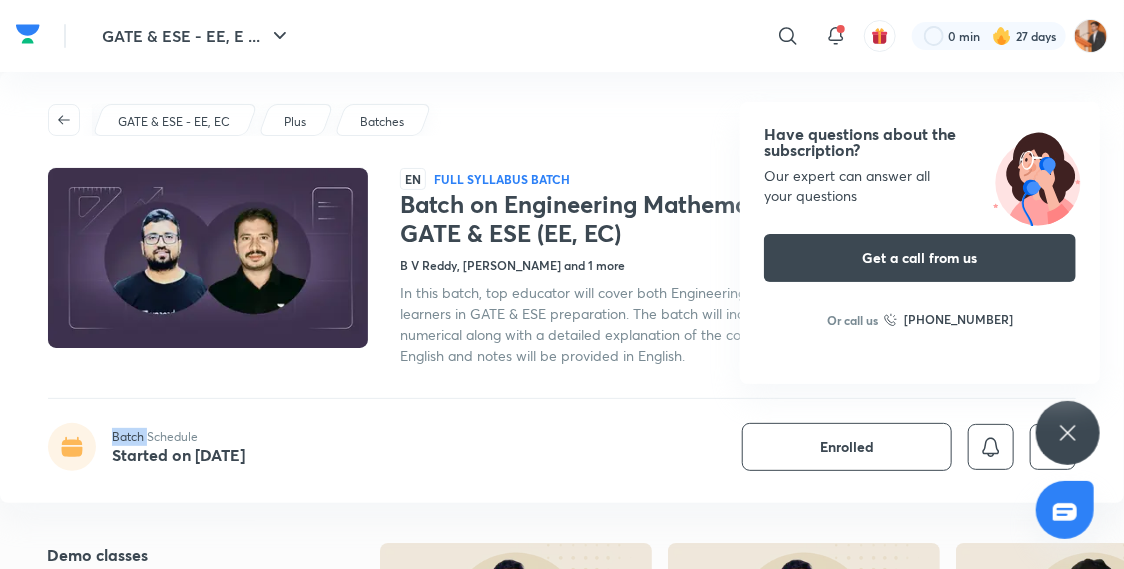 click 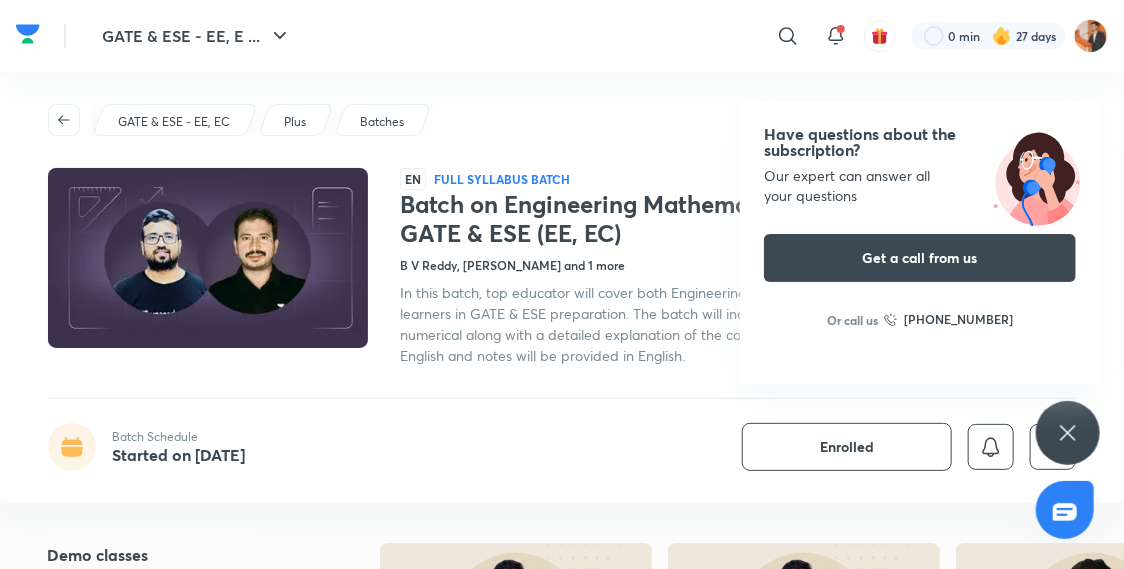click on "GATE & ESE - EE, EC Plus Batches EN Full Syllabus Batch Batch on Engineering Mathematics & General Aptitude - GATE & ESE (EE, EC)  B V Reddy, Saurabh Thakur and 1 more In this batch, top educator will cover both Engineering Mathematics and General Aptitude which help learners in GATE & ESE preparation. The batch will include strategies, tips & tricks, practice questions, and numerical along with a detailed explanation of the concepts. The session will be conducted in Hindi & English and notes will be provided in English. Batch Schedule Started on Feb 19 Enrolled" at bounding box center [562, 287] 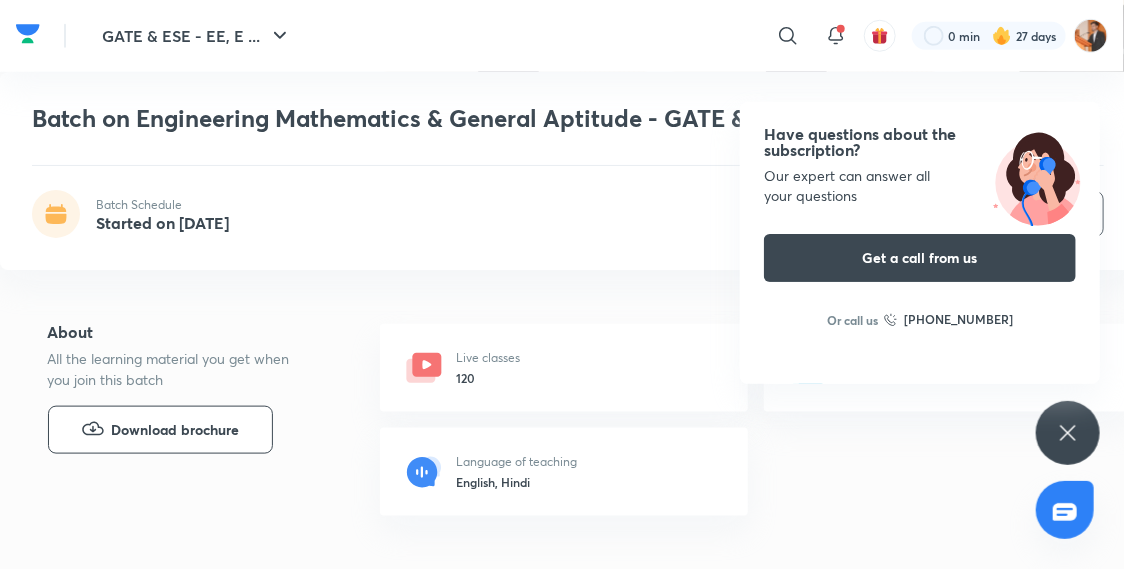 scroll, scrollTop: 625, scrollLeft: 0, axis: vertical 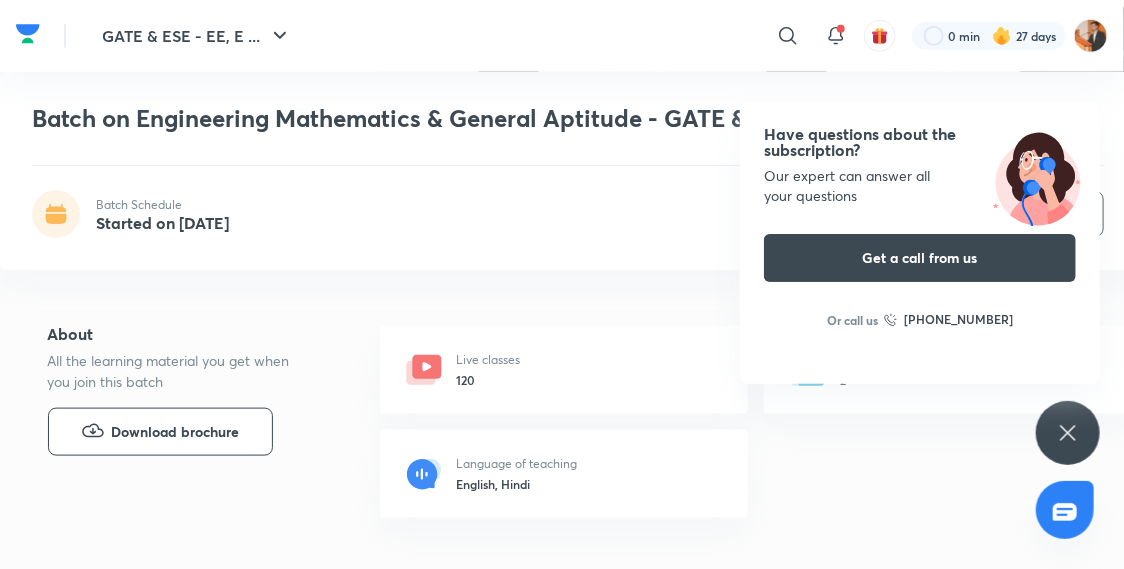 click 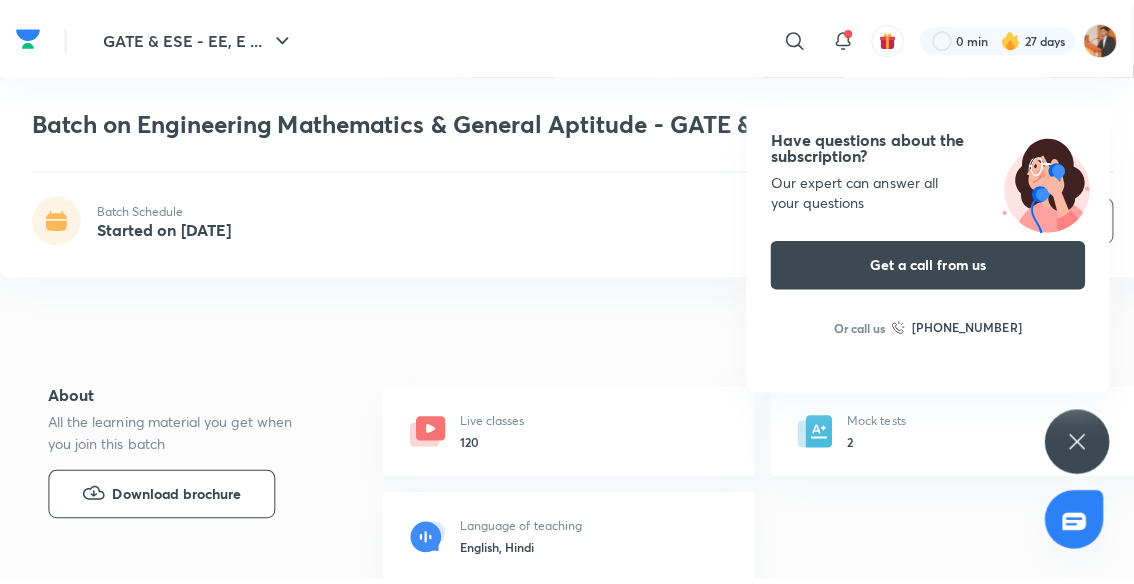 scroll, scrollTop: 570, scrollLeft: 0, axis: vertical 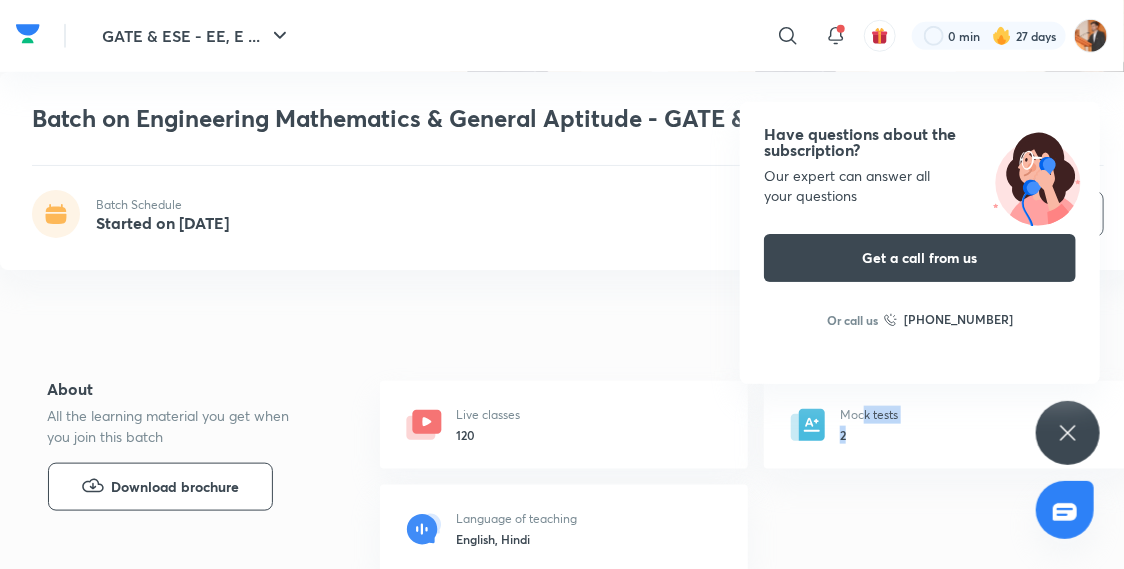 drag, startPoint x: 858, startPoint y: 459, endPoint x: 862, endPoint y: 420, distance: 39.20459 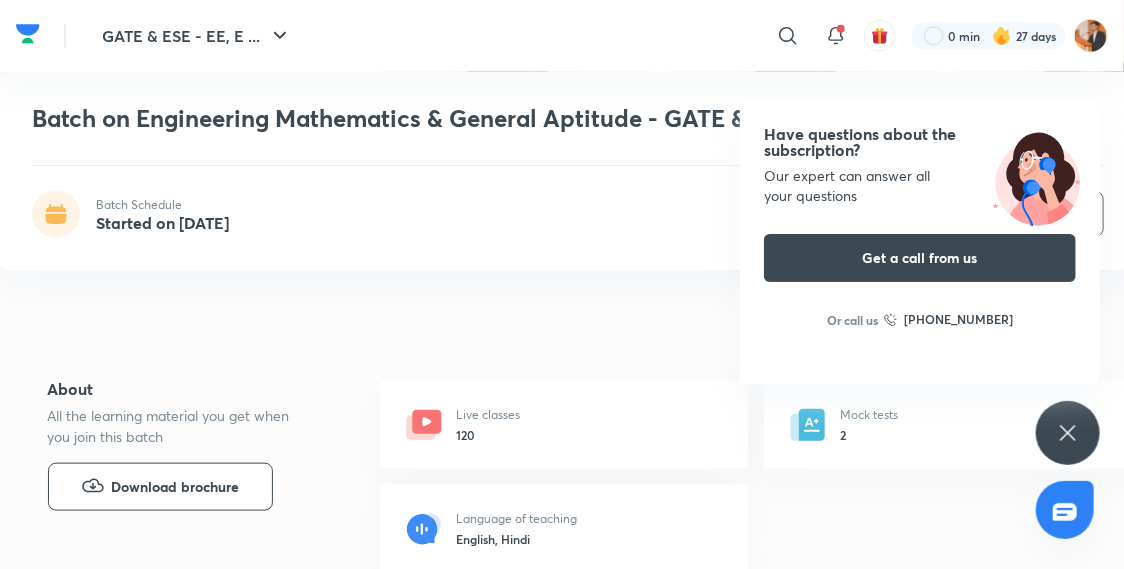 click on "Mock tests 2" at bounding box center (948, 425) 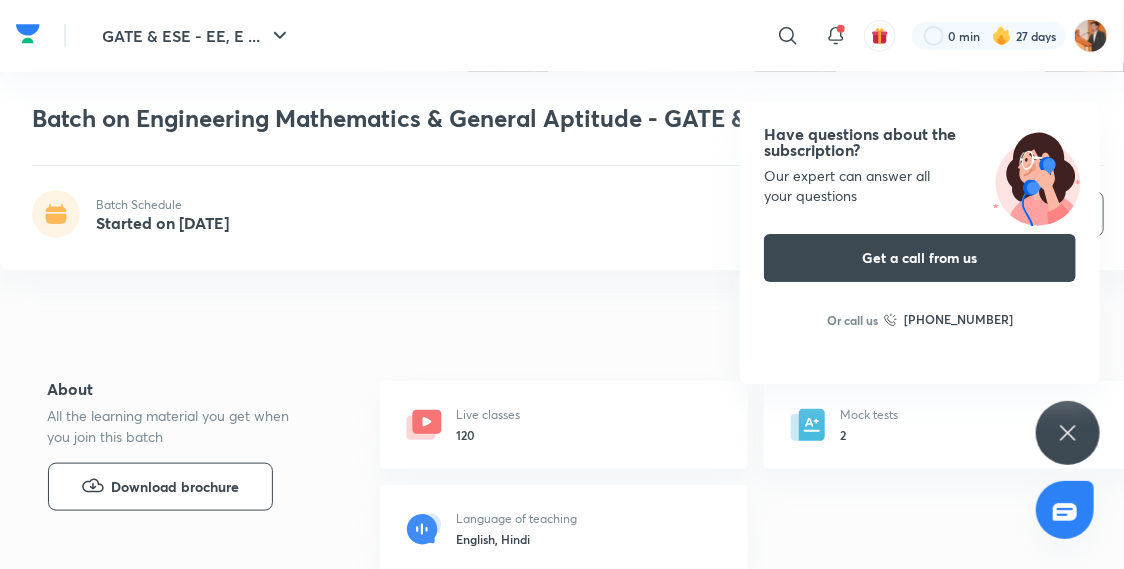 click on "Live classes" at bounding box center (488, 415) 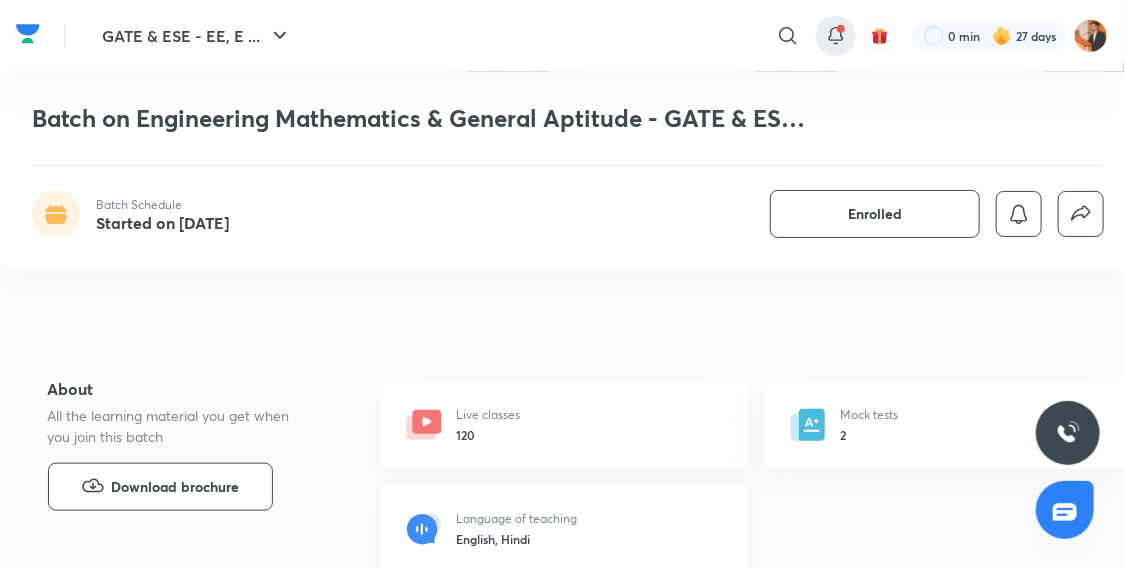 click 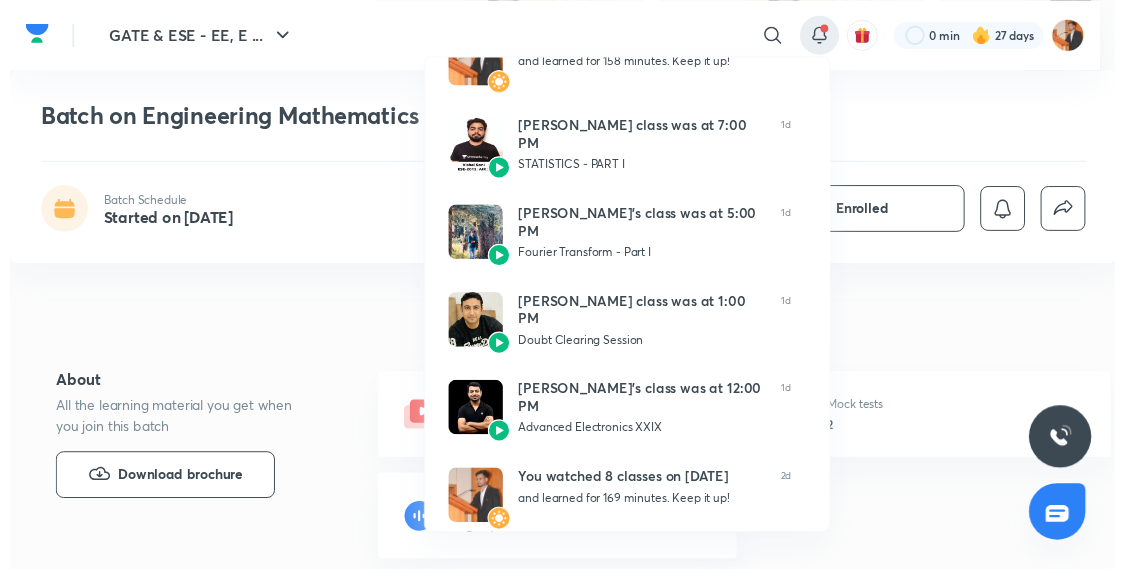 scroll, scrollTop: 536, scrollLeft: 0, axis: vertical 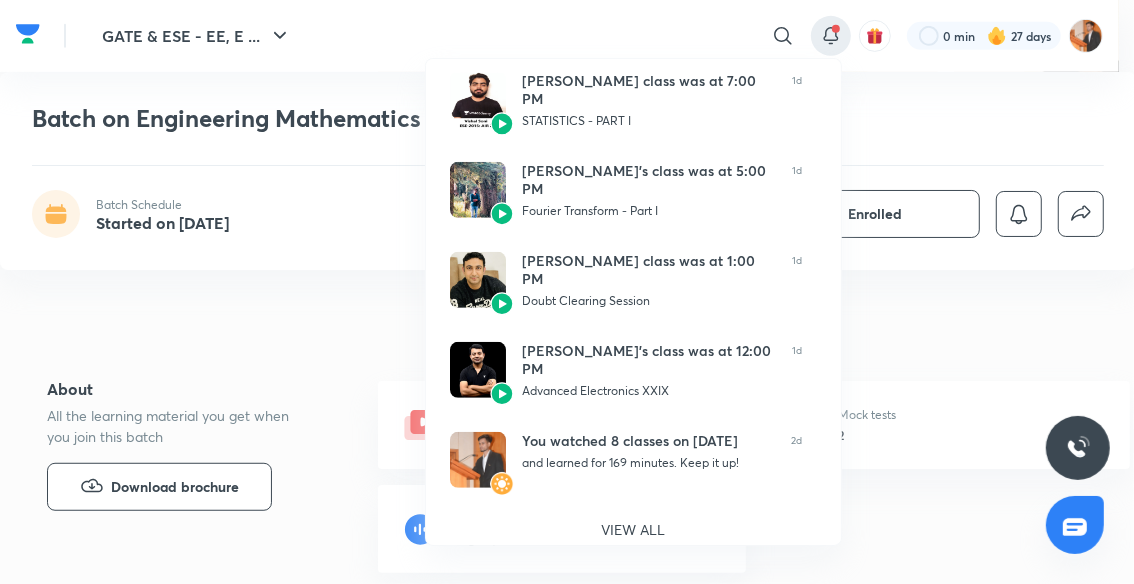 click at bounding box center (567, 292) 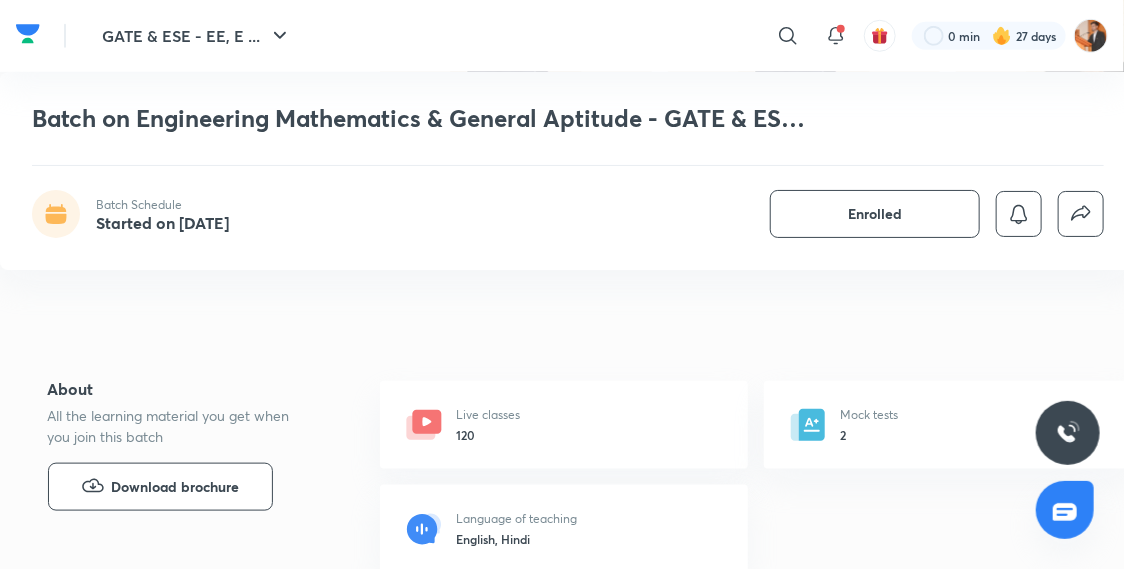 click on "Live classes" at bounding box center [488, 415] 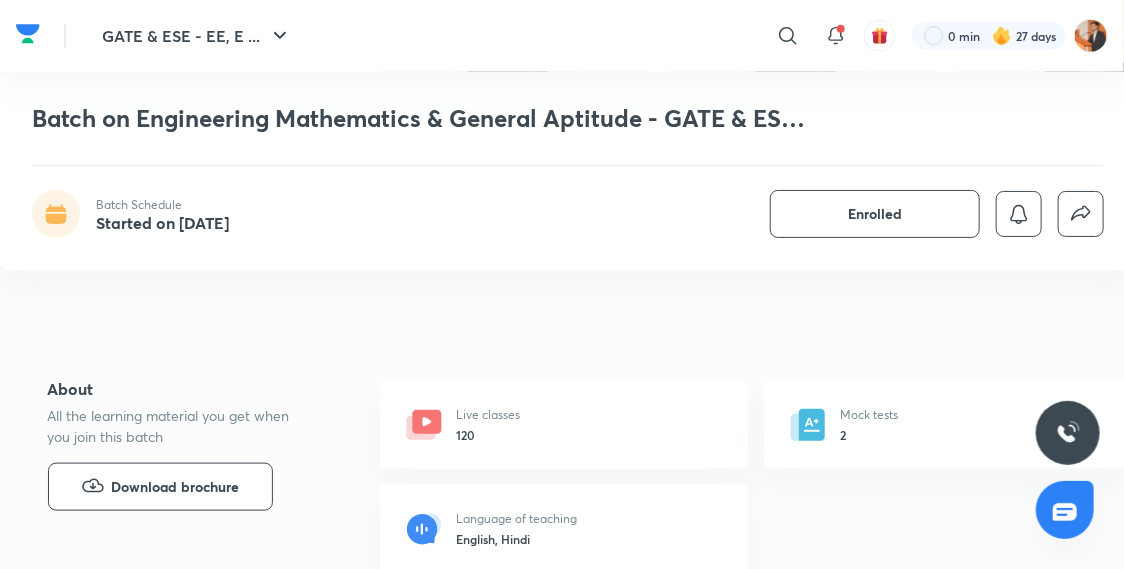 drag, startPoint x: 420, startPoint y: 426, endPoint x: 331, endPoint y: 380, distance: 100.18483 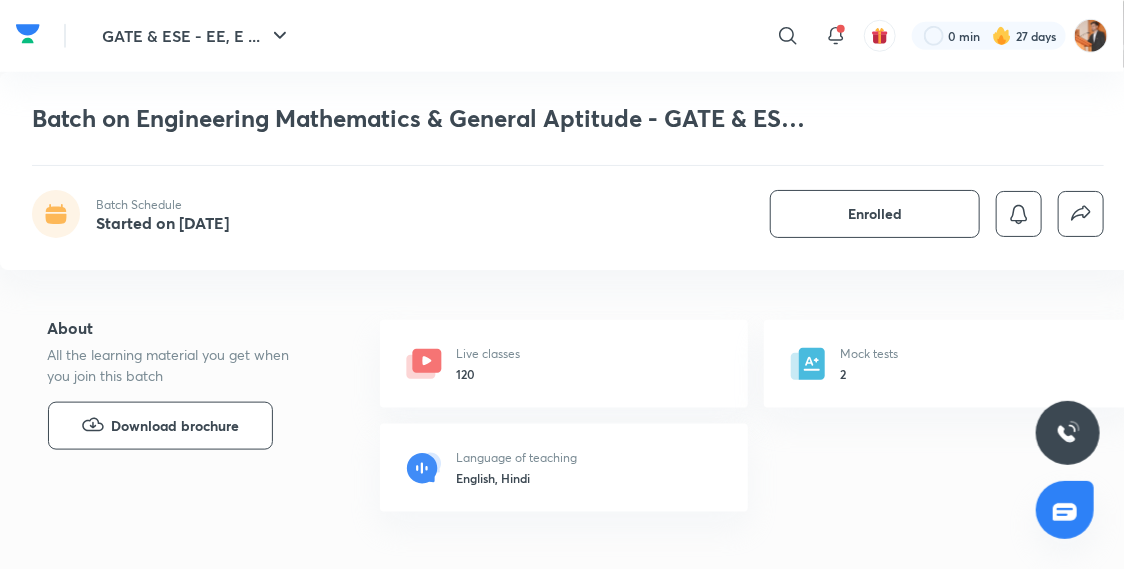 scroll, scrollTop: 629, scrollLeft: 0, axis: vertical 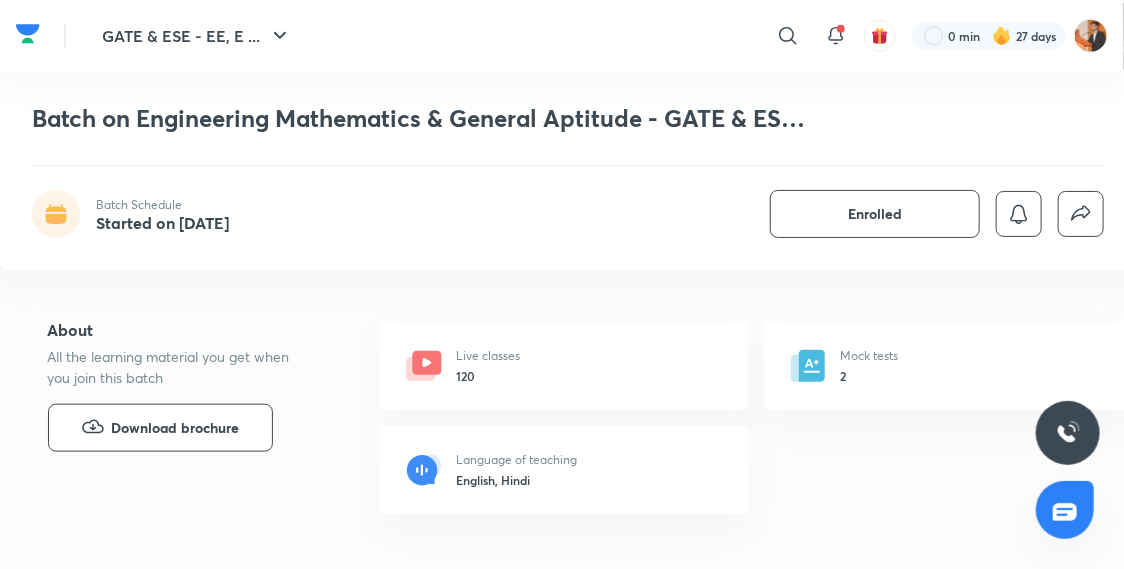 click 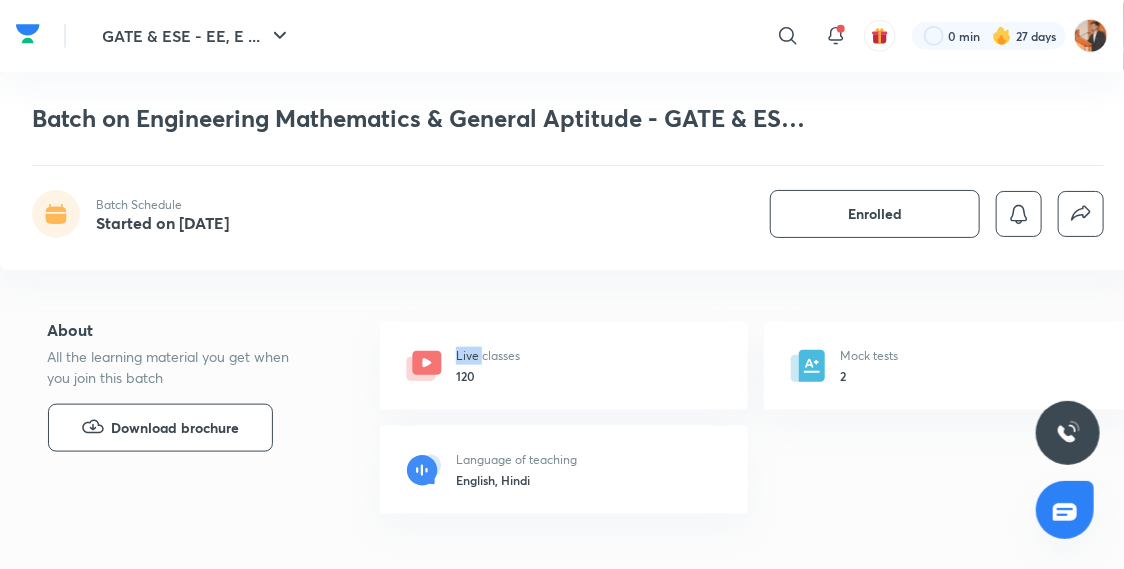 click 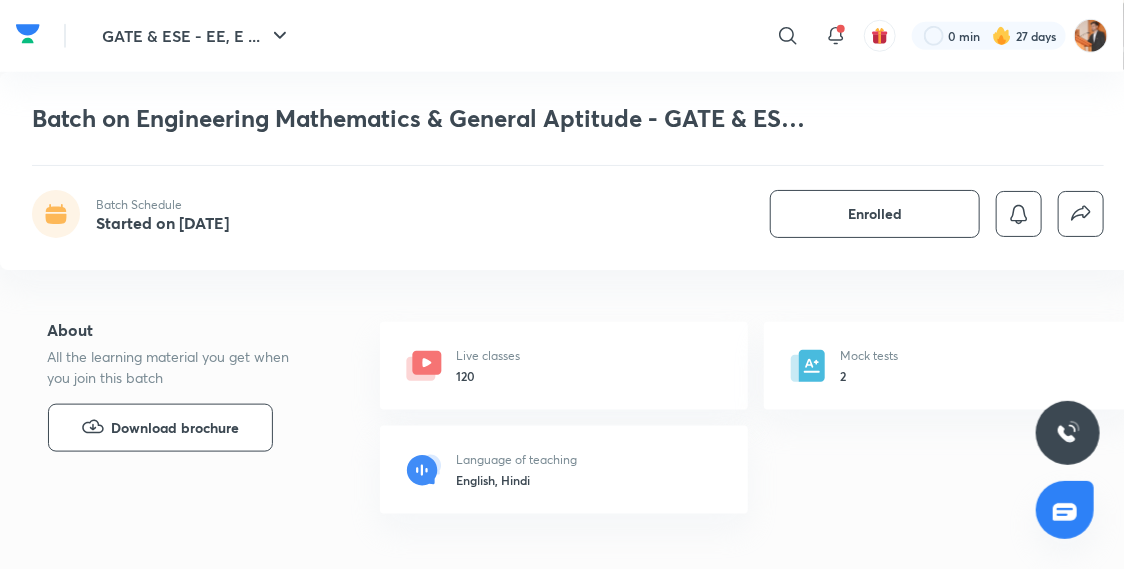 click 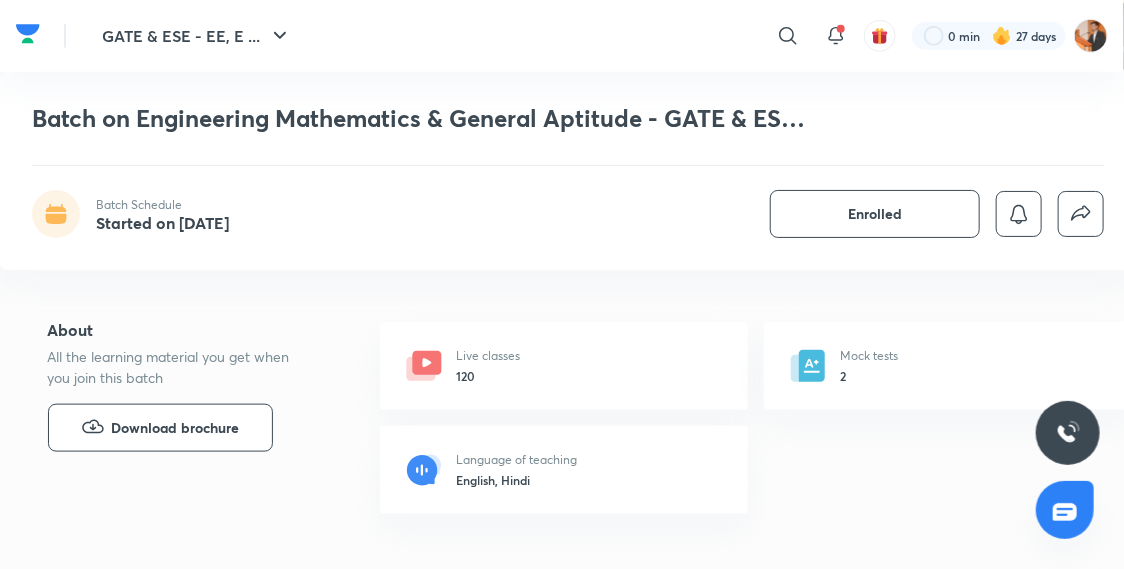 click on "About All the learning material you get when you join this batch Download brochure Live classes 120 Mock tests 2 Language of teaching English, Hindi" at bounding box center (562, 422) 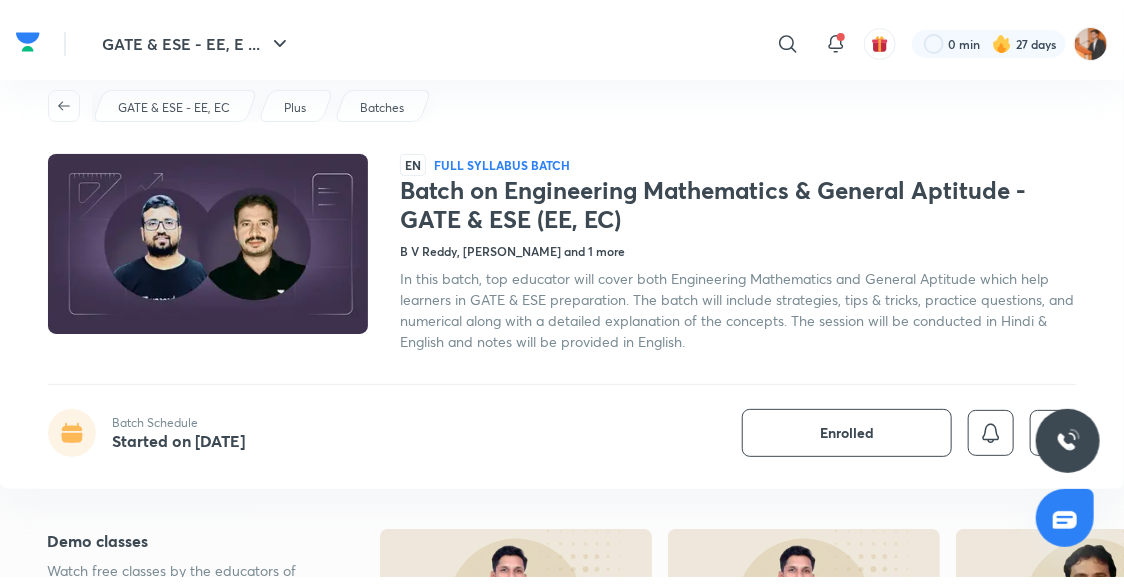 scroll, scrollTop: 0, scrollLeft: 0, axis: both 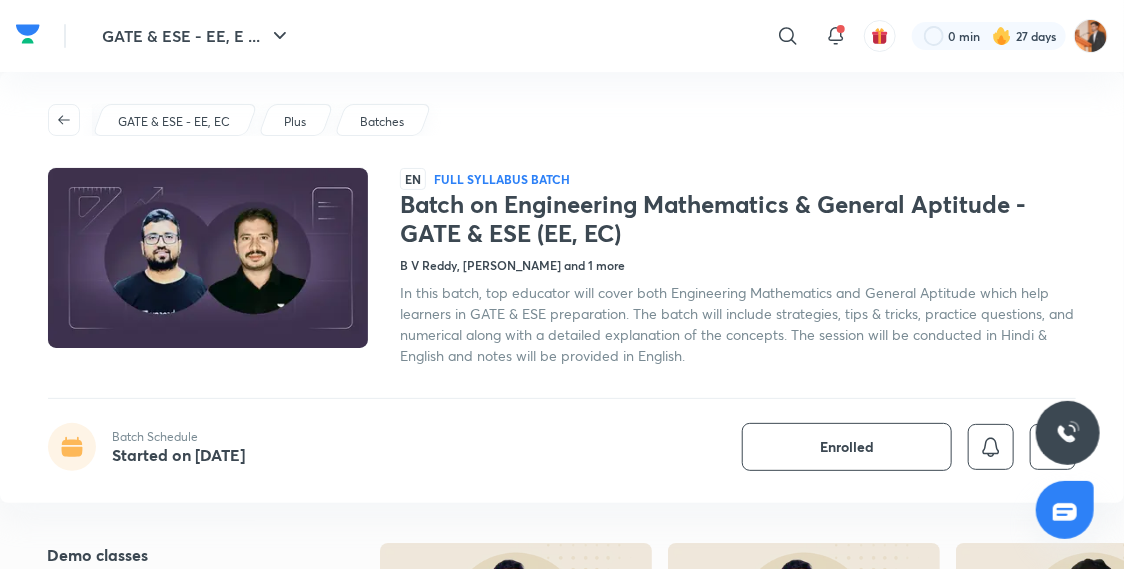 click on "Batches" at bounding box center (382, 122) 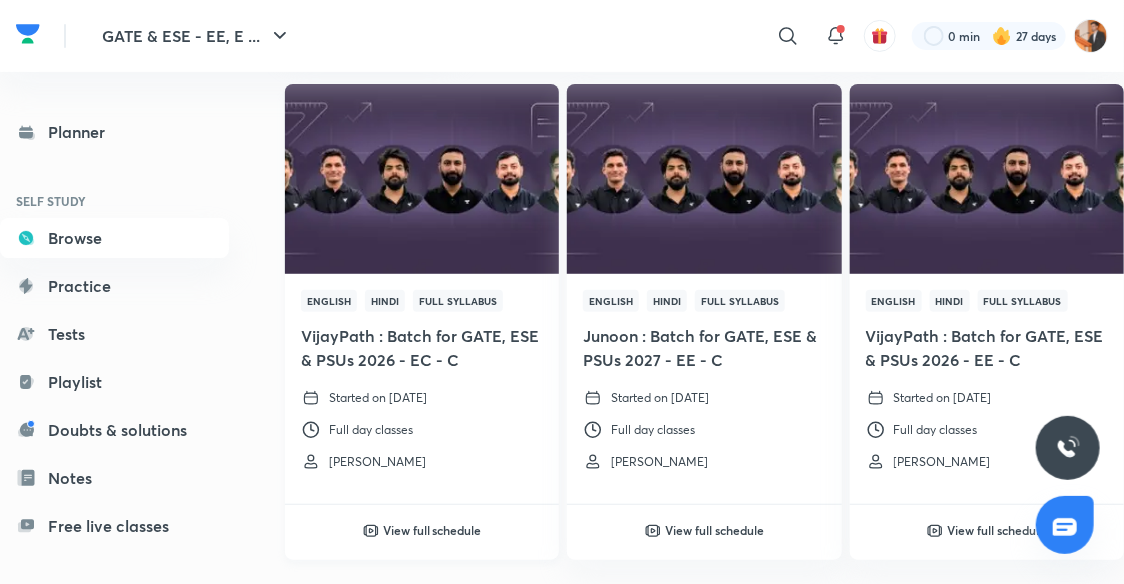 scroll, scrollTop: 255, scrollLeft: 0, axis: vertical 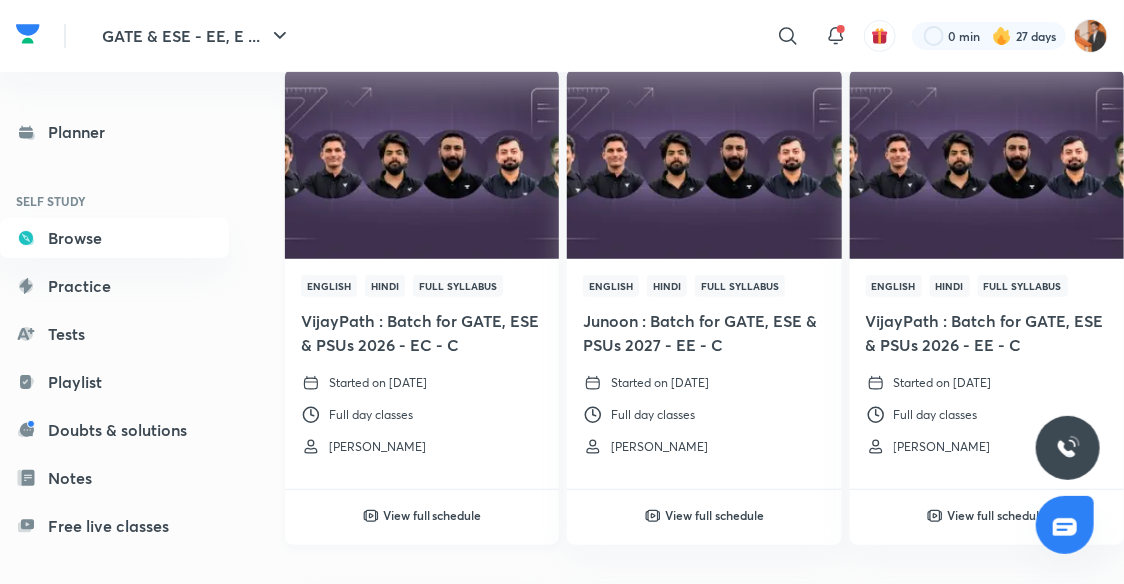 click at bounding box center [422, 164] 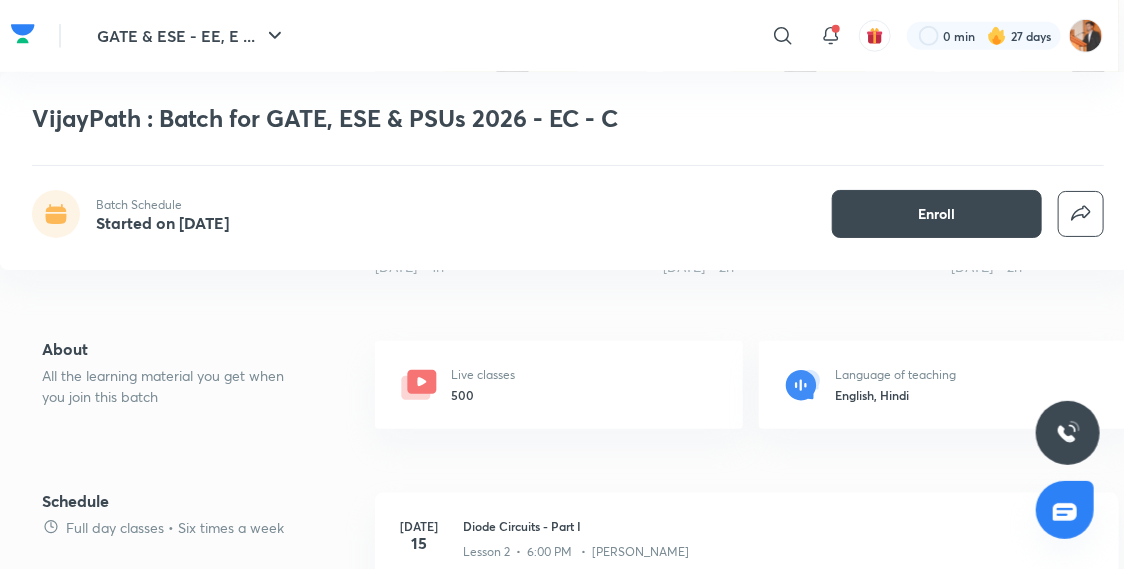 scroll, scrollTop: 601, scrollLeft: 5, axis: both 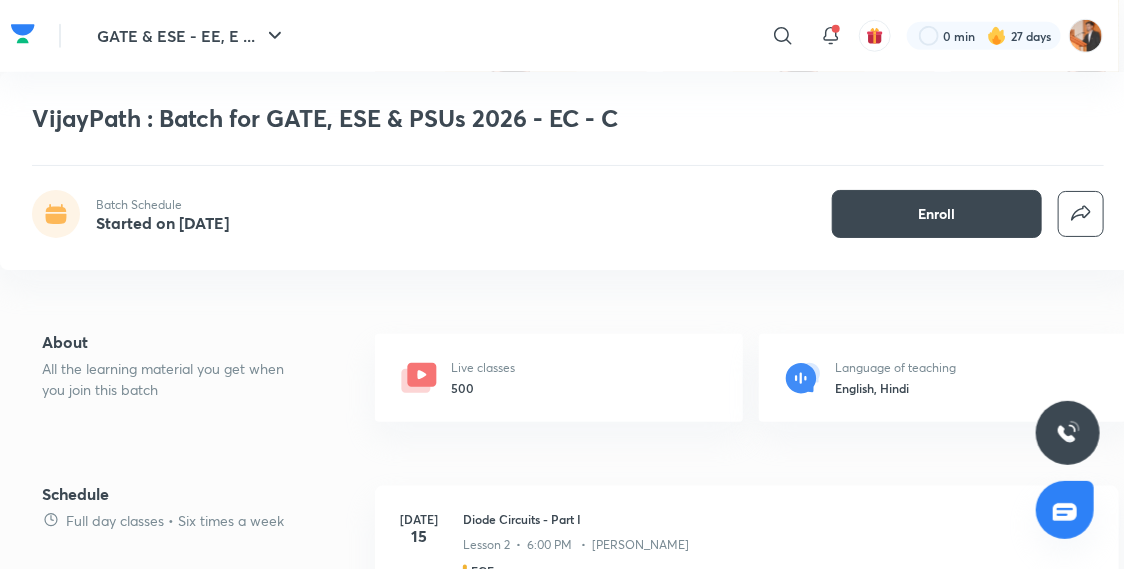 click on "500" at bounding box center [483, 388] 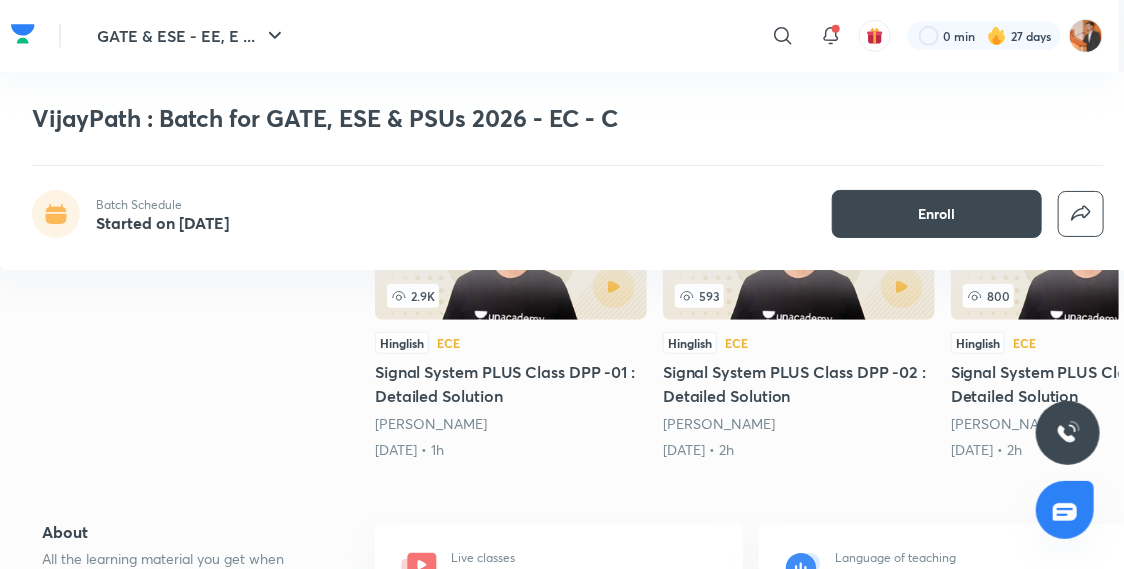 scroll, scrollTop: 479, scrollLeft: 5, axis: both 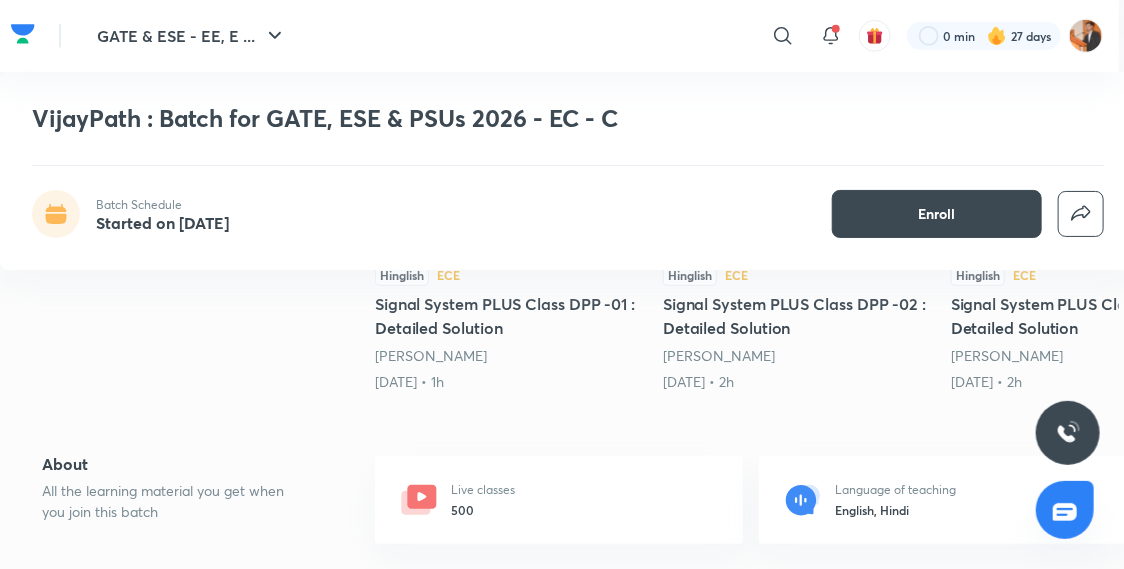 click 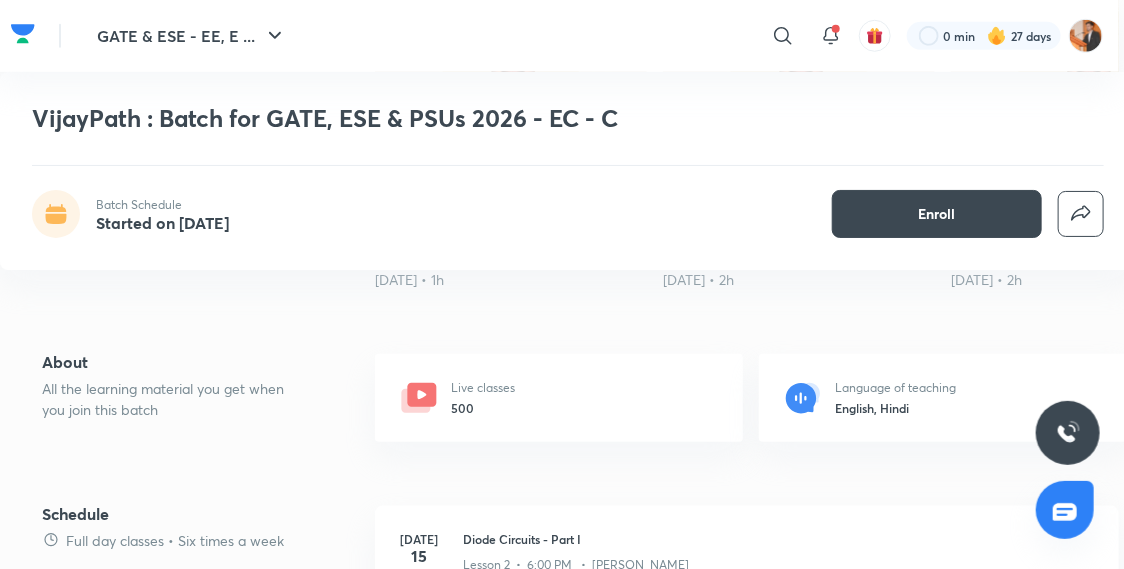 click 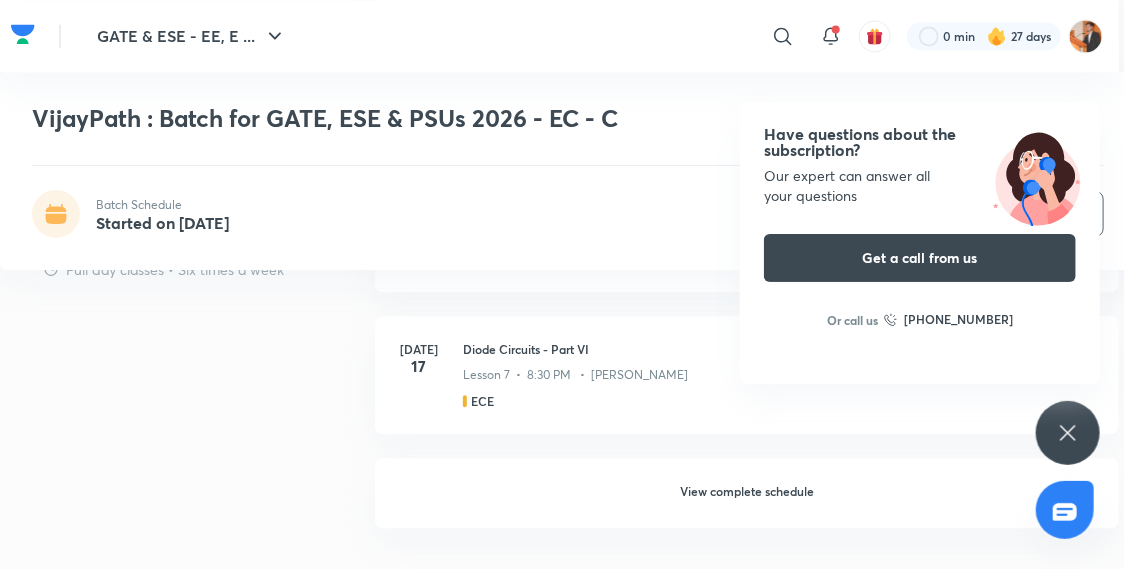 scroll, scrollTop: 1481, scrollLeft: 5, axis: both 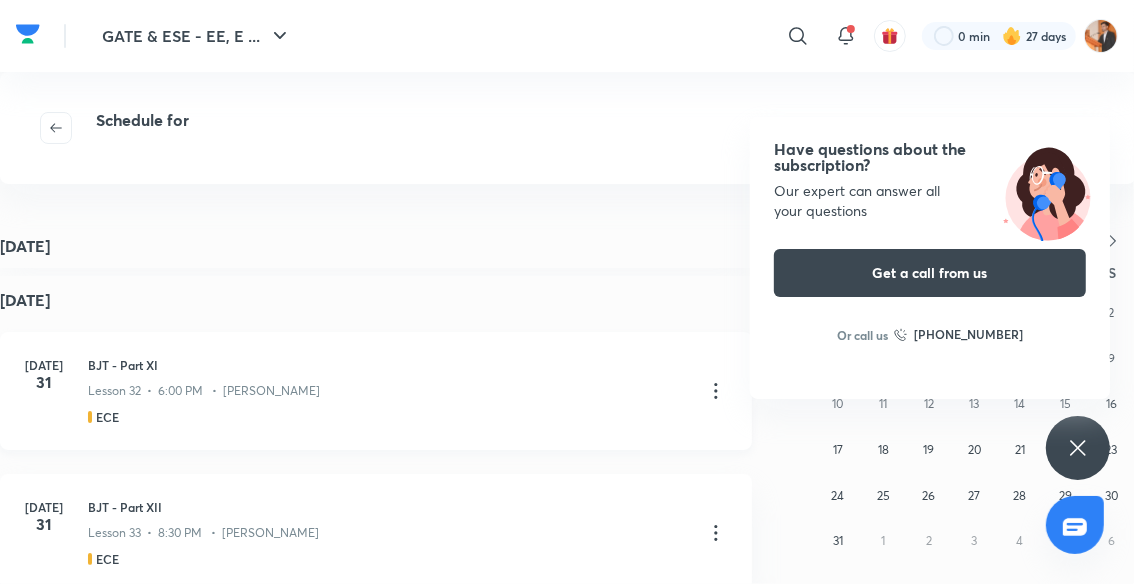 click on "Lesson 32  •  6:00 PM   •  Vishal Soni" at bounding box center (204, -4765) 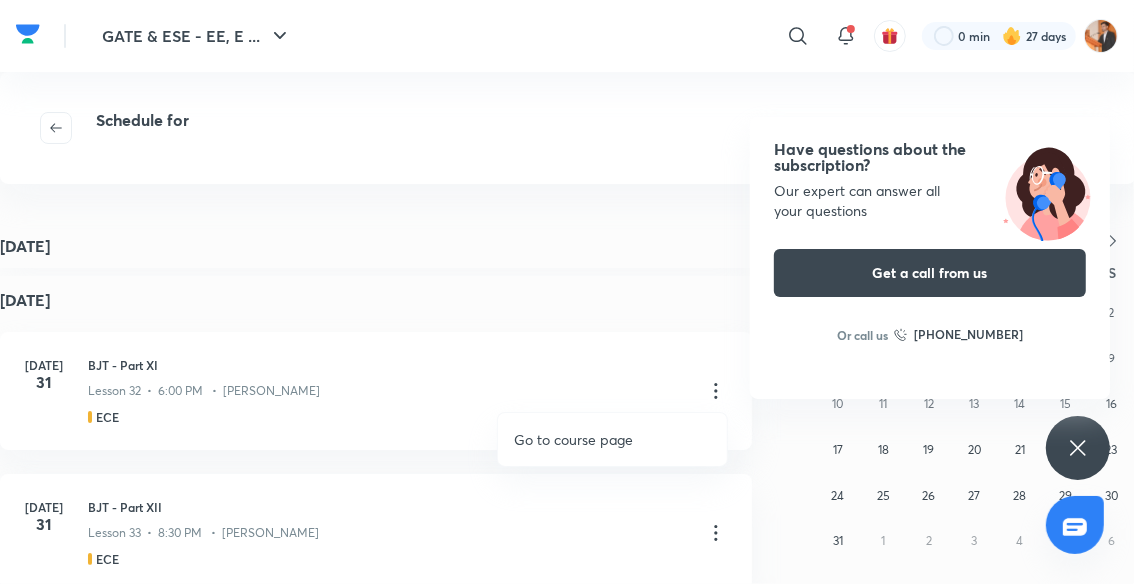 click at bounding box center [567, 292] 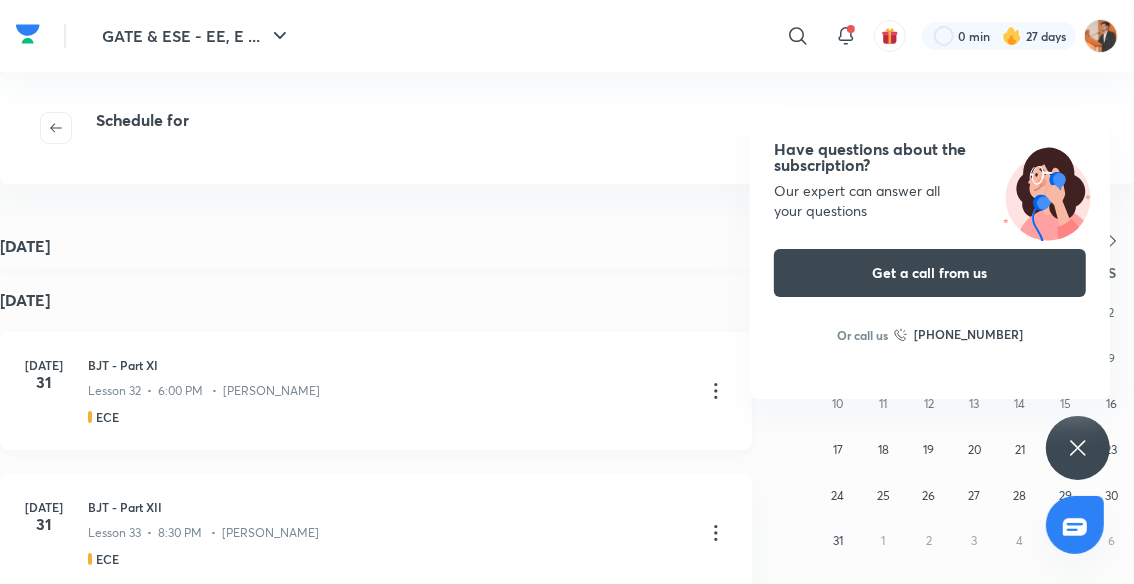 click on "Jul 31 BJT - Part XI Lesson 32  •  6:00 PM   •  Vishal Soni ECE" at bounding box center [376, 391] 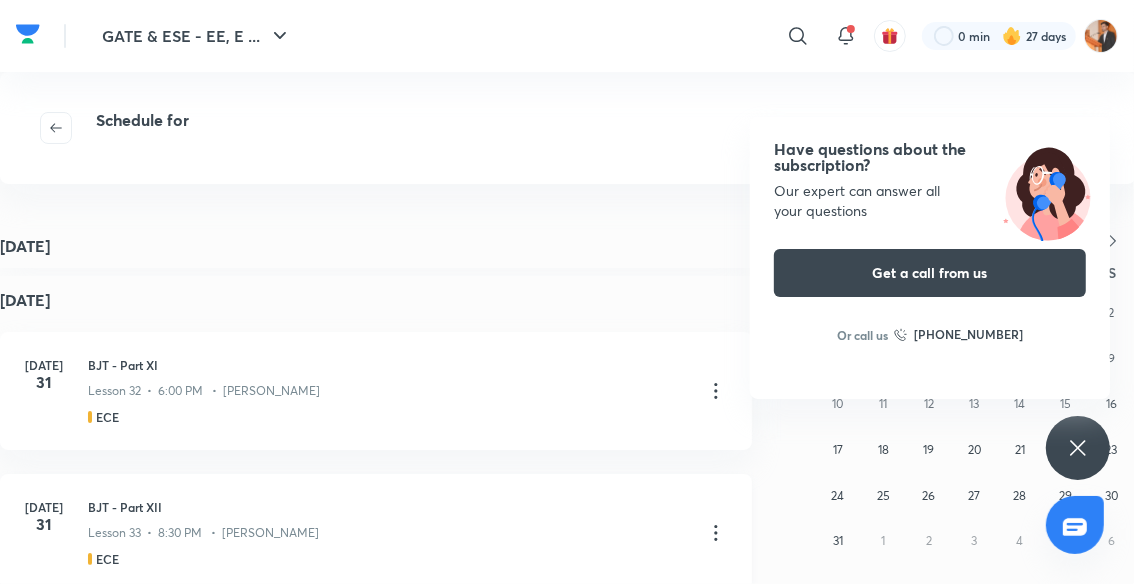 click on "Lesson 33  •  8:30 PM   •  Vishal Soni" at bounding box center (203, -4623) 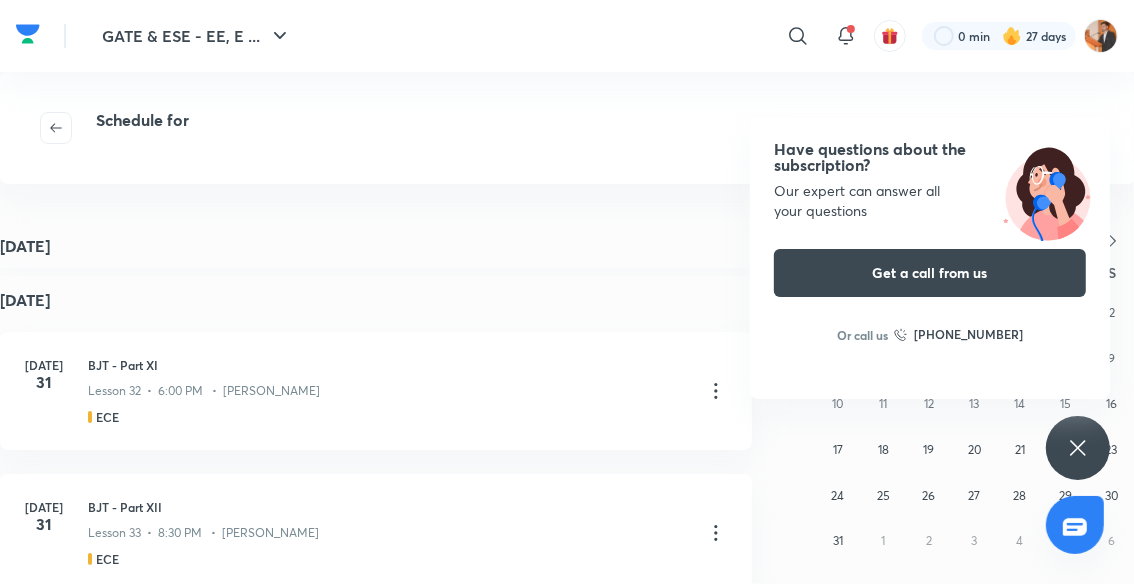 click on "Lesson 34  •  6:00 PM   •  Vishal Soni" at bounding box center (204, -4425) 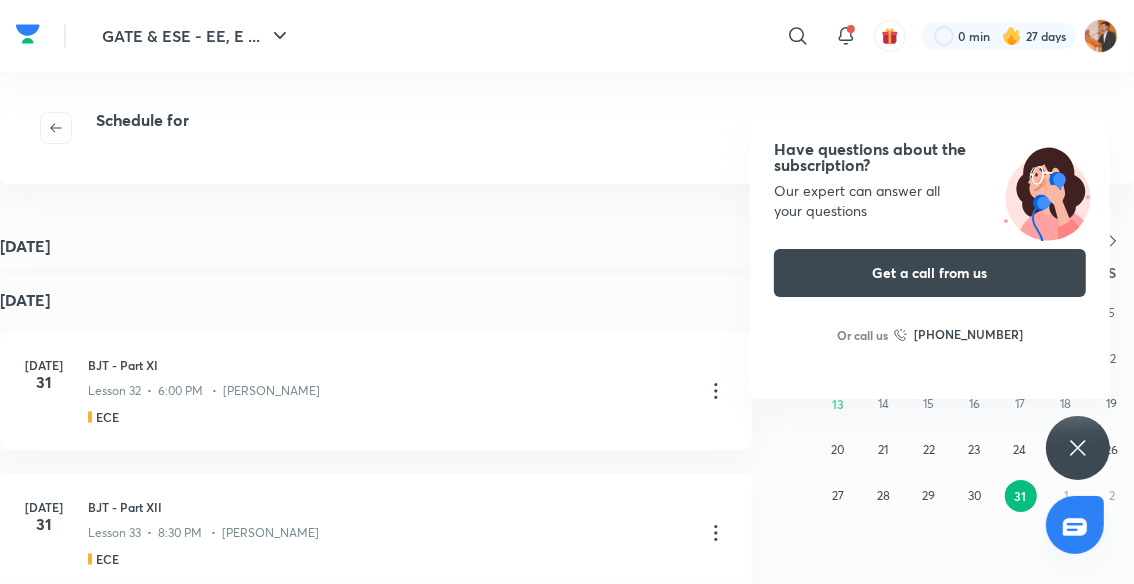 scroll, scrollTop: 10466, scrollLeft: 0, axis: vertical 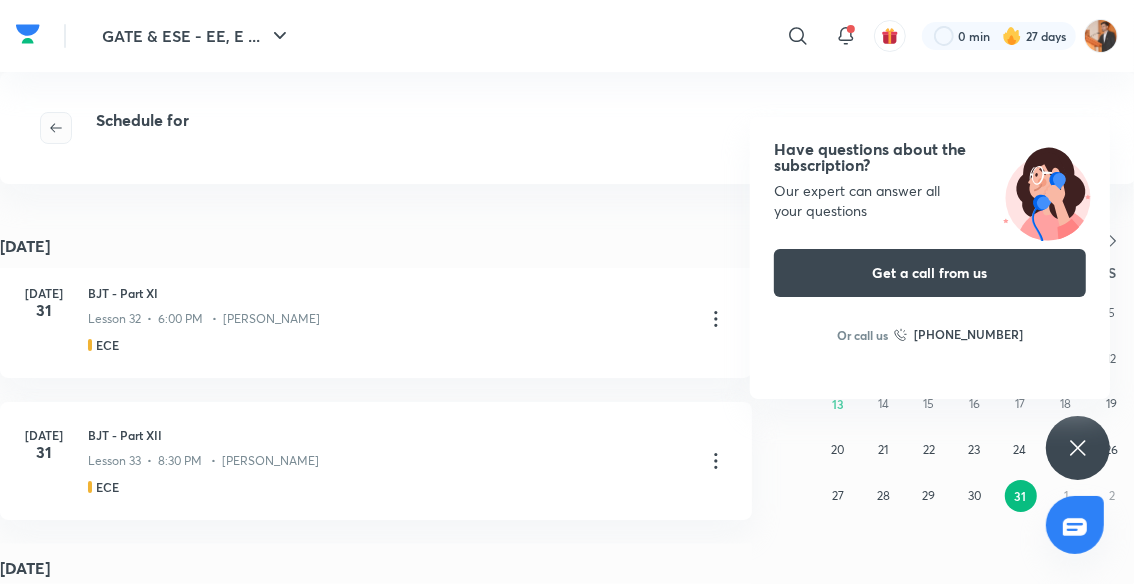 click 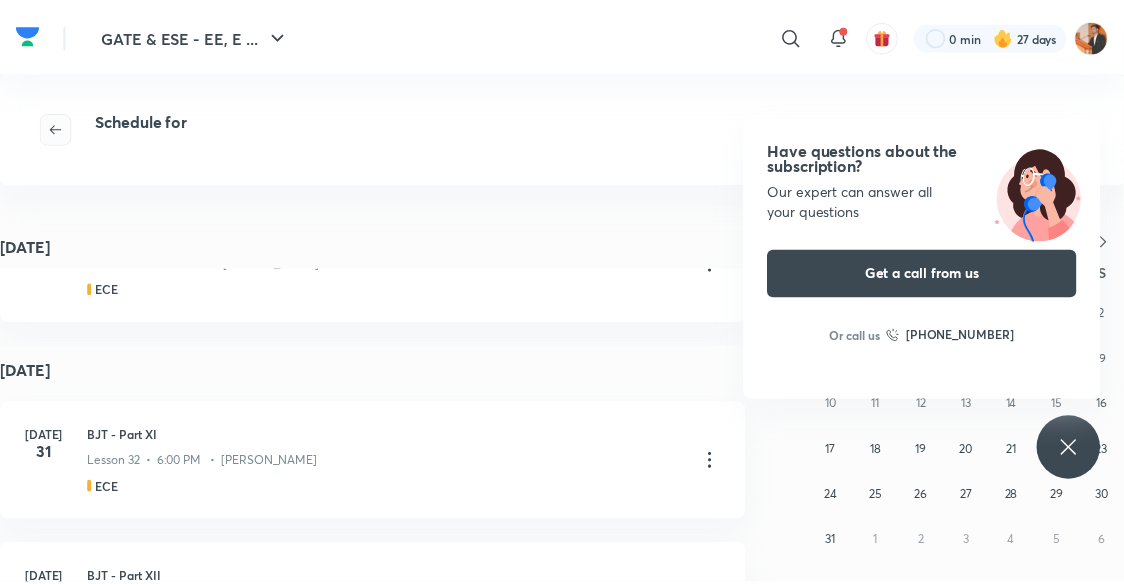 scroll, scrollTop: 7794, scrollLeft: 0, axis: vertical 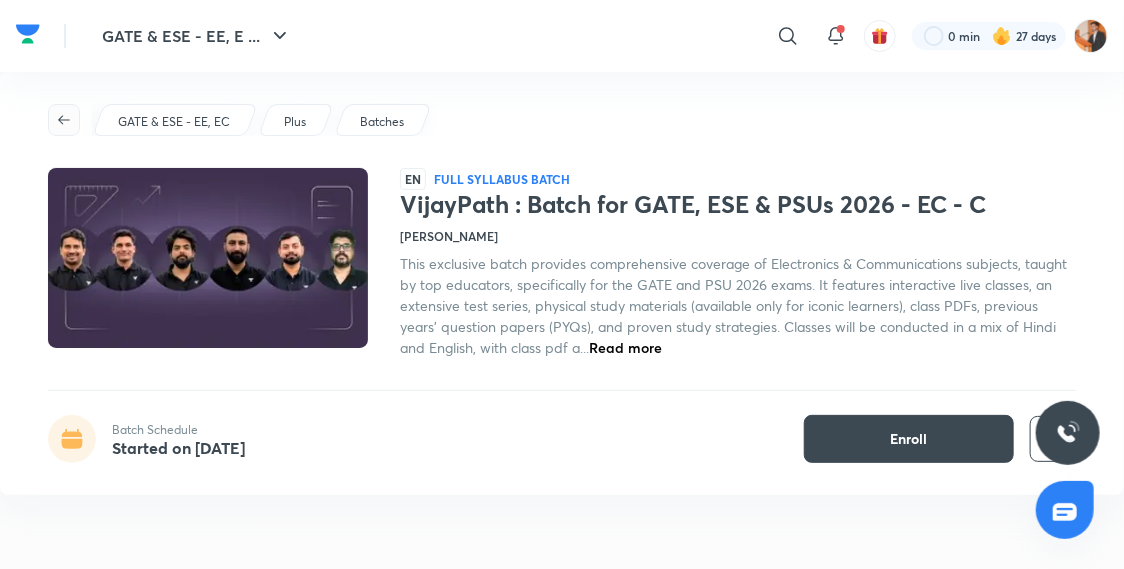click 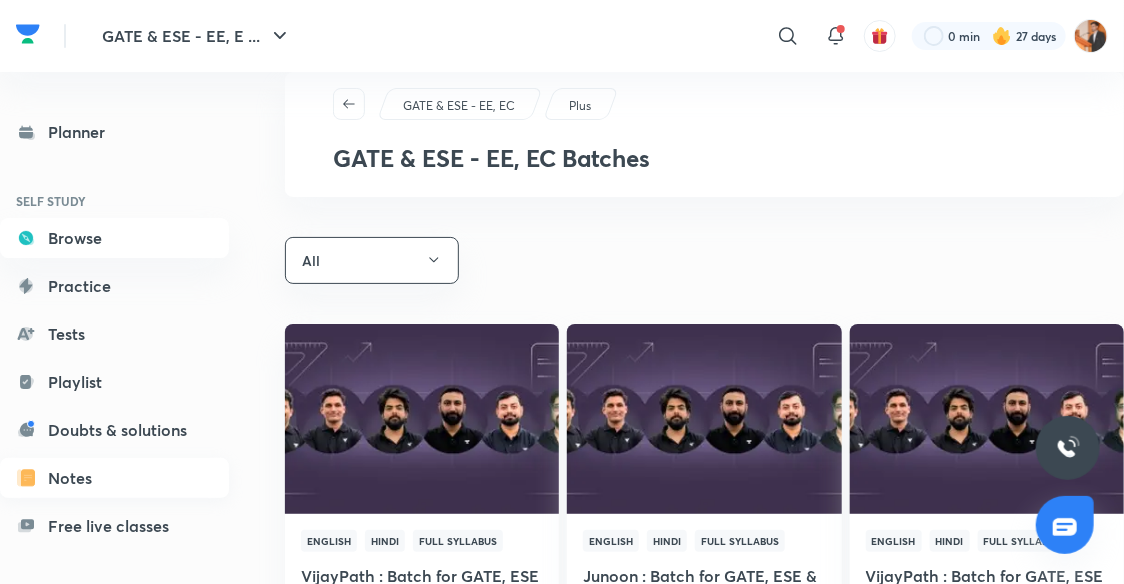 scroll, scrollTop: 171, scrollLeft: 0, axis: vertical 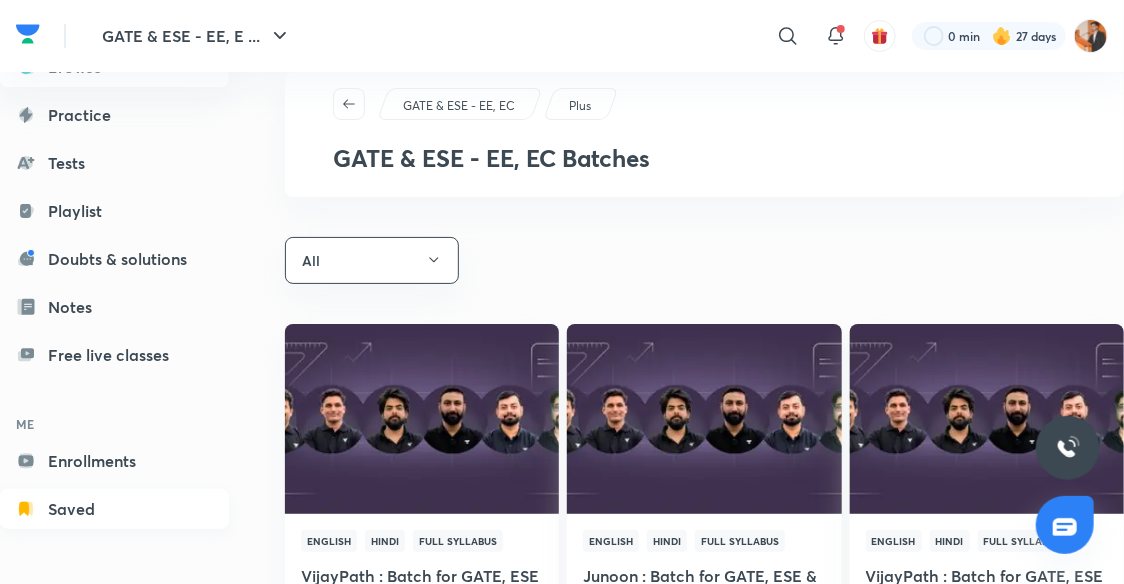 click on "Saved" at bounding box center (114, 509) 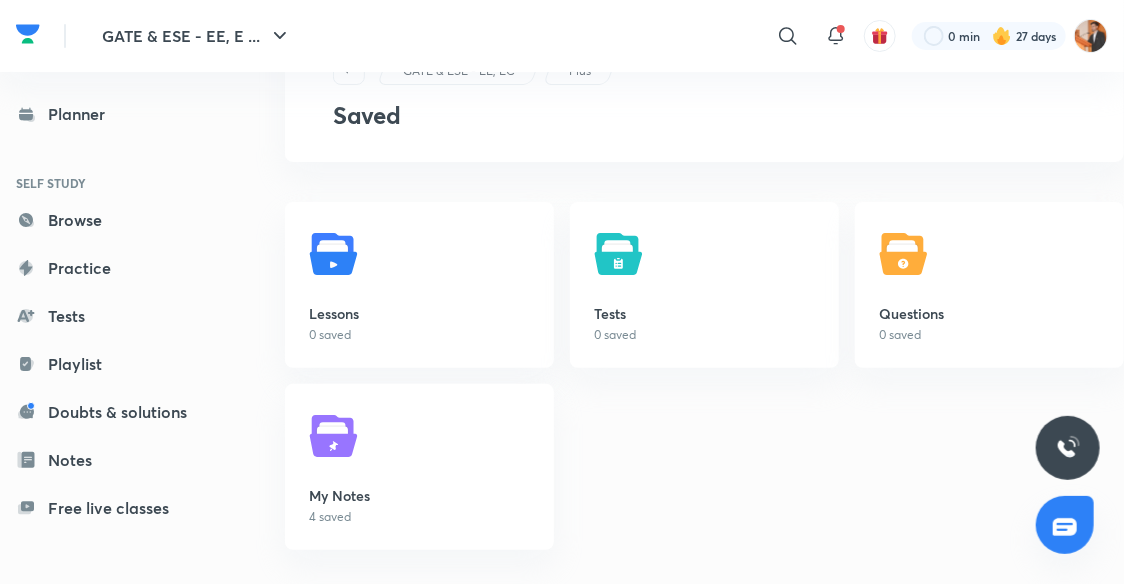 scroll, scrollTop: 0, scrollLeft: 0, axis: both 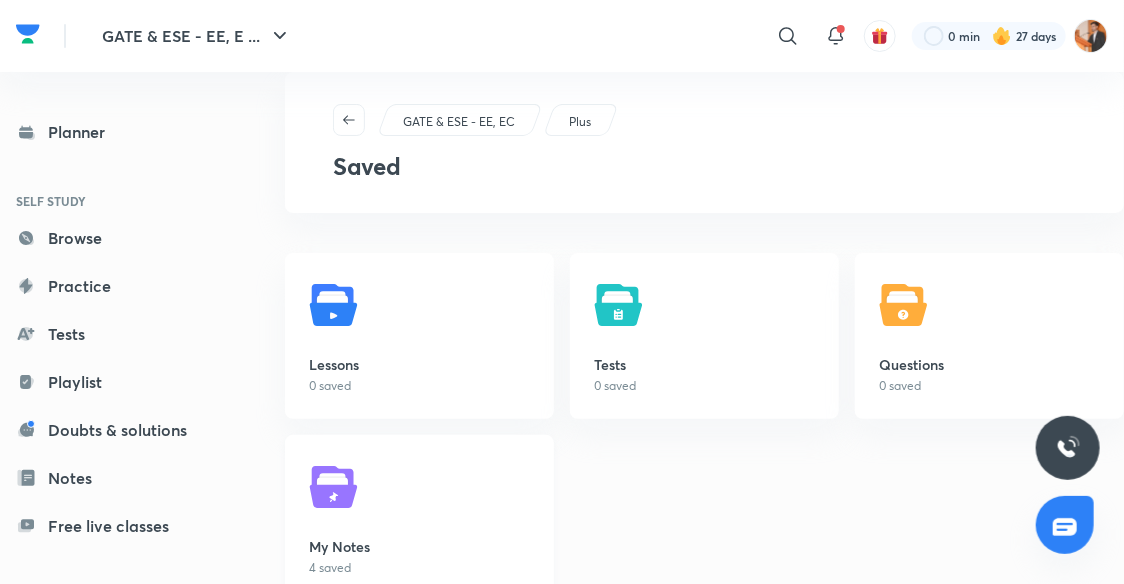 click on "My Notes 4 saved" at bounding box center [419, 518] 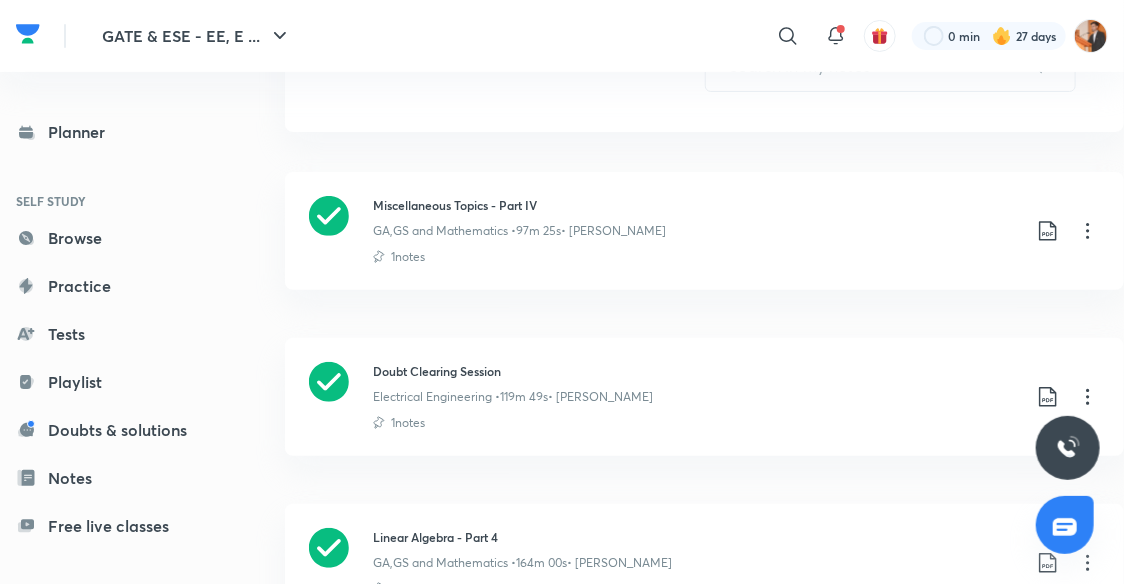 scroll, scrollTop: 0, scrollLeft: 0, axis: both 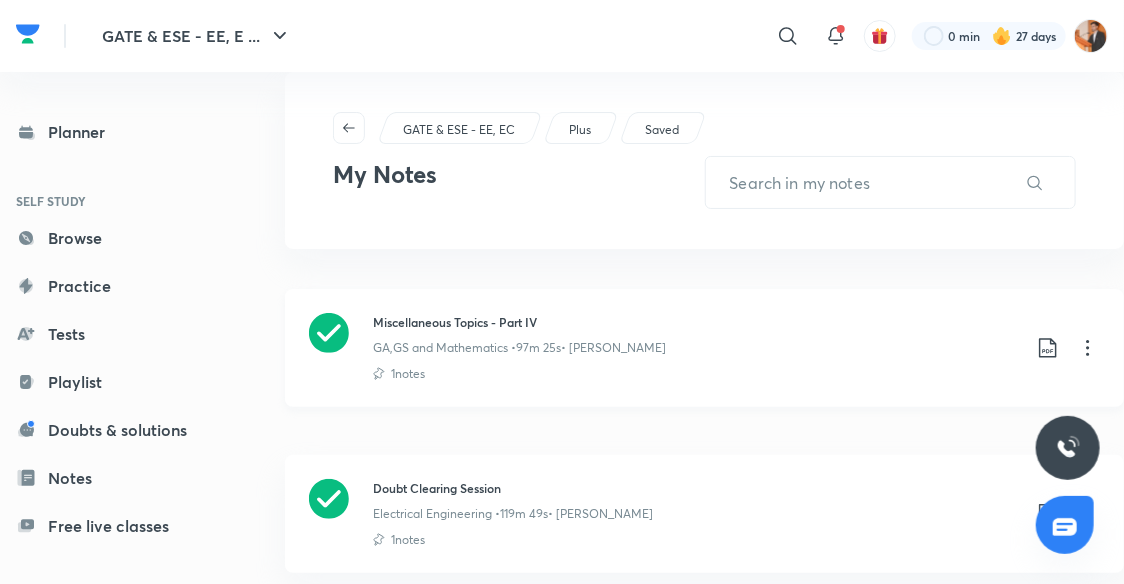 click on "GA,GS and Mathematics  •   97m 25s   •  Vishal Soni" at bounding box center [696, 344] 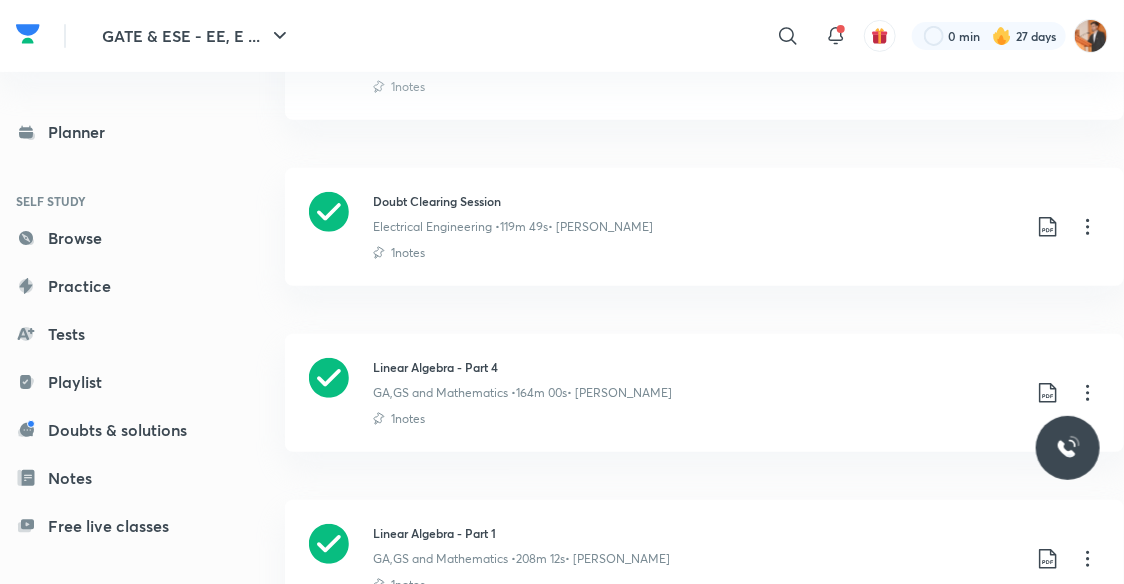 scroll, scrollTop: 294, scrollLeft: 0, axis: vertical 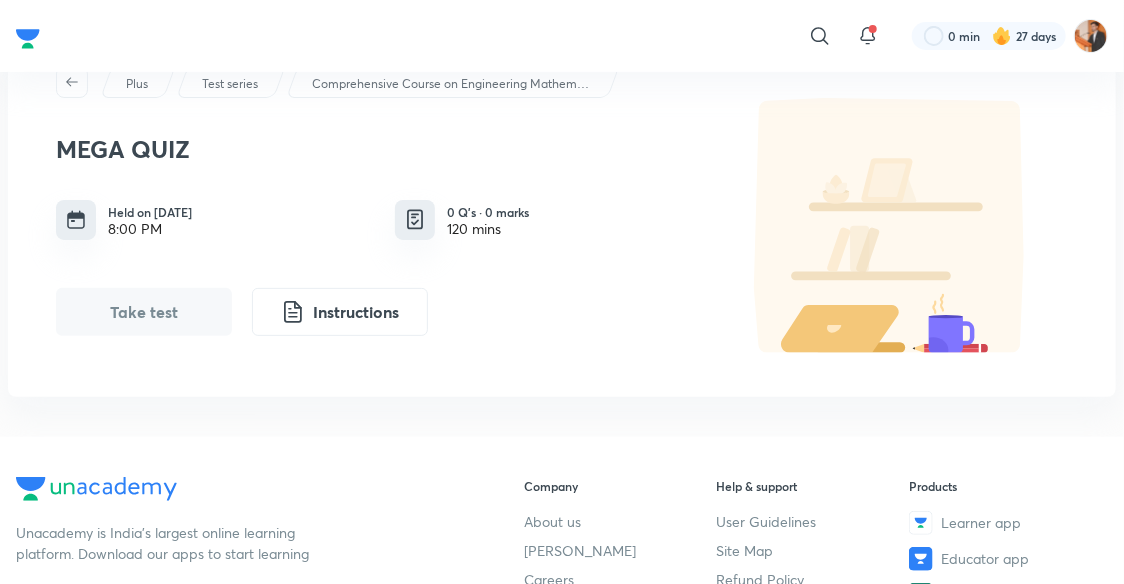 click on "8:00 PM" at bounding box center [150, 229] 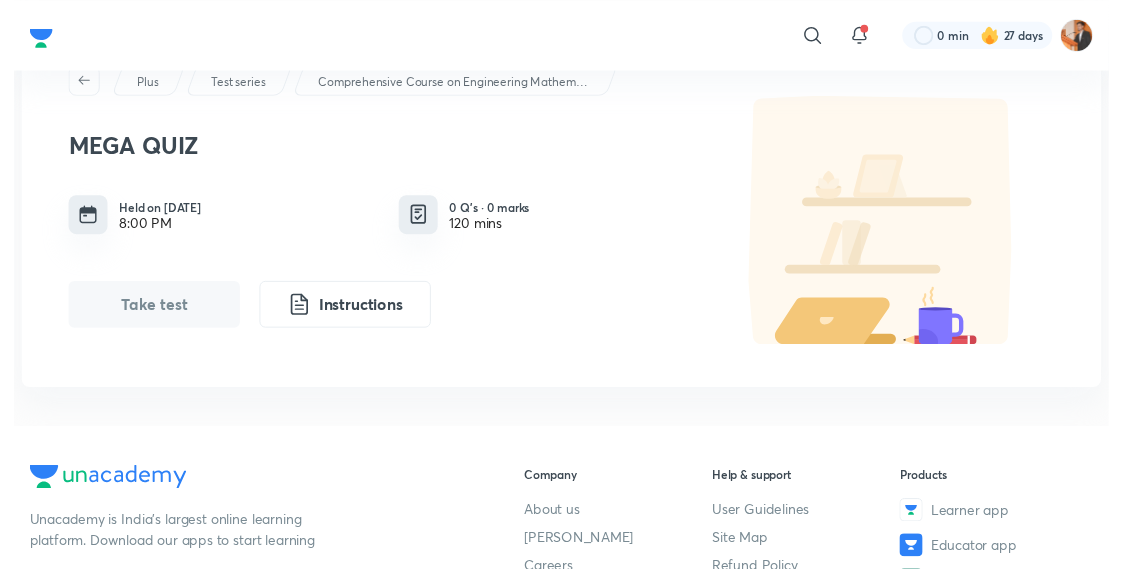 scroll, scrollTop: 0, scrollLeft: 0, axis: both 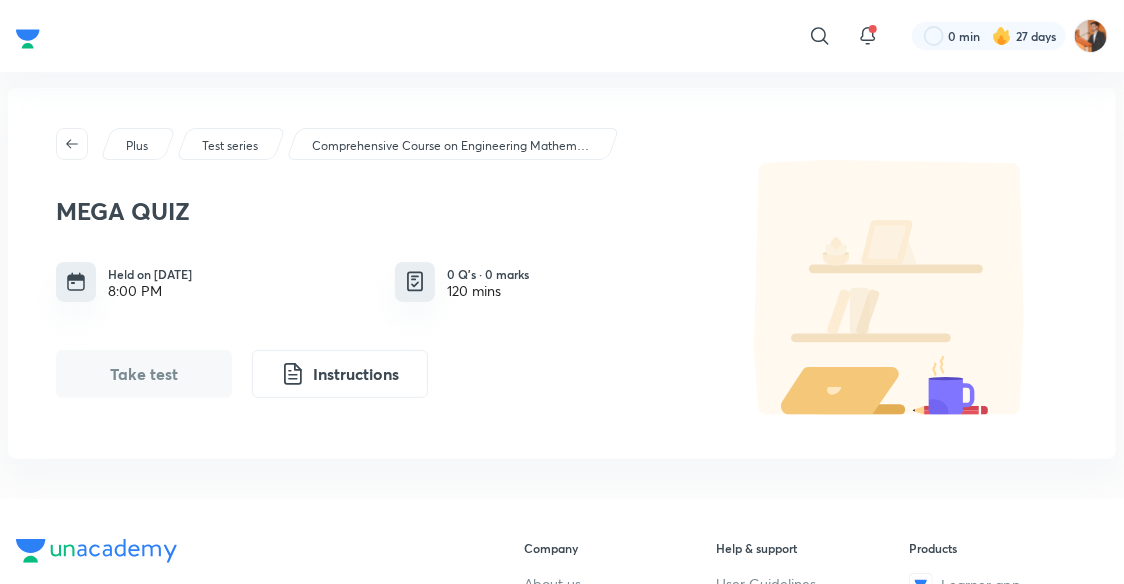 click on "Test series" at bounding box center (230, 146) 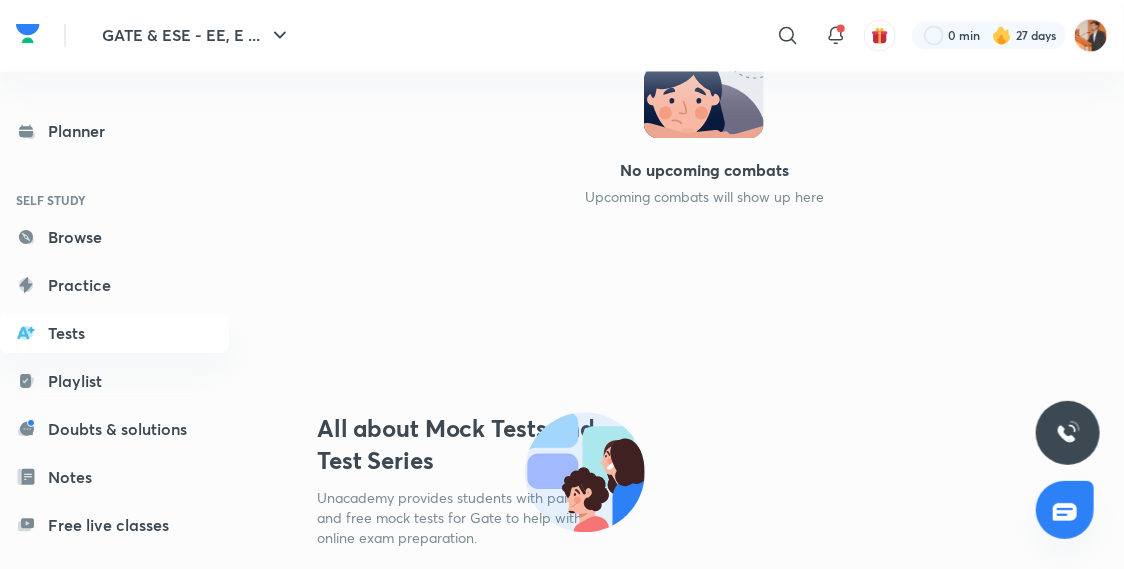 scroll, scrollTop: 1368, scrollLeft: 0, axis: vertical 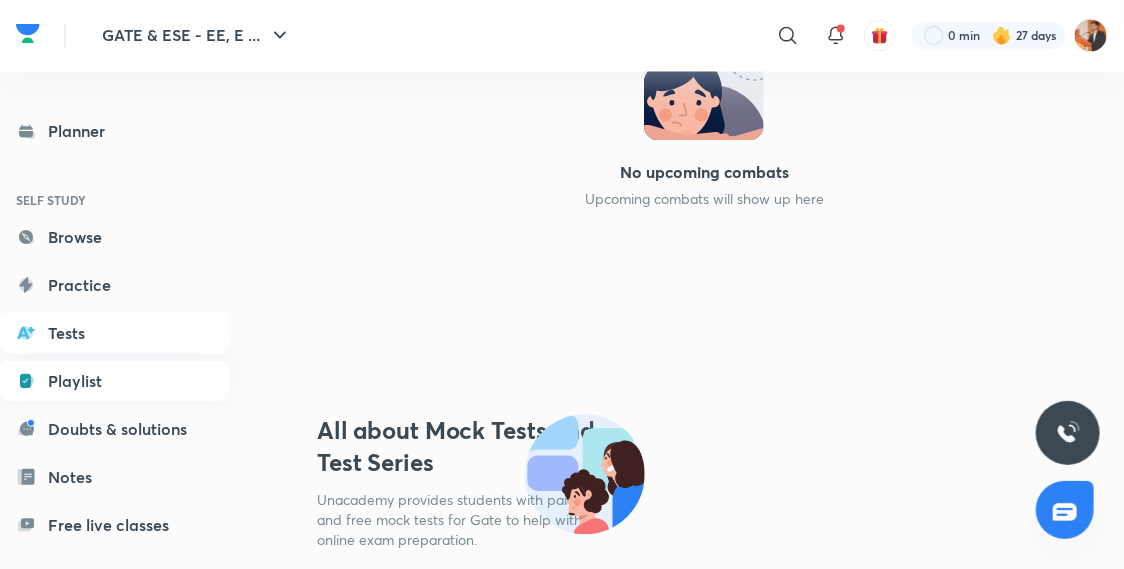 click on "Playlist" at bounding box center [114, 382] 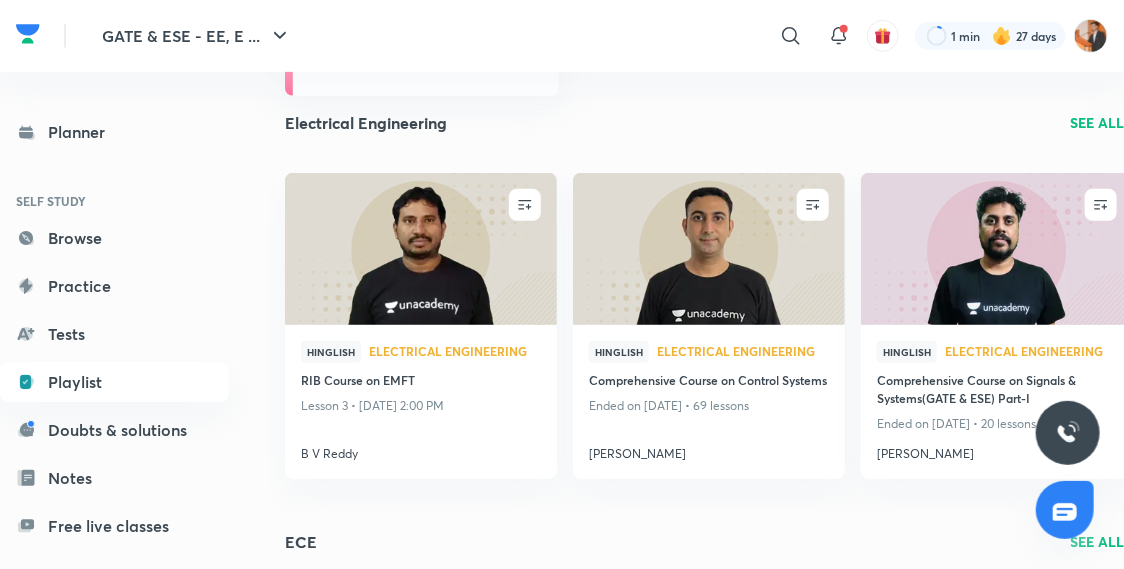scroll, scrollTop: 366, scrollLeft: 16, axis: both 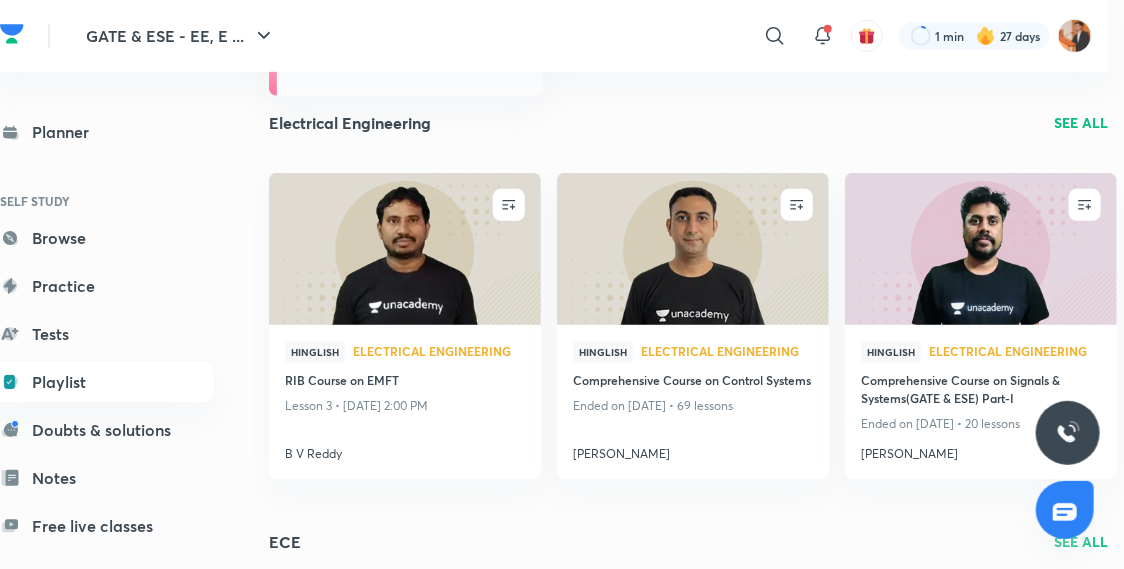 click on "SEE ALL" at bounding box center [1081, 122] 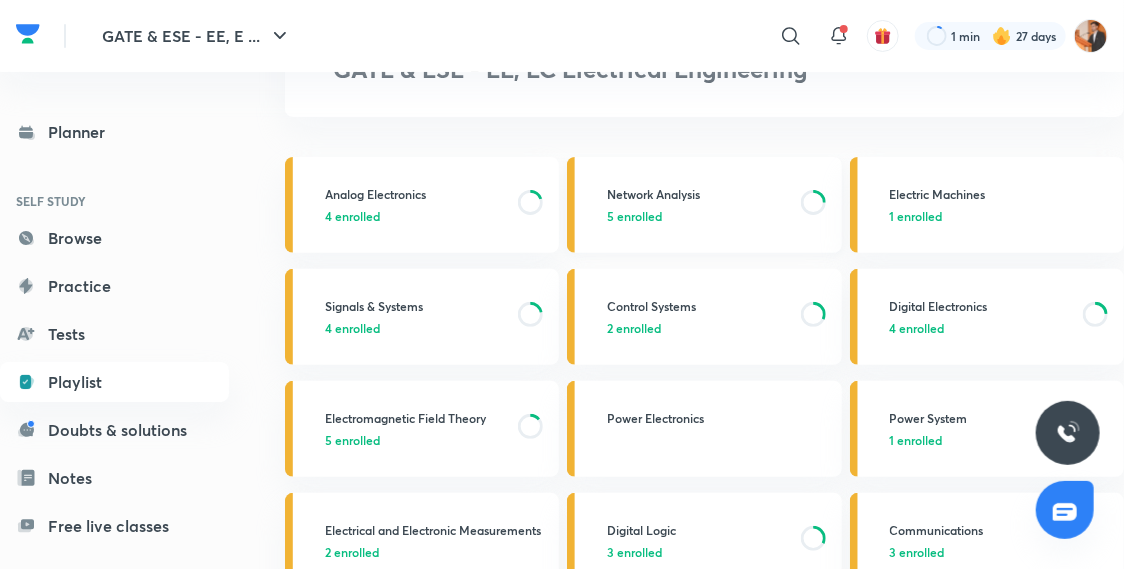 scroll, scrollTop: 98, scrollLeft: 0, axis: vertical 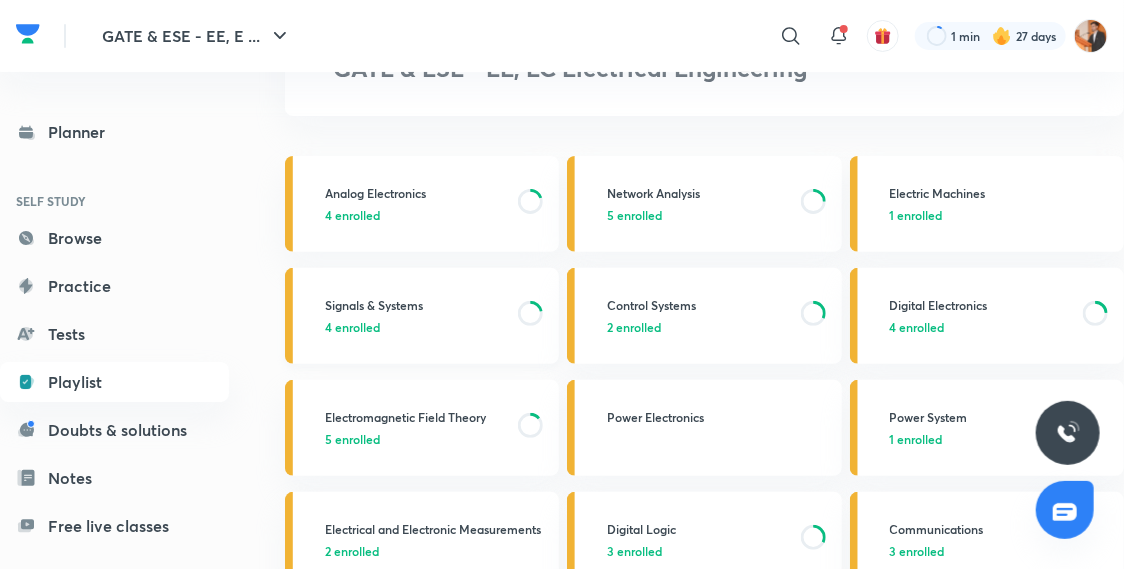 click on "4 enrolled" at bounding box center (352, 327) 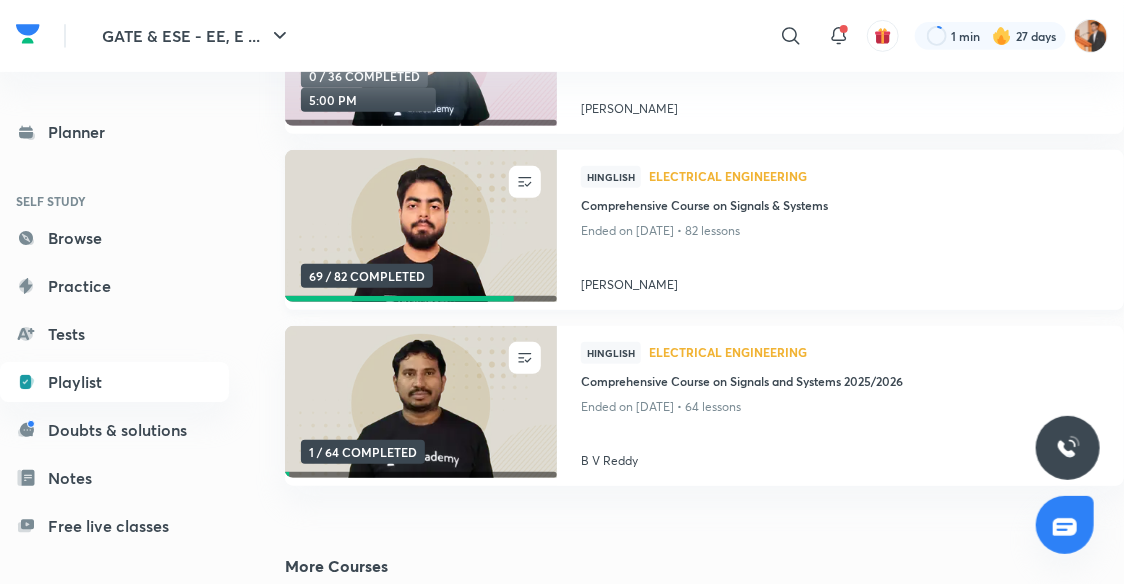 scroll, scrollTop: 312, scrollLeft: 0, axis: vertical 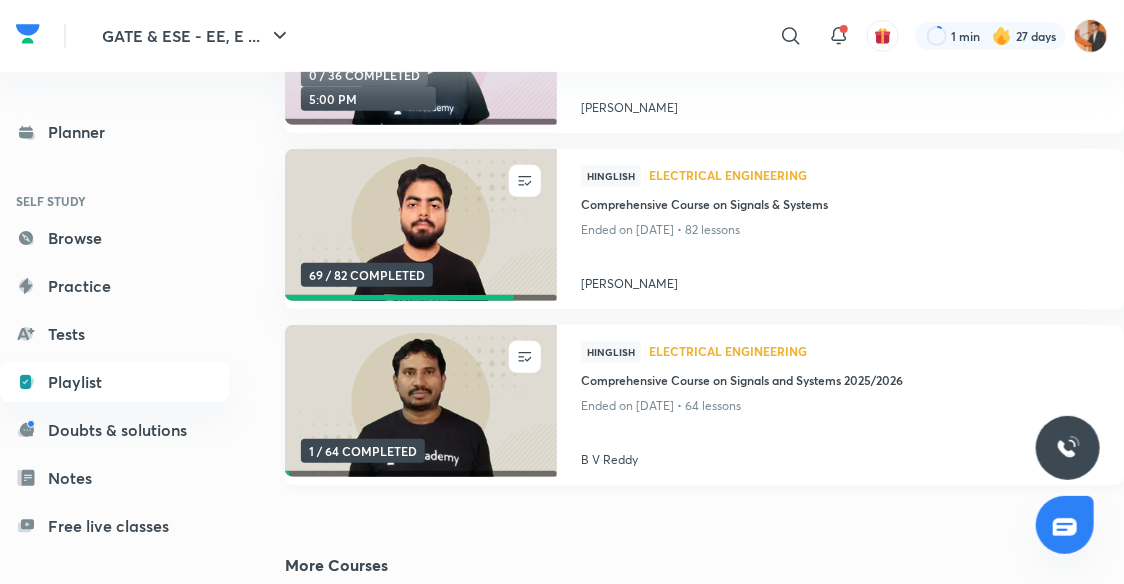 click at bounding box center [420, 400] 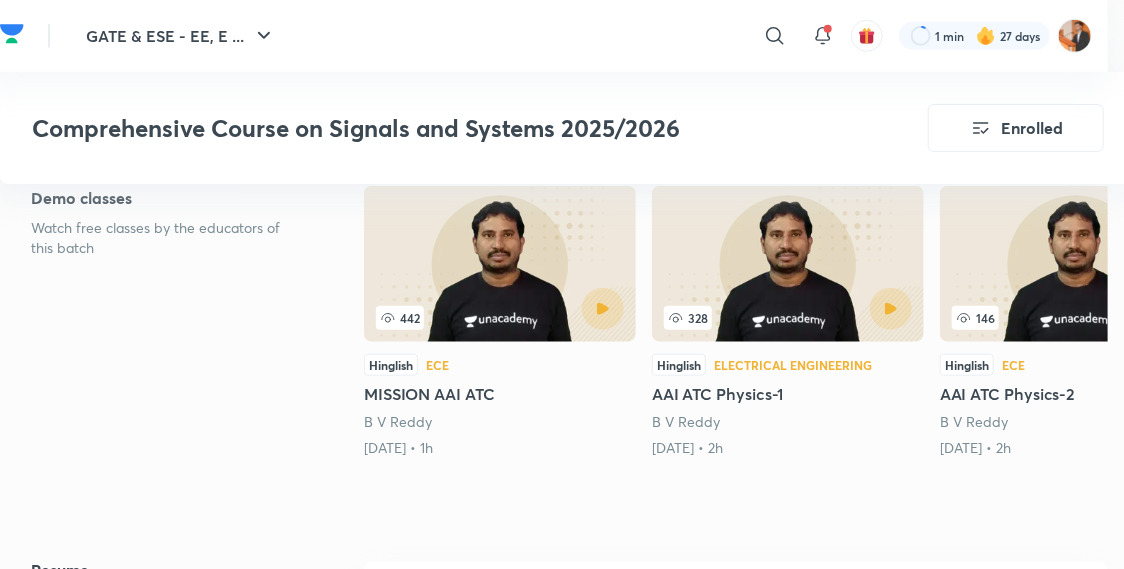 scroll, scrollTop: 548, scrollLeft: 16, axis: both 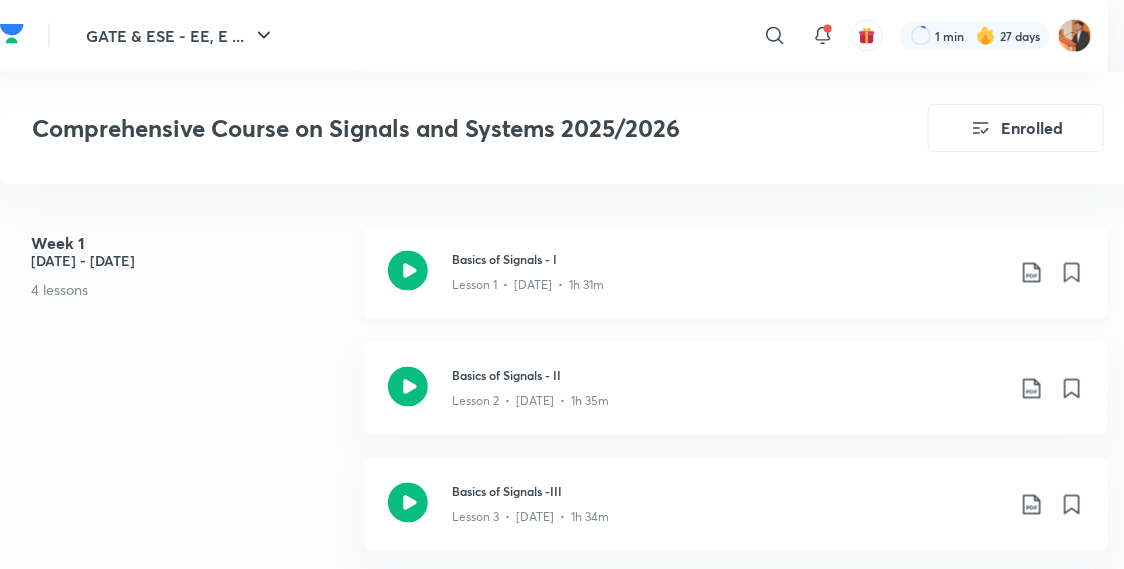 click on "Lesson 1  •  Mar 27  •  1h 31m" at bounding box center [728, 282] 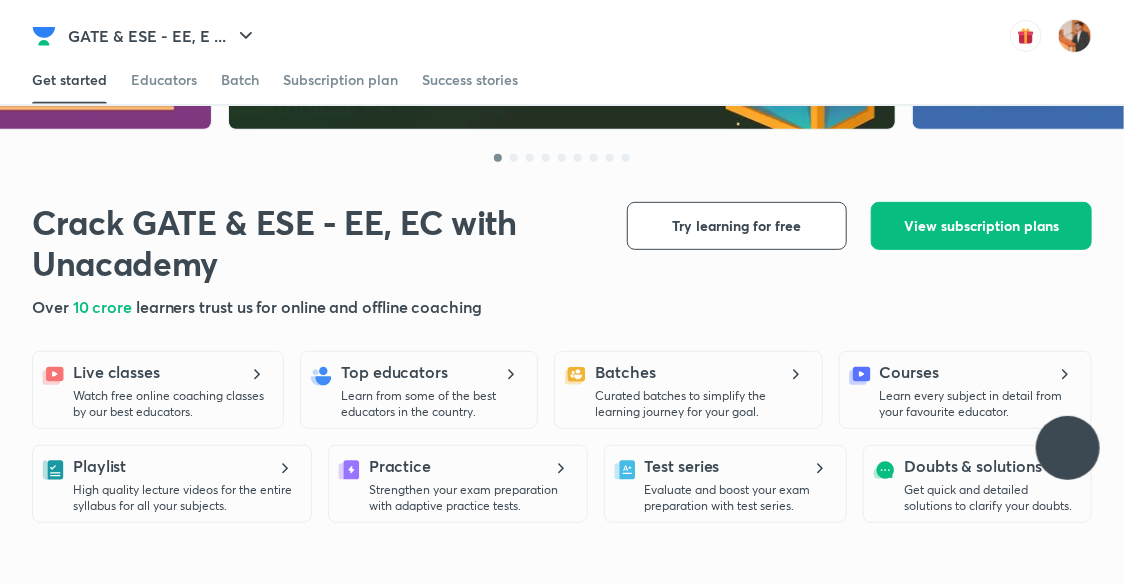 scroll, scrollTop: 0, scrollLeft: 0, axis: both 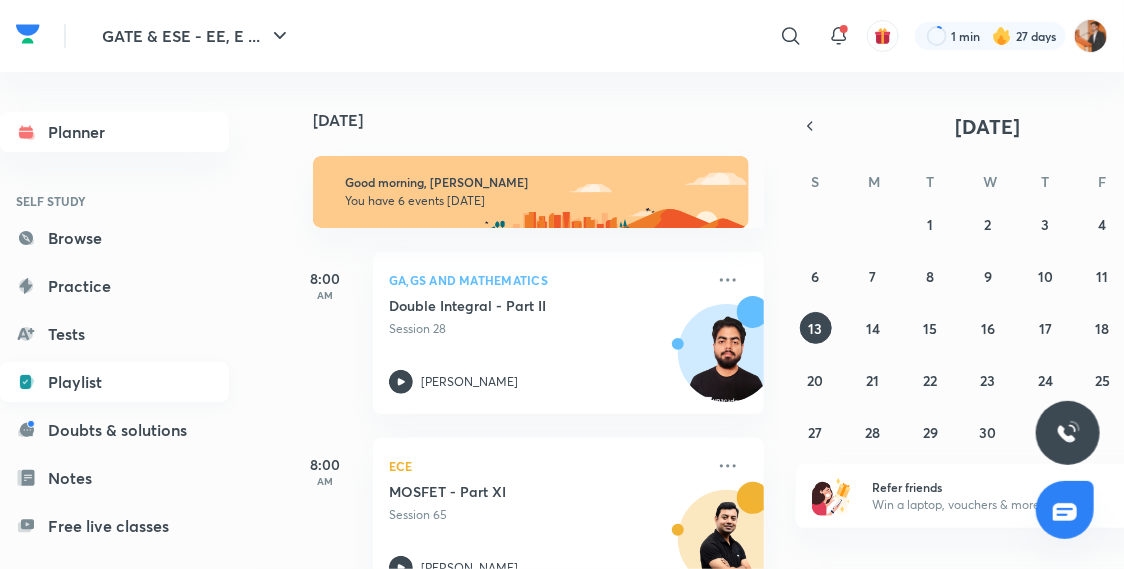click on "Playlist" at bounding box center (114, 382) 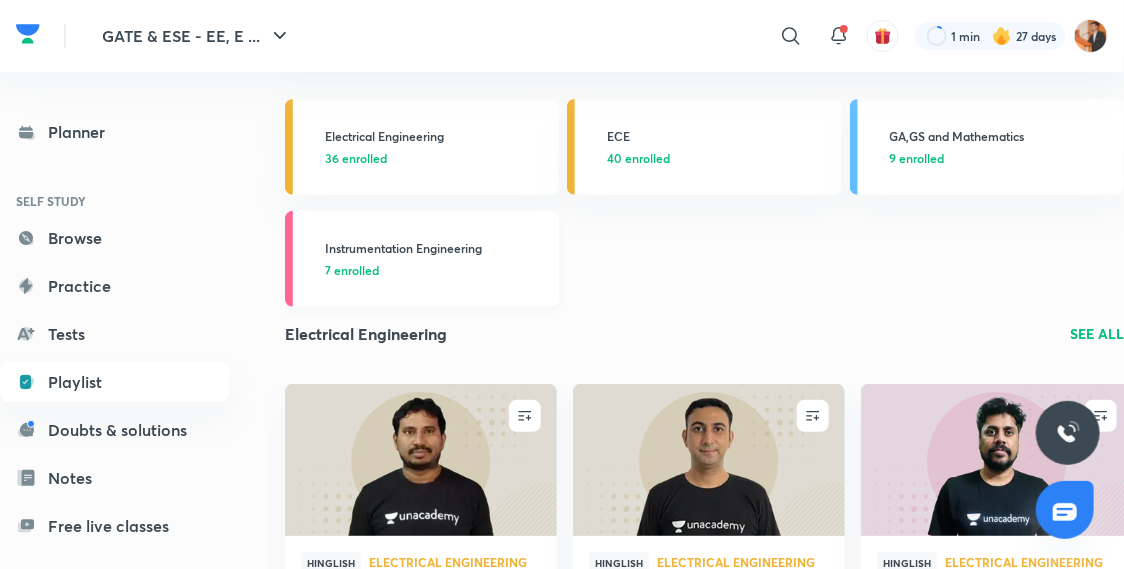 scroll, scrollTop: 146, scrollLeft: 0, axis: vertical 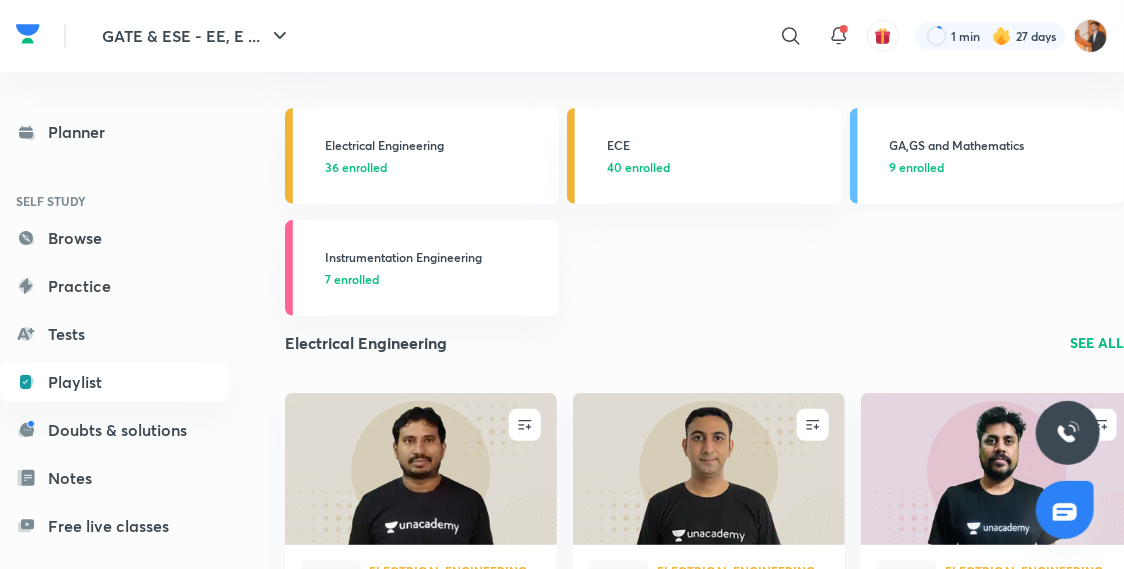 click on "GA,GS and Mathematics" at bounding box center (1001, 145) 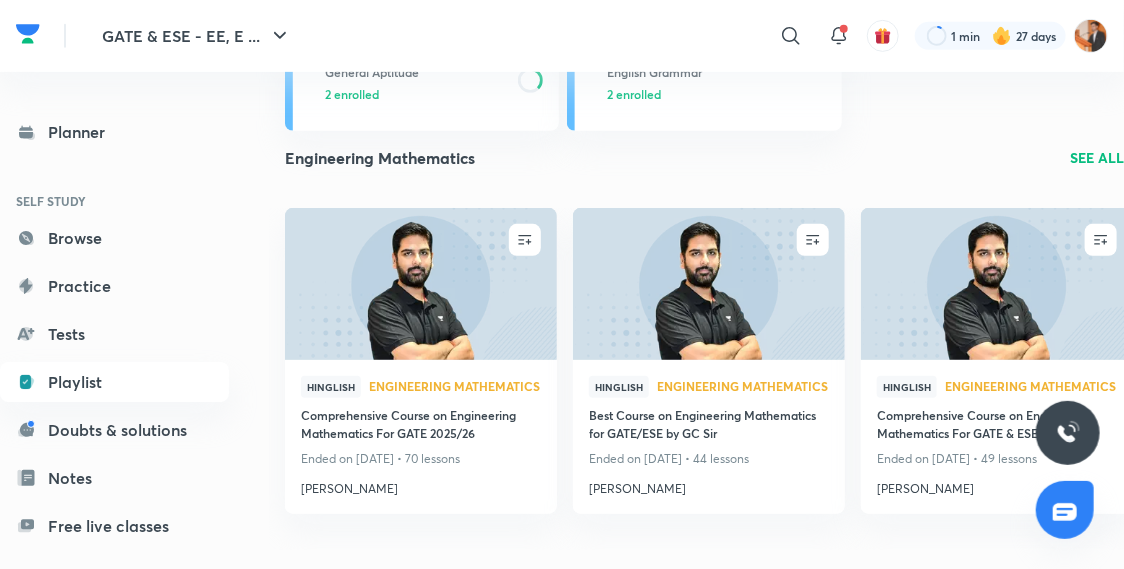scroll, scrollTop: 327, scrollLeft: 0, axis: vertical 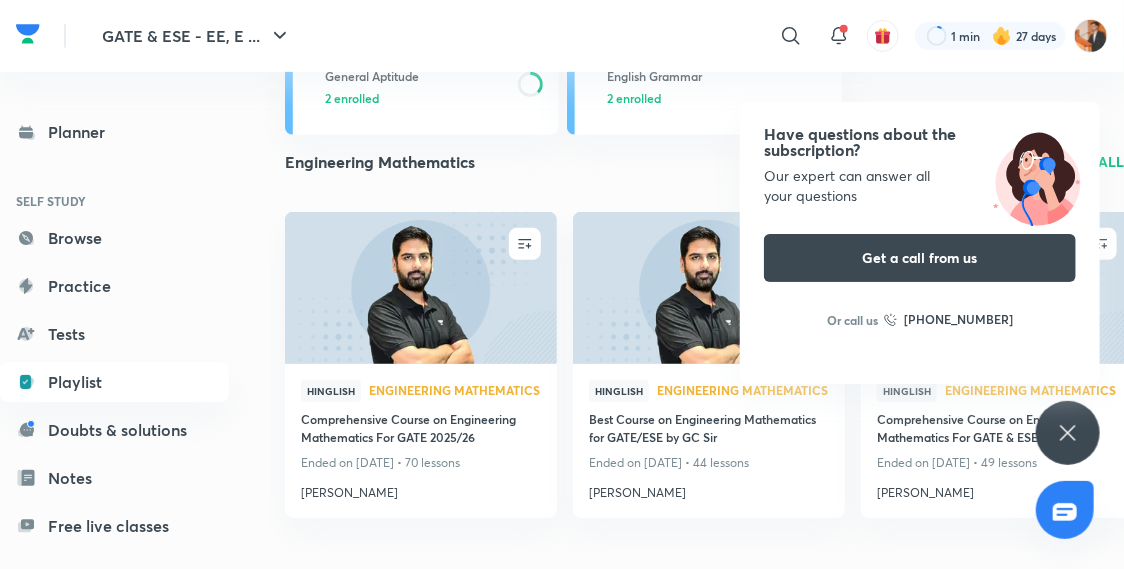 click on "GATE & ESE - EE, E ... ​ 1 min 27 days Planner SELF STUDY Browse Practice Tests Playlist Doubts & solutions Notes Free live classes ME Enrollments Saved GATE & ESE - EE, EC Plus Playlist GATE & ESE - EE, EC GA,GS and Mathematics Engineering Mathematics 7 enrolled General Aptitude 3 enrolled General Studies 1 enrolled General Aptitude 2 enrolled English Grammar 2 enrolled Engineering Mathematics SEE ALL ENROLL Hinglish Engineering Mathematics Comprehensive Course on Engineering Mathematics For GATE 2025/26 Ended on [DATE] • 70 lessons [PERSON_NAME] ENROLL Hinglish Engineering Mathematics Best Course on Engineering Mathematics for GATE/ESE by GC [PERSON_NAME] on [DATE] • 44 lessons [PERSON_NAME] ENROLL Hinglish Engineering Mathematics Comprehensive Course on Engineering Mathematics For GATE & ESE. Ended on [DATE] • 49 lessons [PERSON_NAME] See All General Aptitude SEE ALL ENROLL Hinglish General Aptitude Comprehensive Course on General Aptitude for GATE & ESE - 2023" at bounding box center [562, 550] 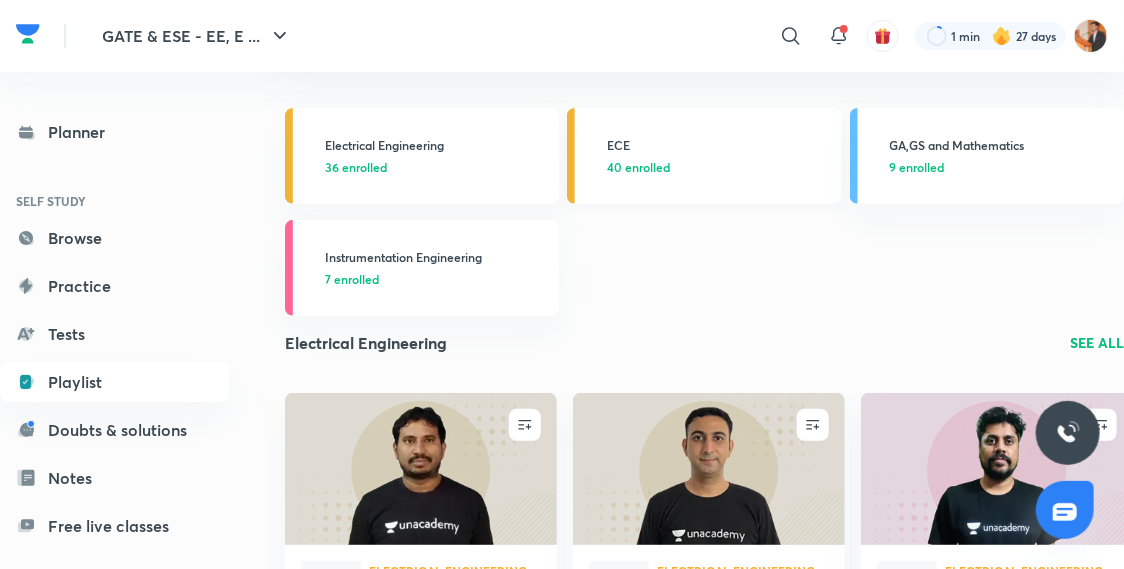 scroll, scrollTop: 0, scrollLeft: 0, axis: both 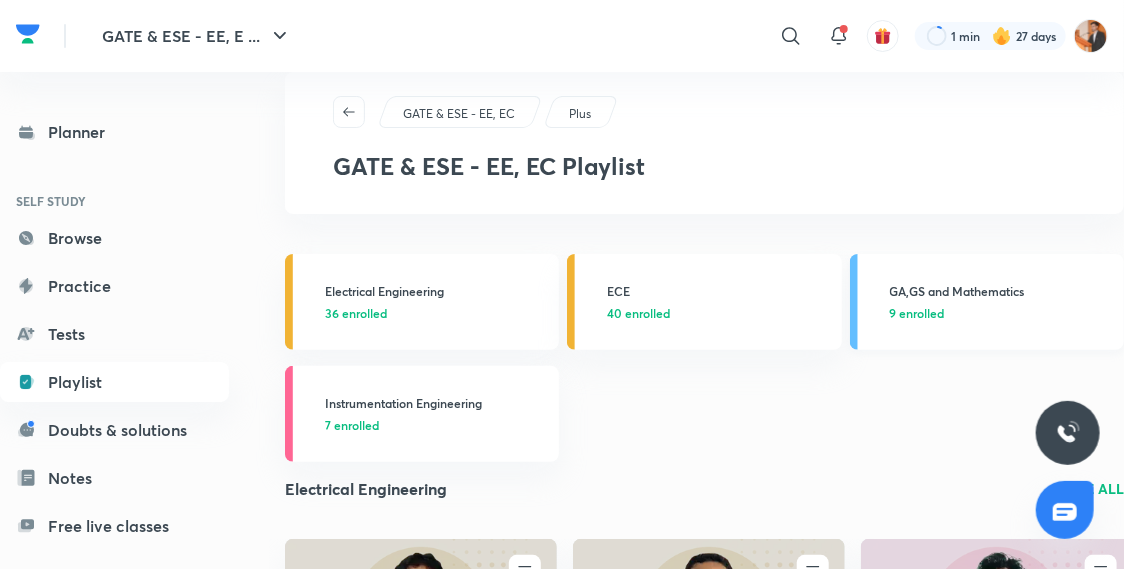 click on "GA,GS and Mathematics 9 enrolled" at bounding box center [987, 302] 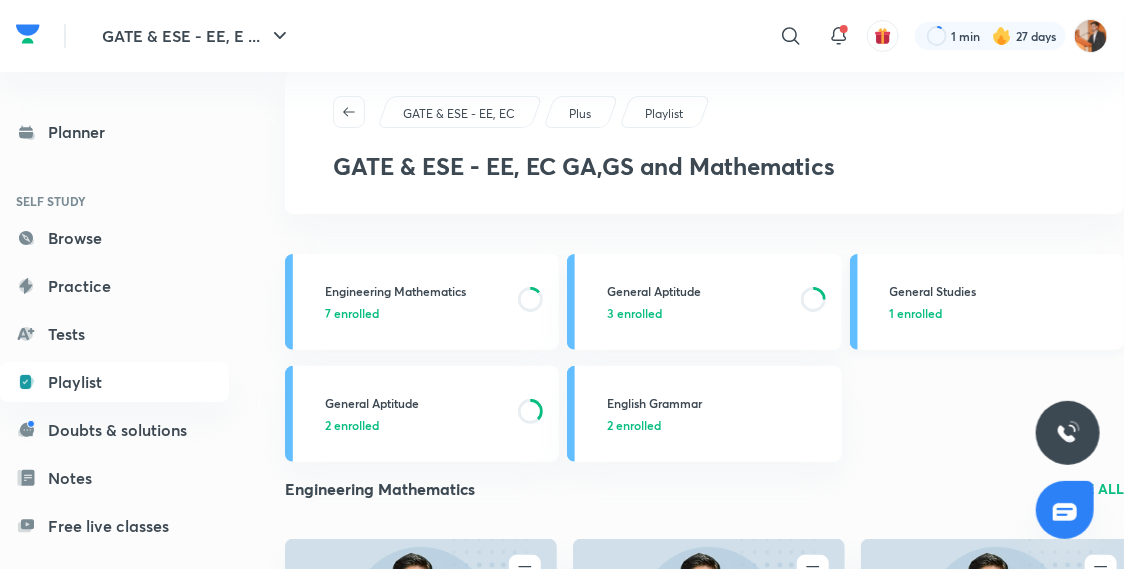 click on "General Studies" at bounding box center (1001, 291) 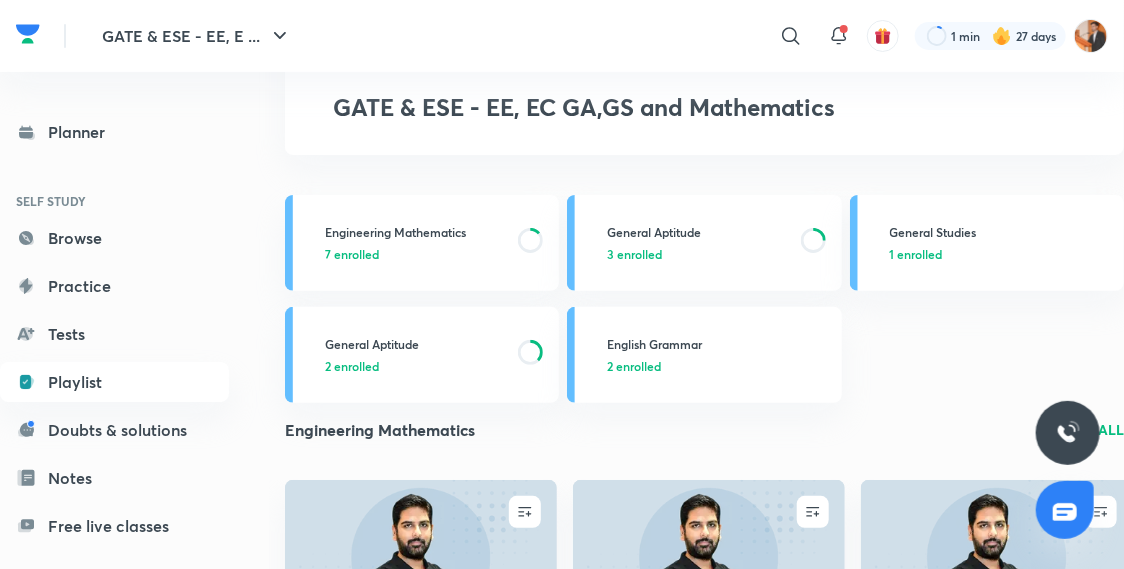 scroll, scrollTop: 0, scrollLeft: 0, axis: both 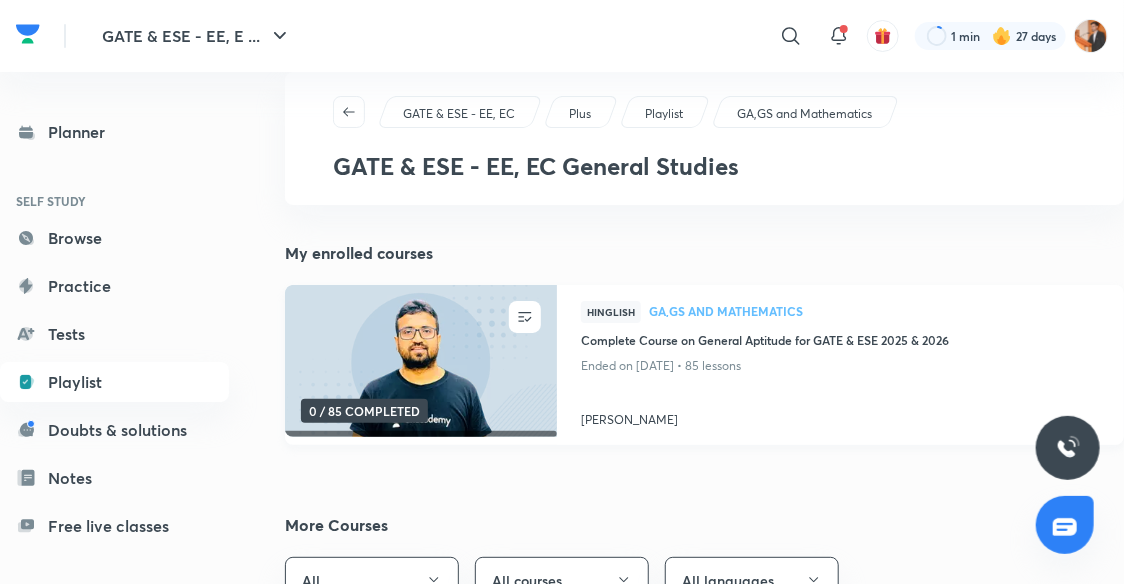 click at bounding box center [420, 360] 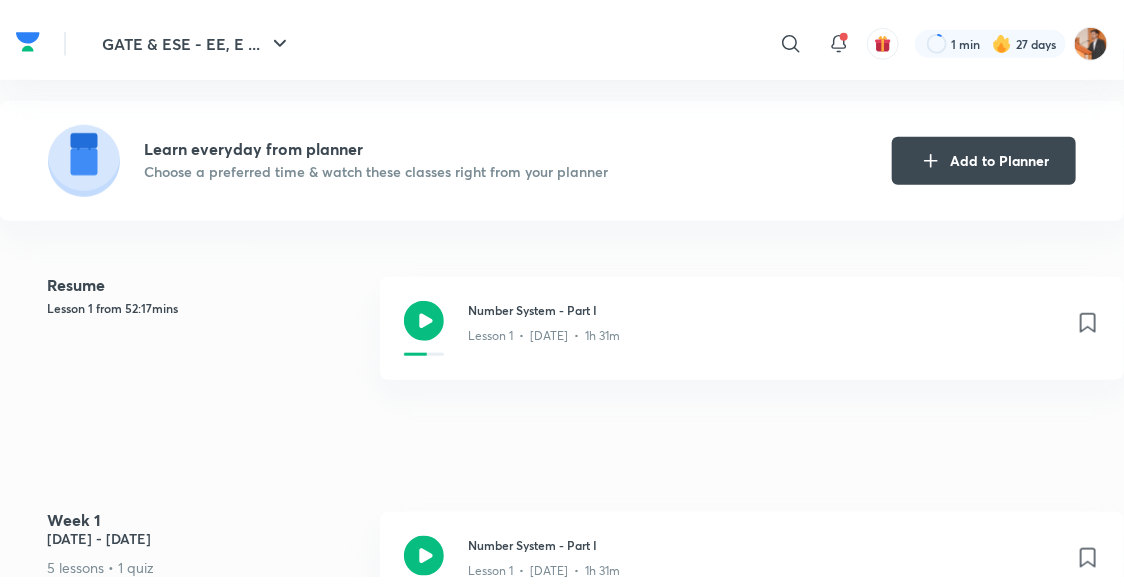scroll, scrollTop: 0, scrollLeft: 0, axis: both 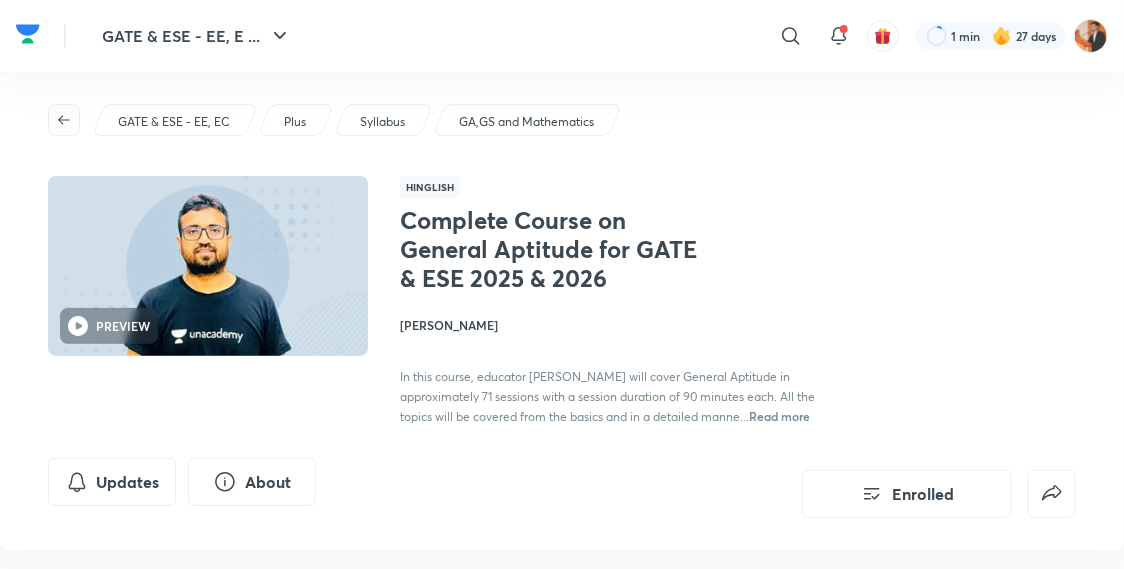 click 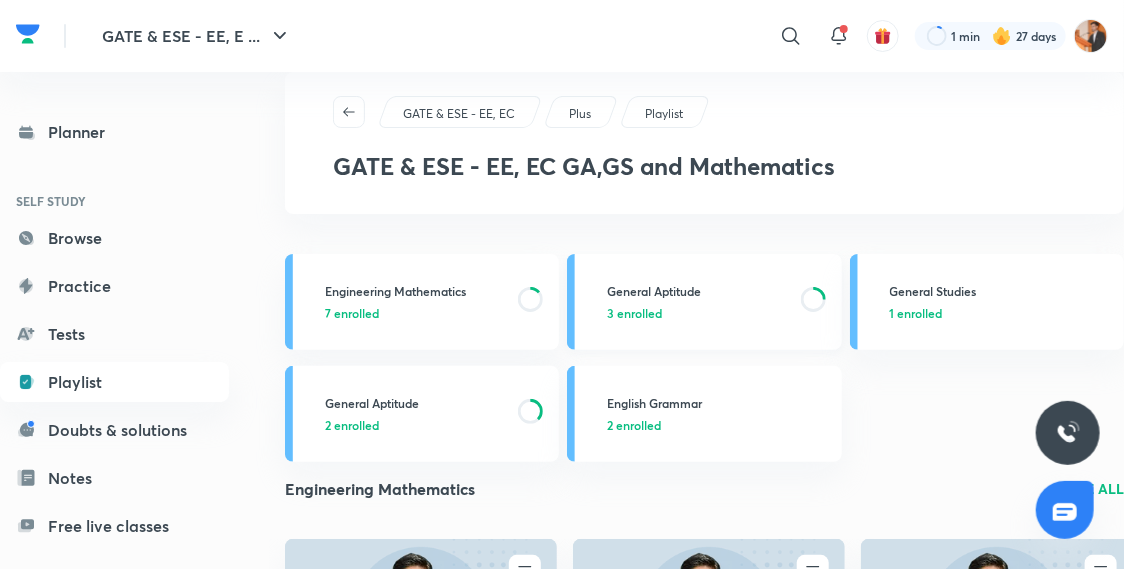 click on "3 enrolled" at bounding box center [697, 313] 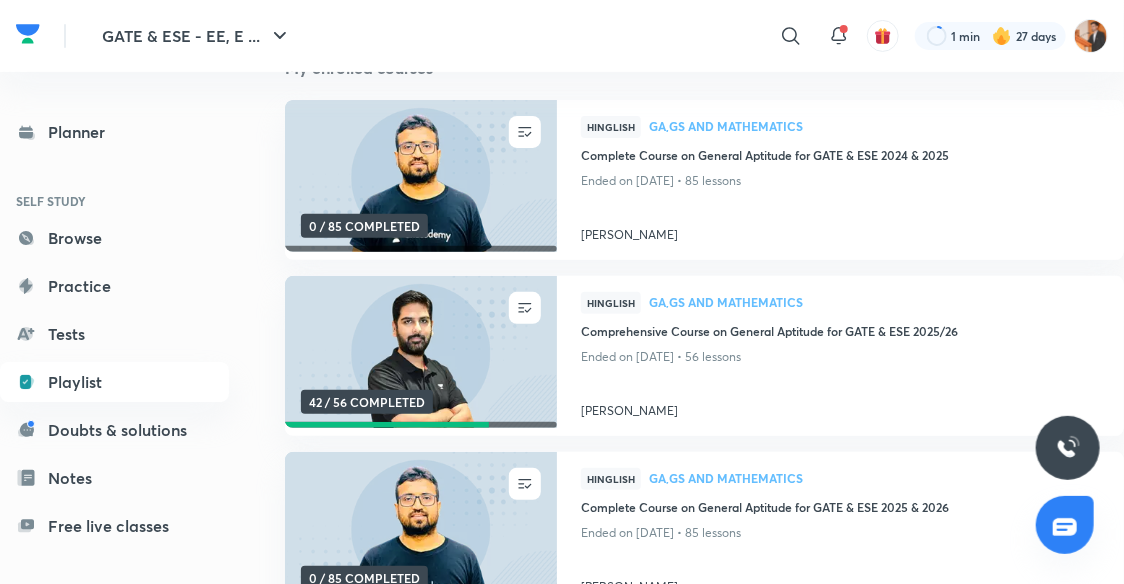 scroll, scrollTop: 183, scrollLeft: 0, axis: vertical 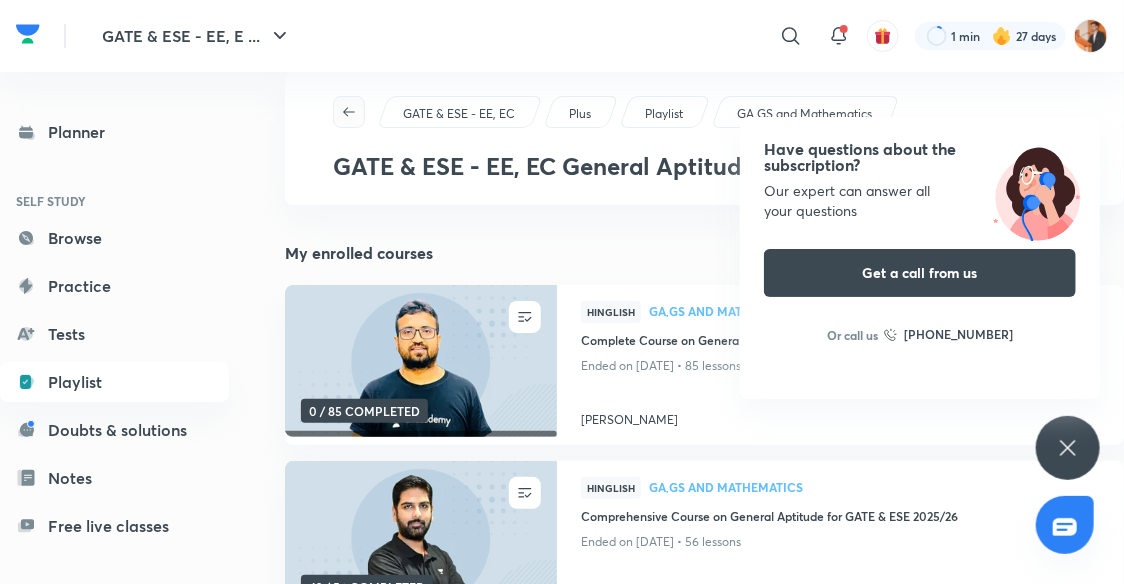 click at bounding box center (349, 112) 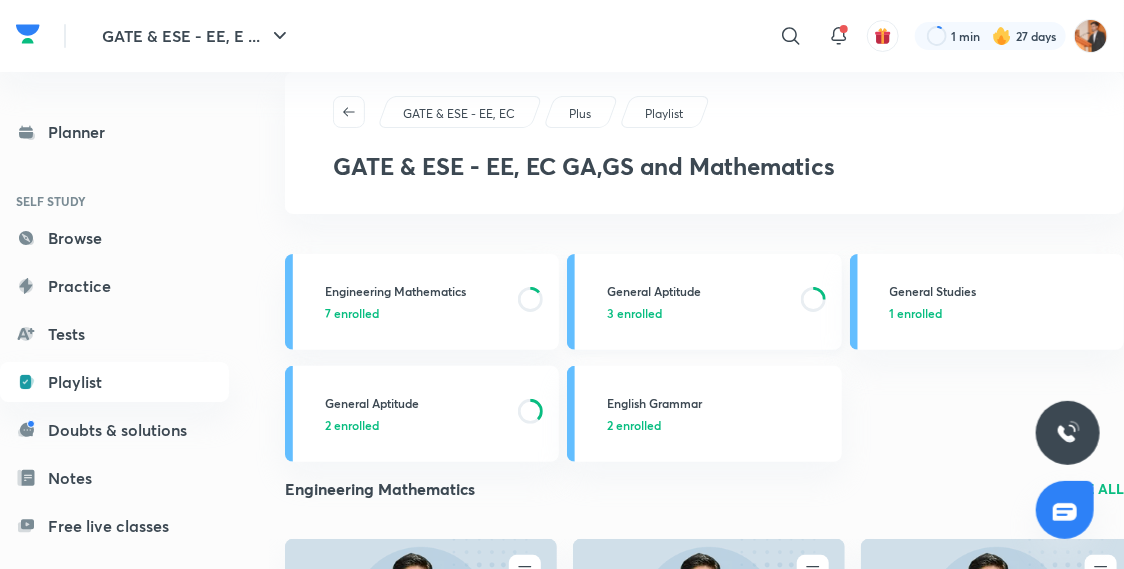 click on "3 enrolled" at bounding box center [697, 313] 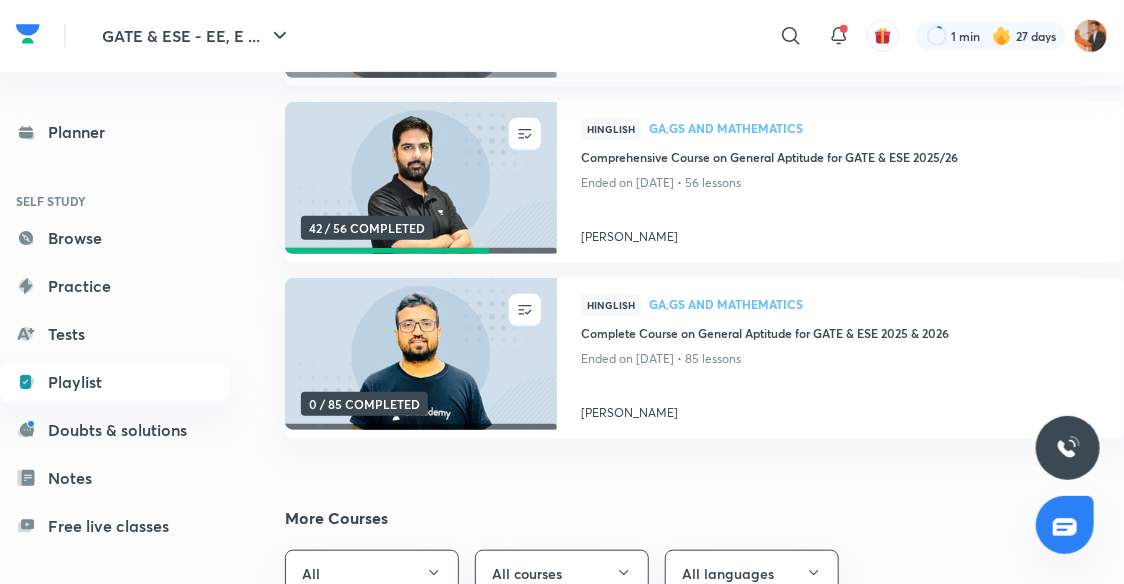 scroll, scrollTop: 0, scrollLeft: 0, axis: both 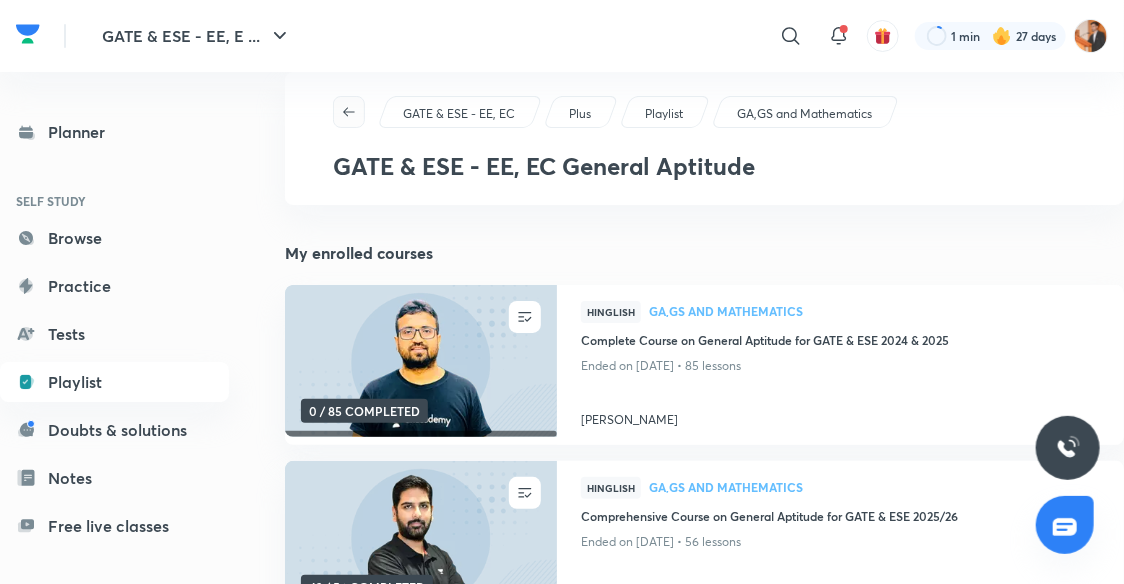 click at bounding box center (349, 112) 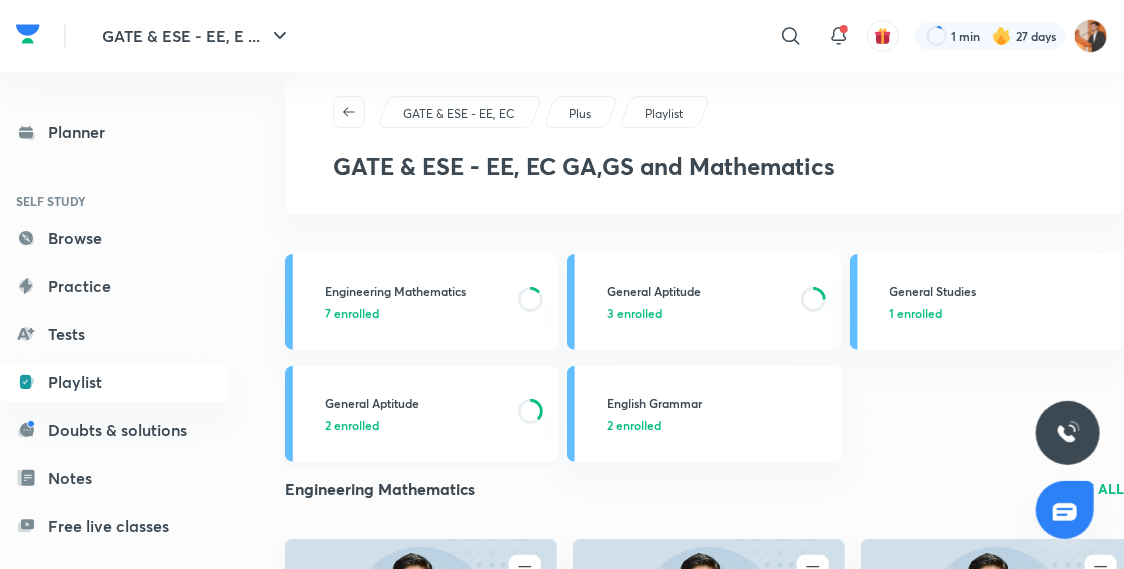 click on "General Aptitude 2 enrolled" at bounding box center (422, 414) 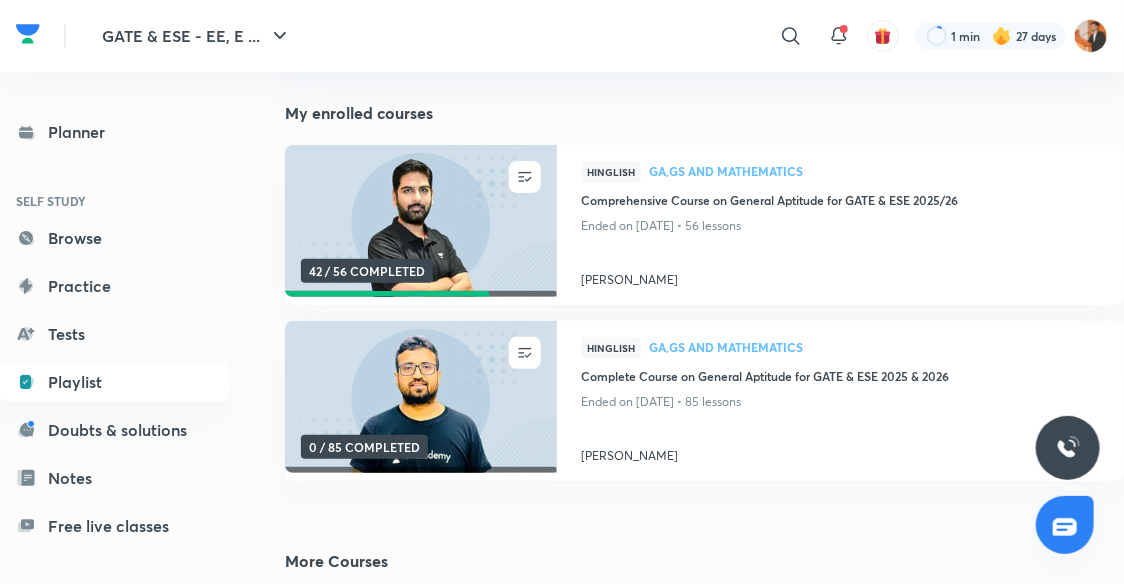 scroll, scrollTop: 0, scrollLeft: 0, axis: both 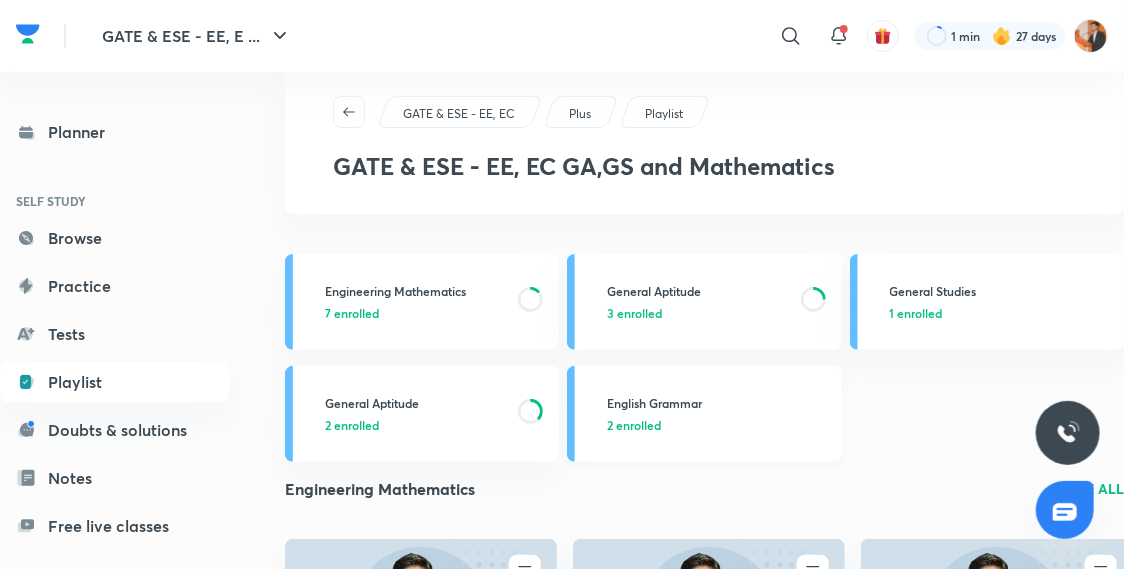 click on "English Grammar 2 enrolled" at bounding box center [704, 414] 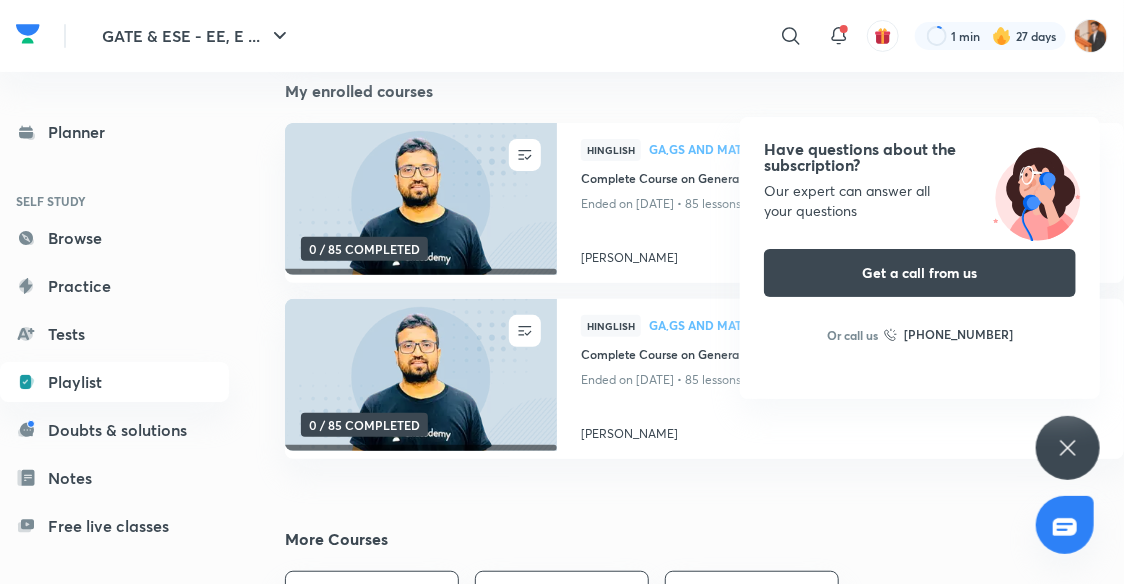 scroll, scrollTop: 0, scrollLeft: 0, axis: both 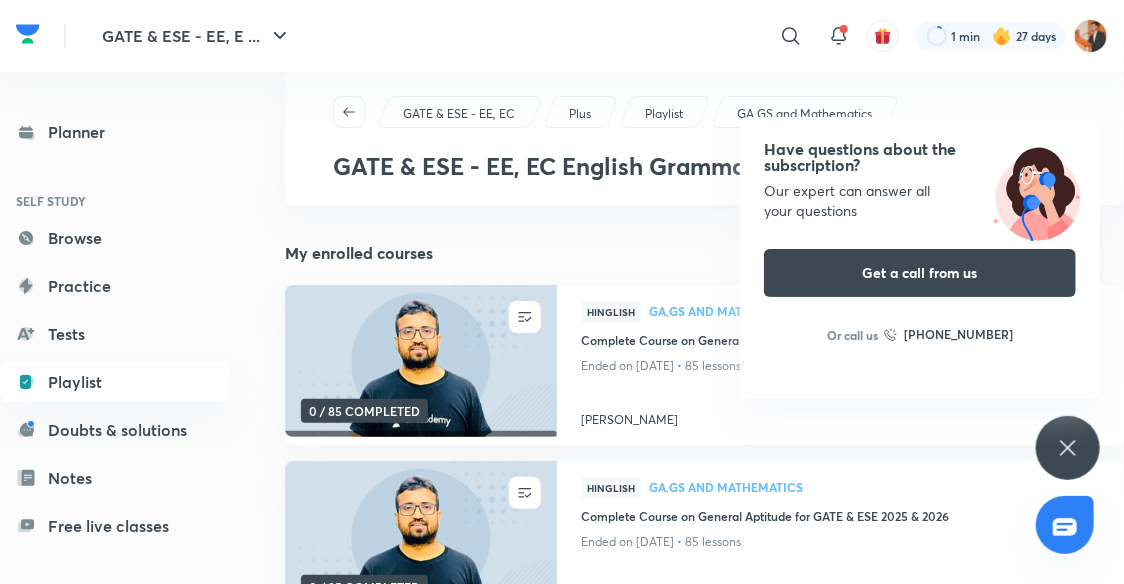 click on "Have questions about the subscription?" at bounding box center (920, 157) 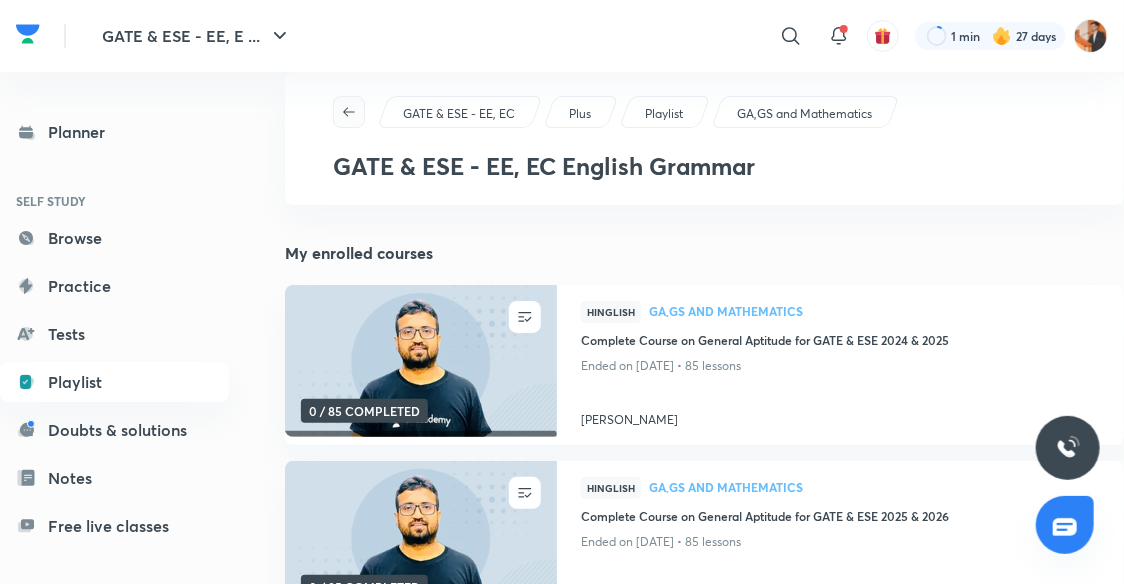 click 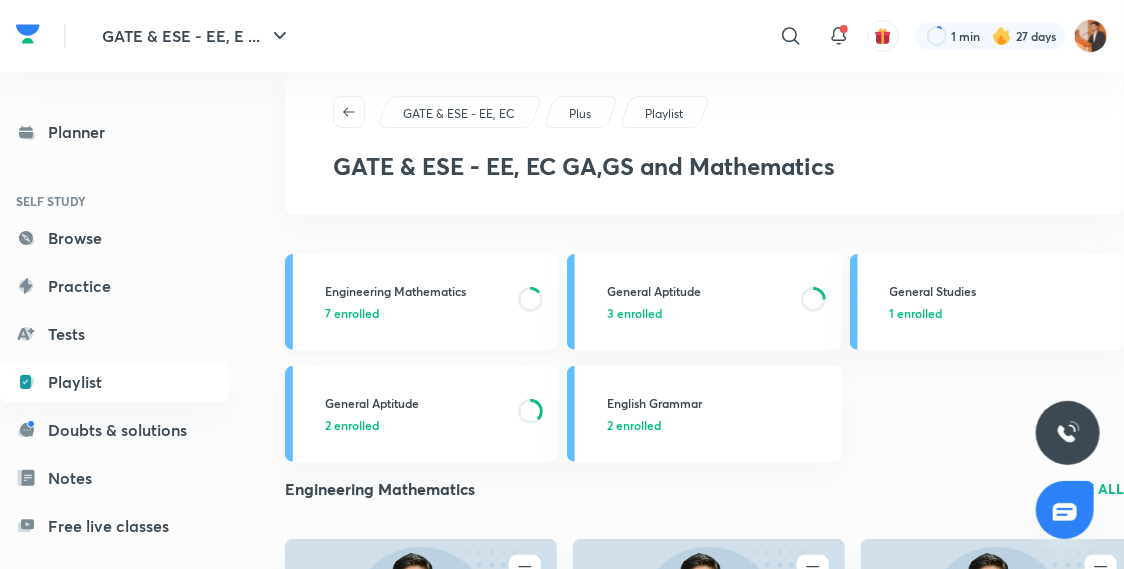 click on "Engineering Mathematics 7 enrolled" at bounding box center (422, 302) 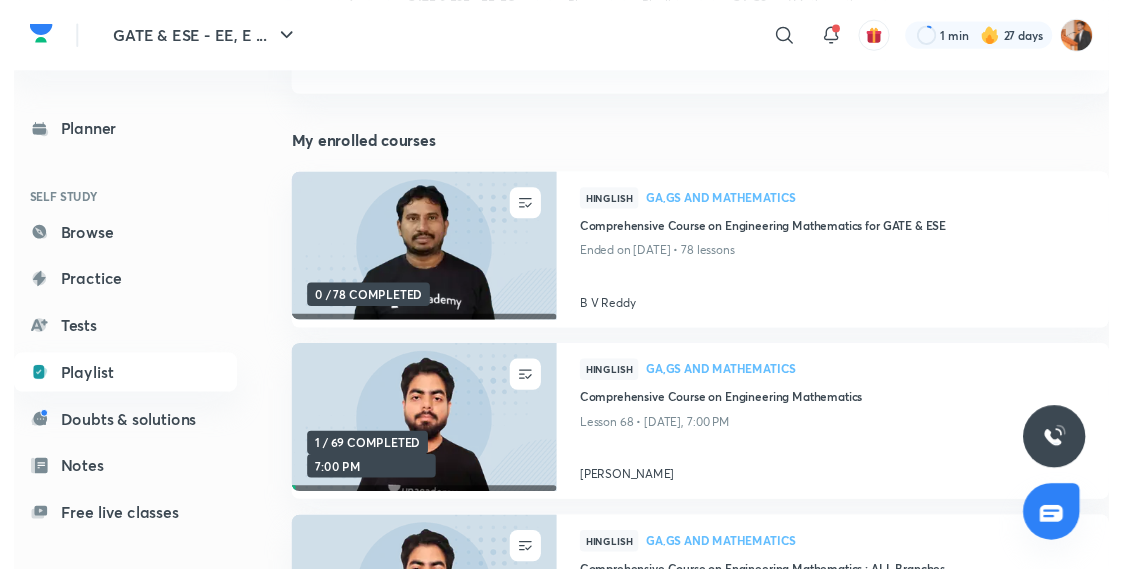 scroll, scrollTop: 0, scrollLeft: 0, axis: both 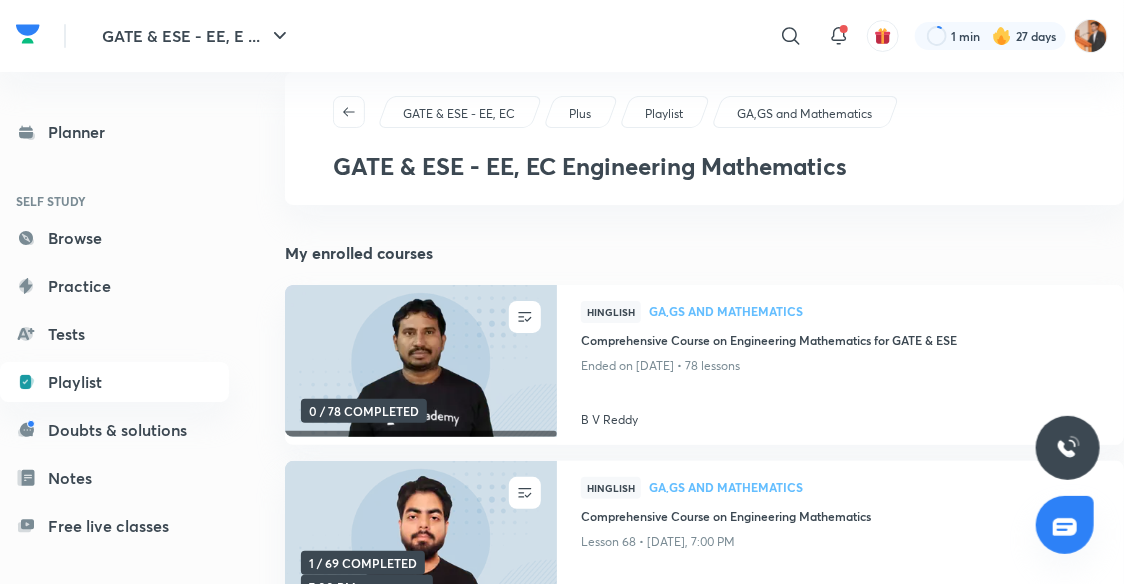 click on "GA,GS and Mathematics" at bounding box center [804, 114] 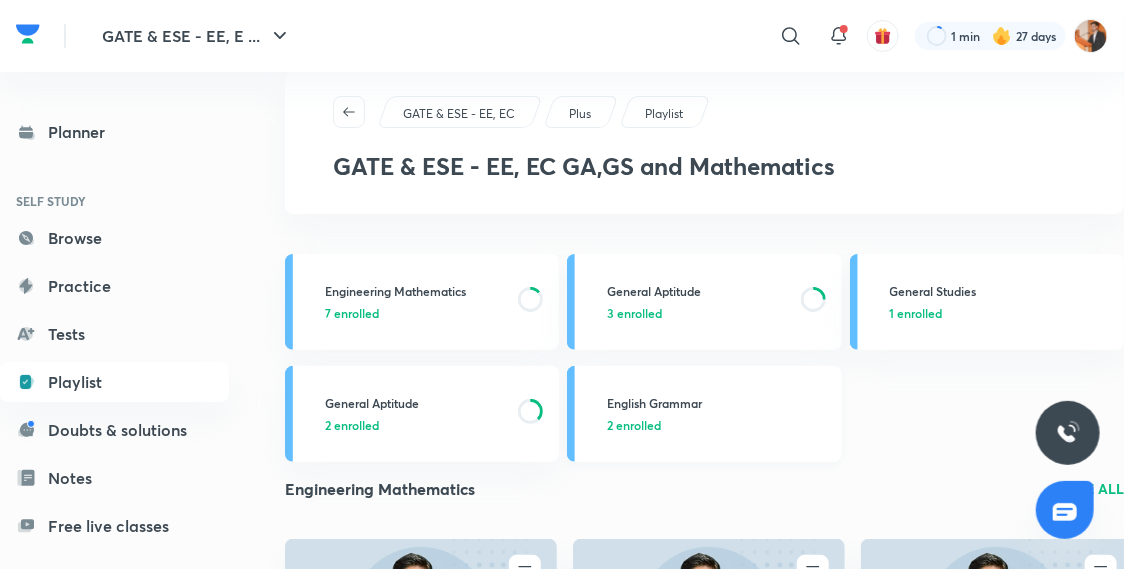 click on "2 enrolled" at bounding box center (718, 425) 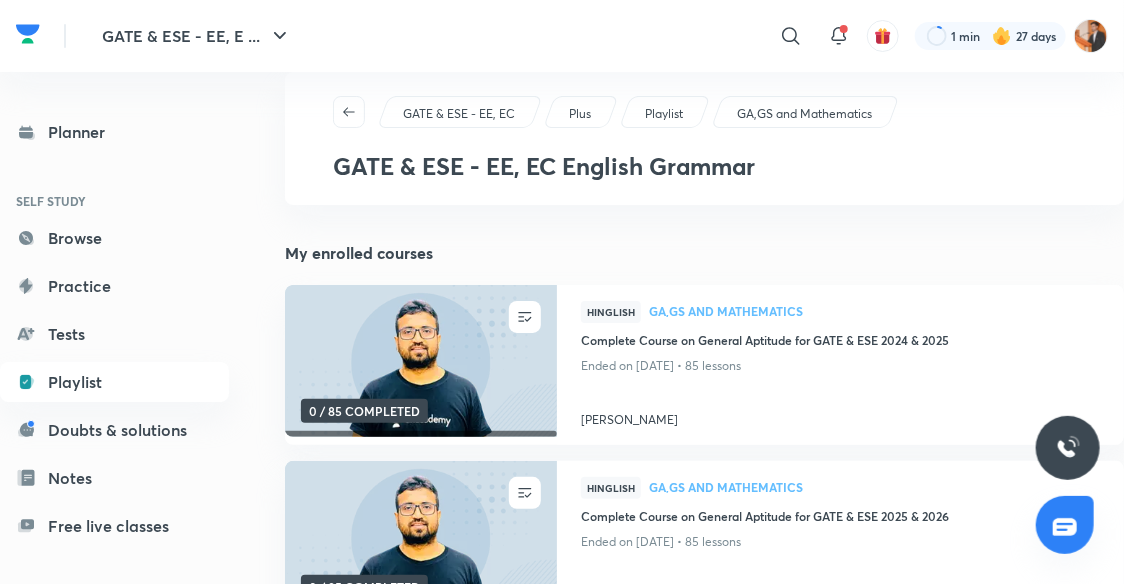 click on "GA,GS and Mathematics" at bounding box center (804, 114) 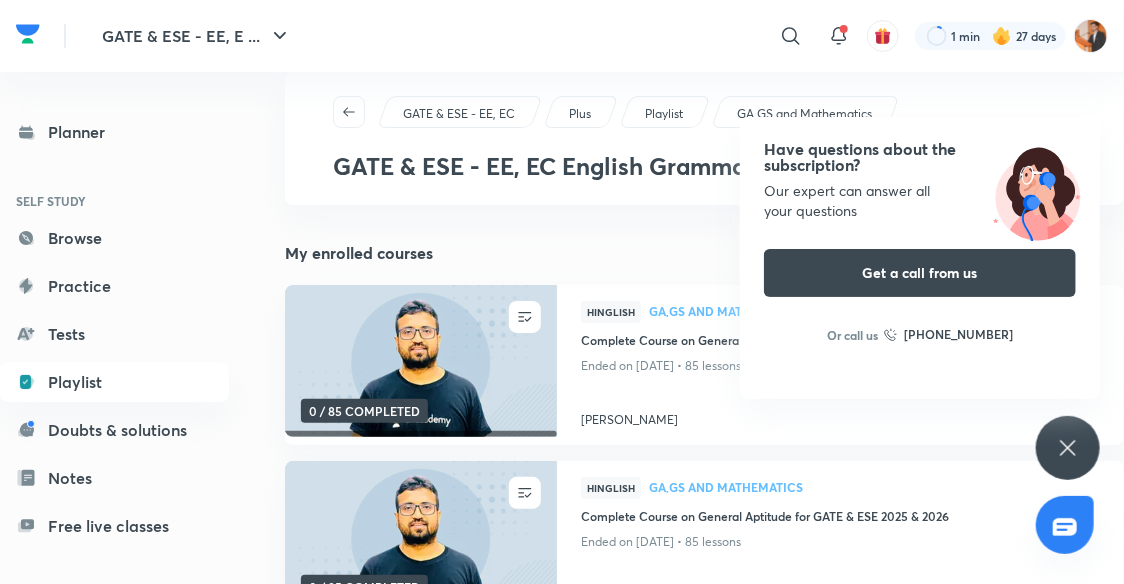 click on "Playlist" at bounding box center (664, 114) 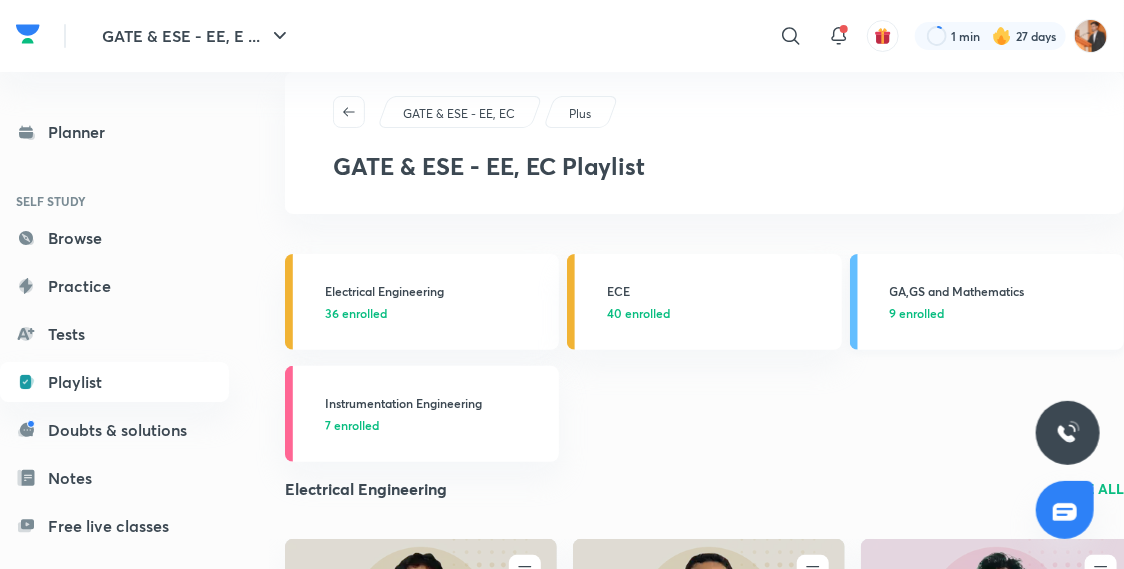 click on "9 enrolled" at bounding box center (917, 313) 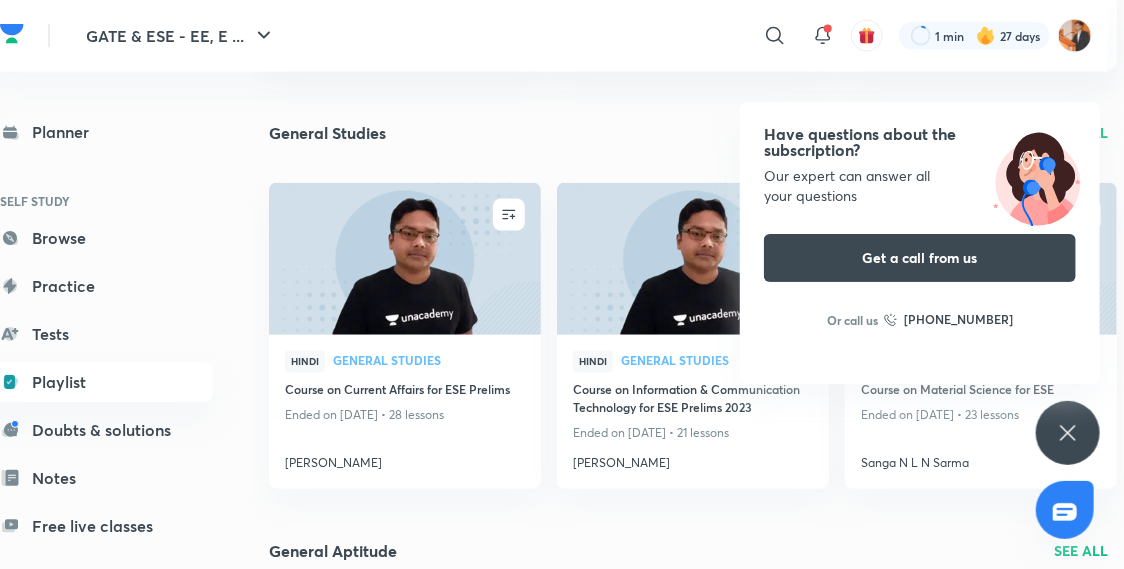 scroll, scrollTop: 1194, scrollLeft: 16, axis: both 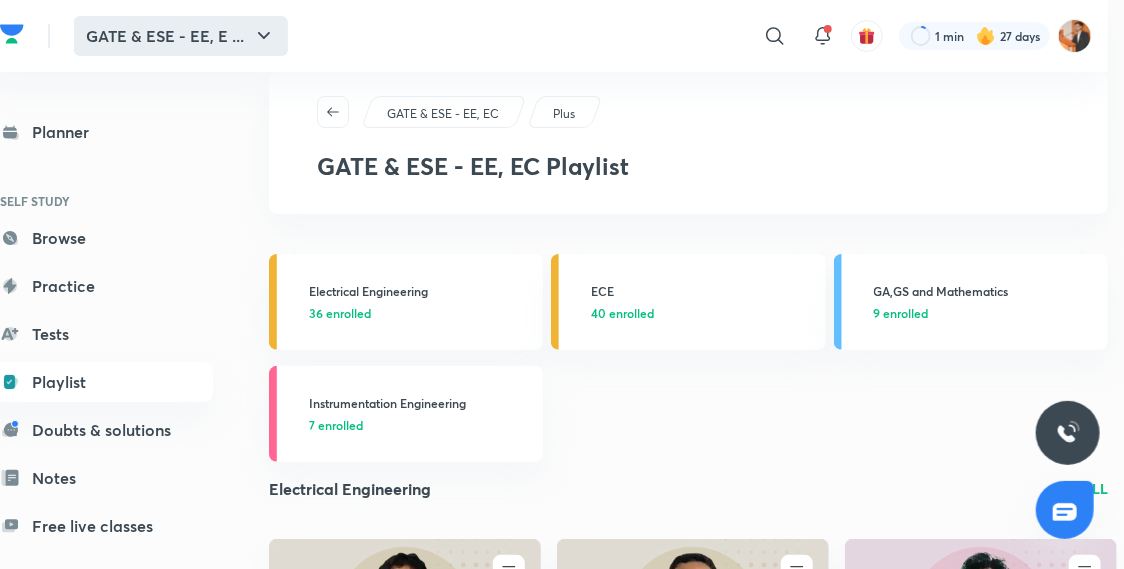 click 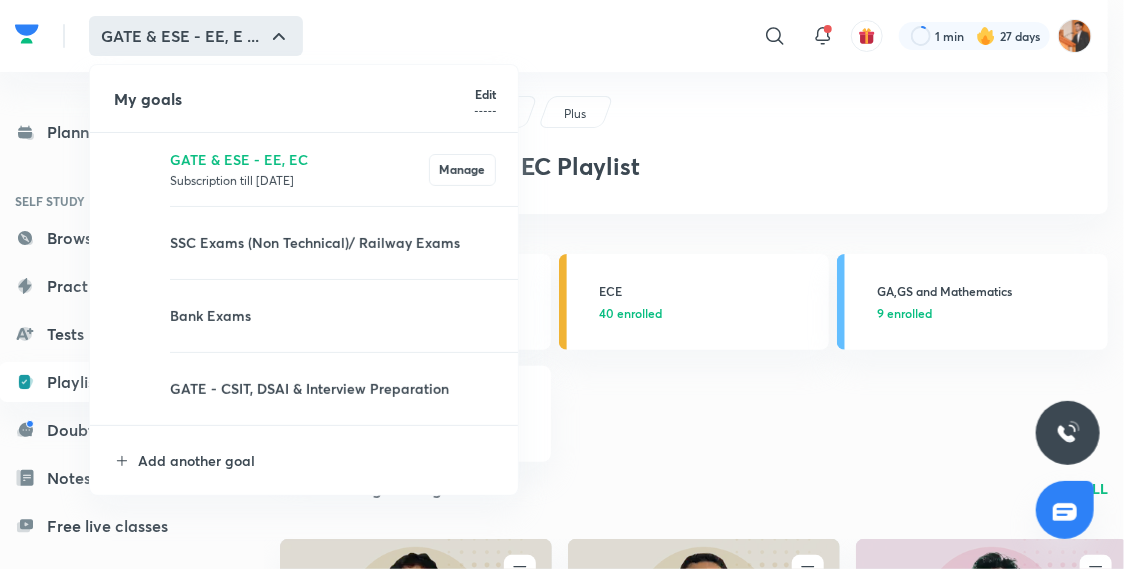 scroll, scrollTop: 0, scrollLeft: 1, axis: horizontal 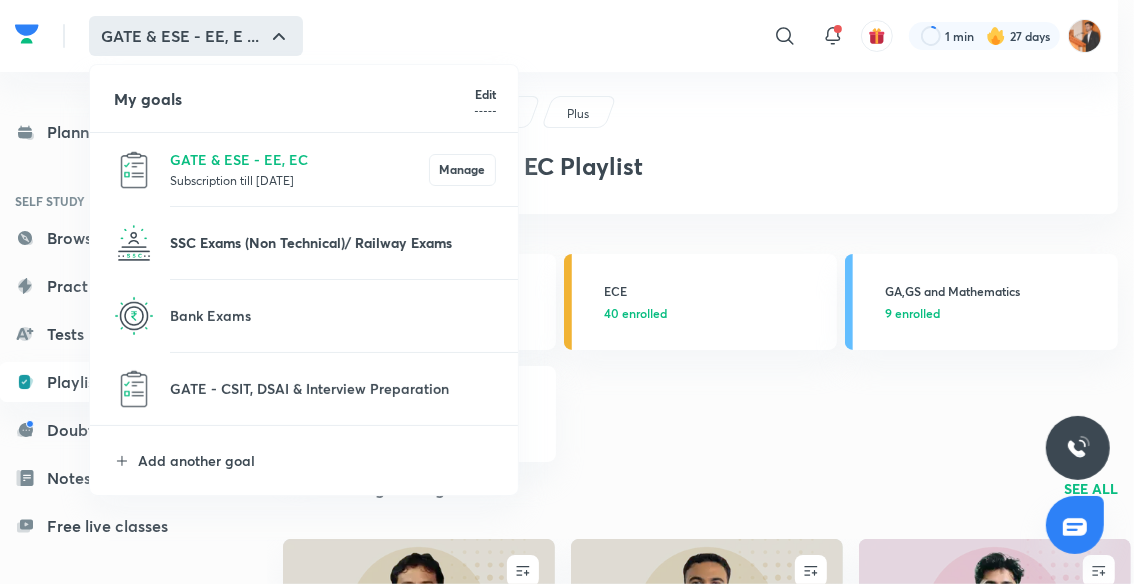 click on "SSC Exams (Non Technical)/ Railway Exams" at bounding box center [333, 242] 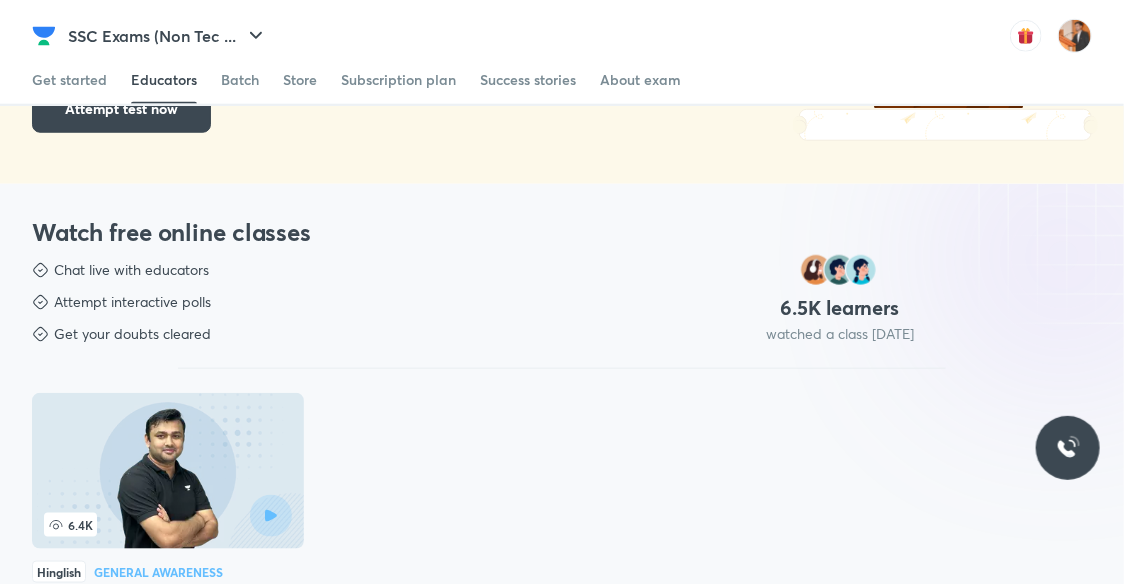 scroll, scrollTop: 0, scrollLeft: 0, axis: both 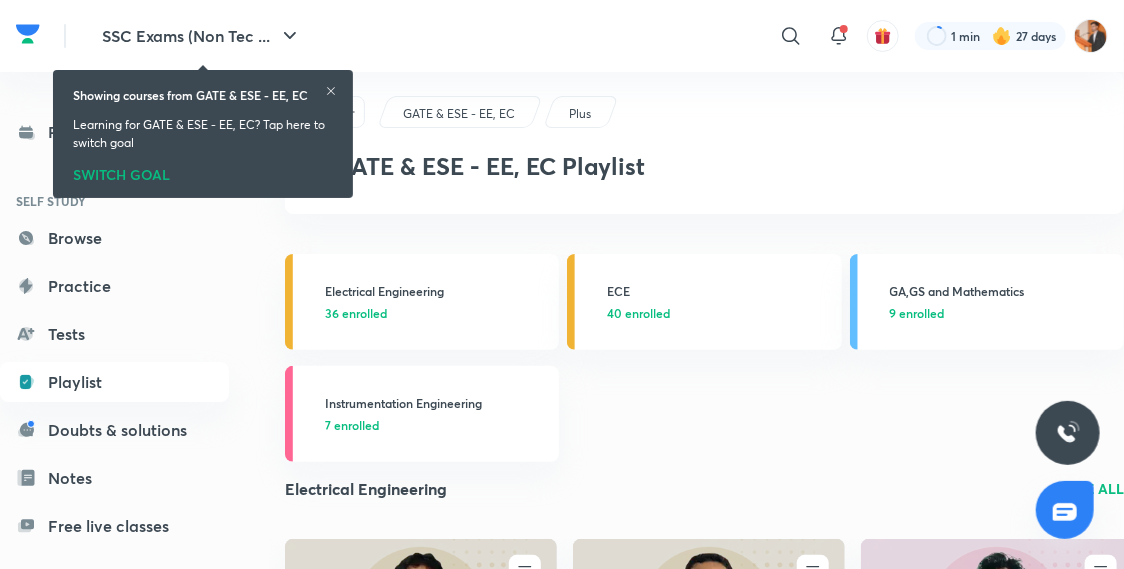 click 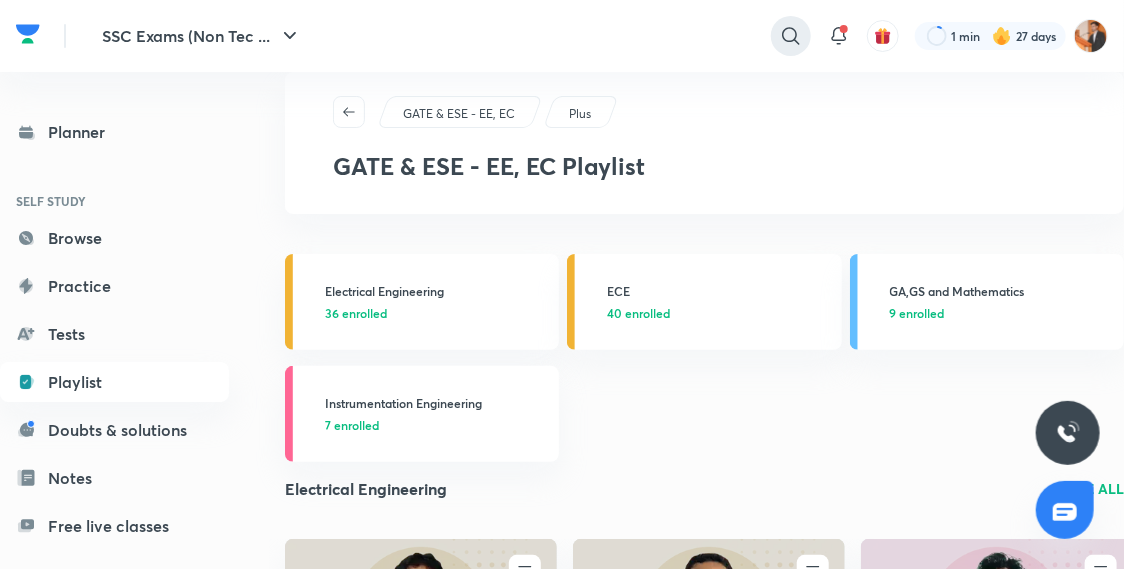 click 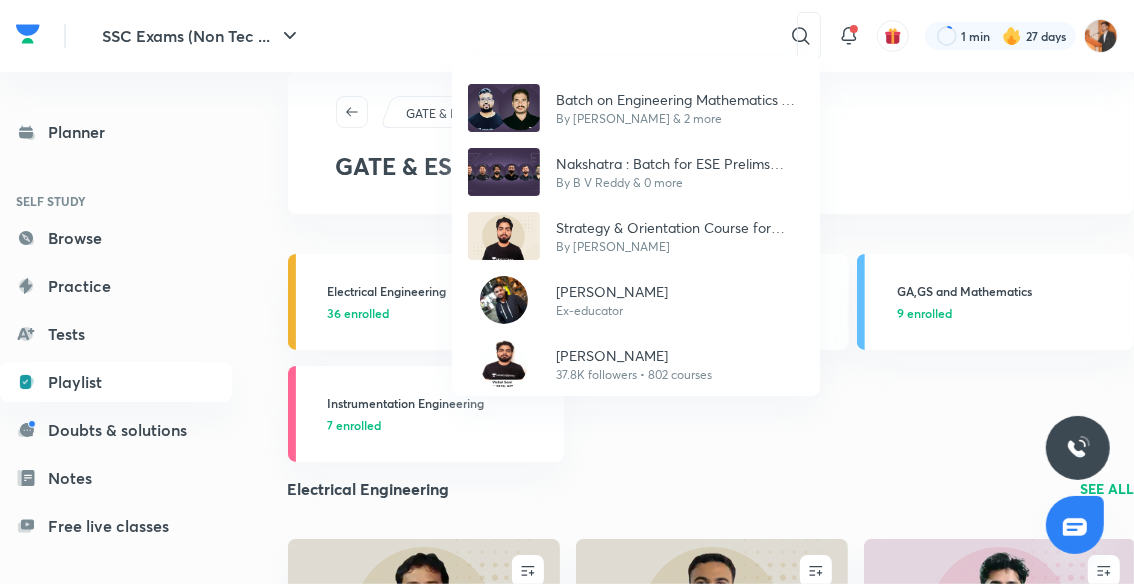 click on "Batch on Engineering Mathematics & General Aptitude - GATE & ESE (EE, EC) By [PERSON_NAME] & 2 more Nakshatra : Batch for ESE Prelims 2026 - EC By B V Reddy & 0 more Strategy & Orientation Course for GATE & ESE - 2025/26 By [PERSON_NAME] [PERSON_NAME] Ex-educator [PERSON_NAME] 37.8K followers • 802 courses" at bounding box center [567, 292] 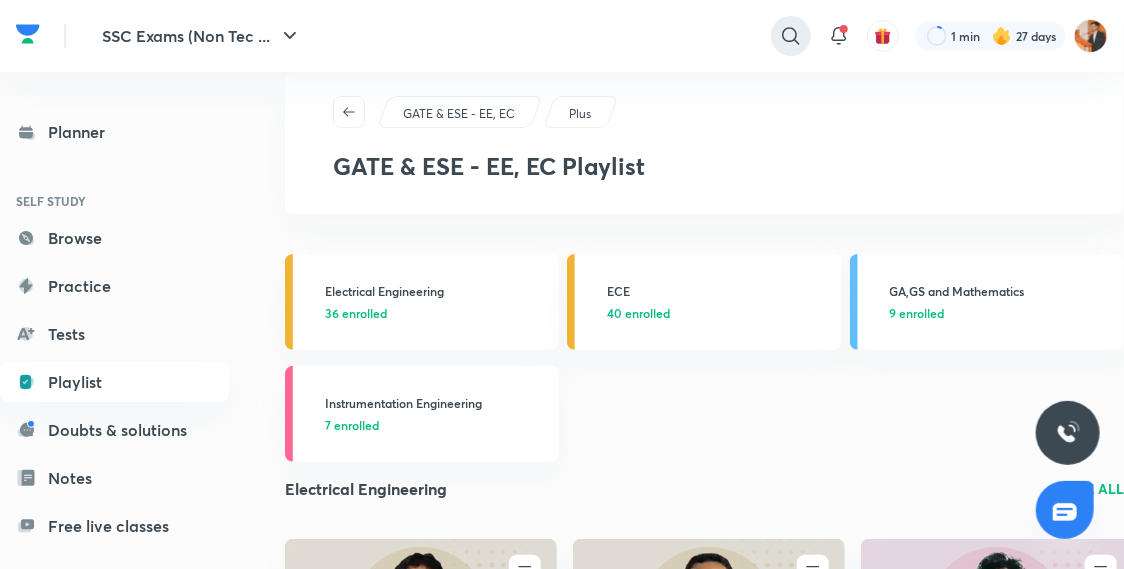 click 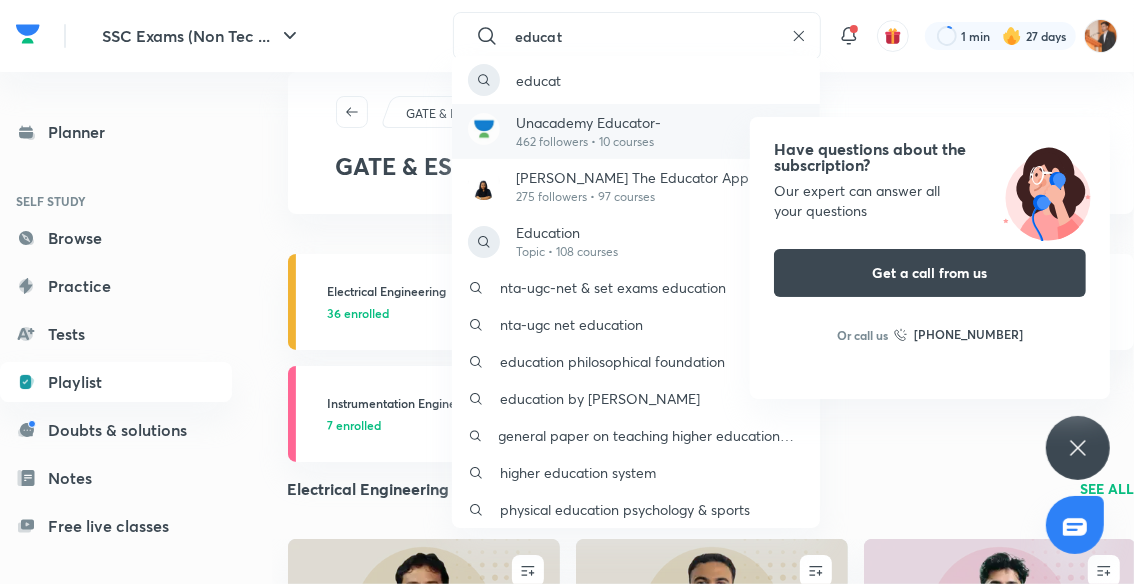 type on "educat" 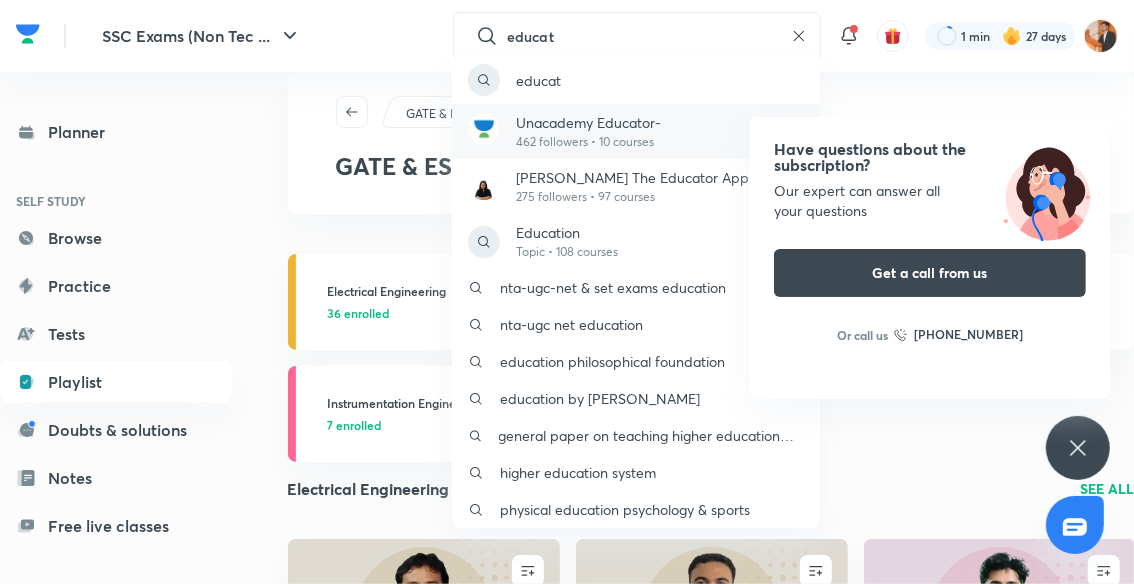 click on "462 followers • 10 courses" at bounding box center (588, 142) 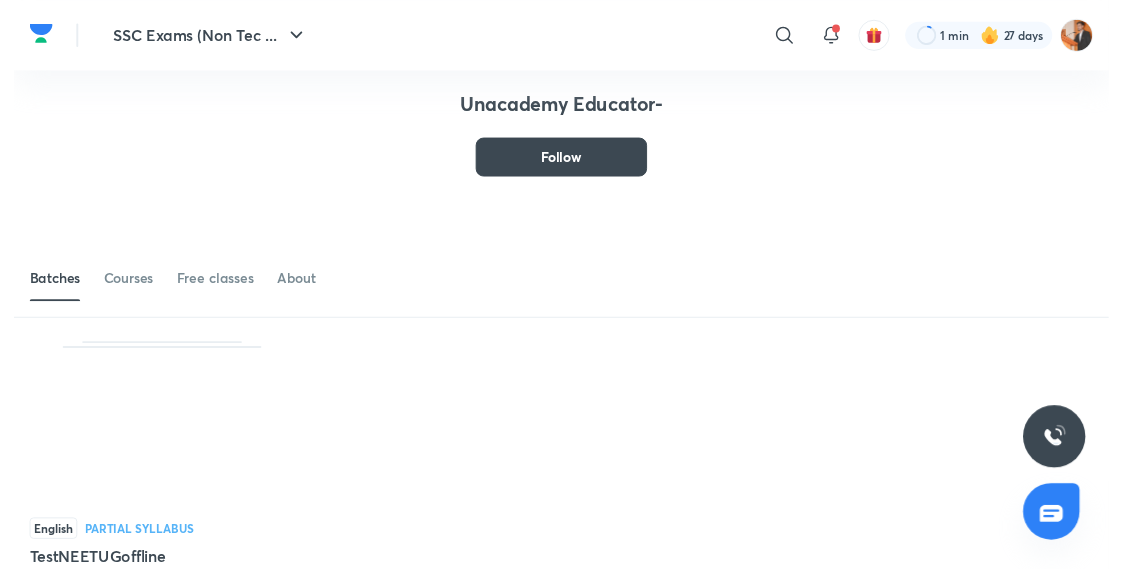 scroll, scrollTop: 0, scrollLeft: 0, axis: both 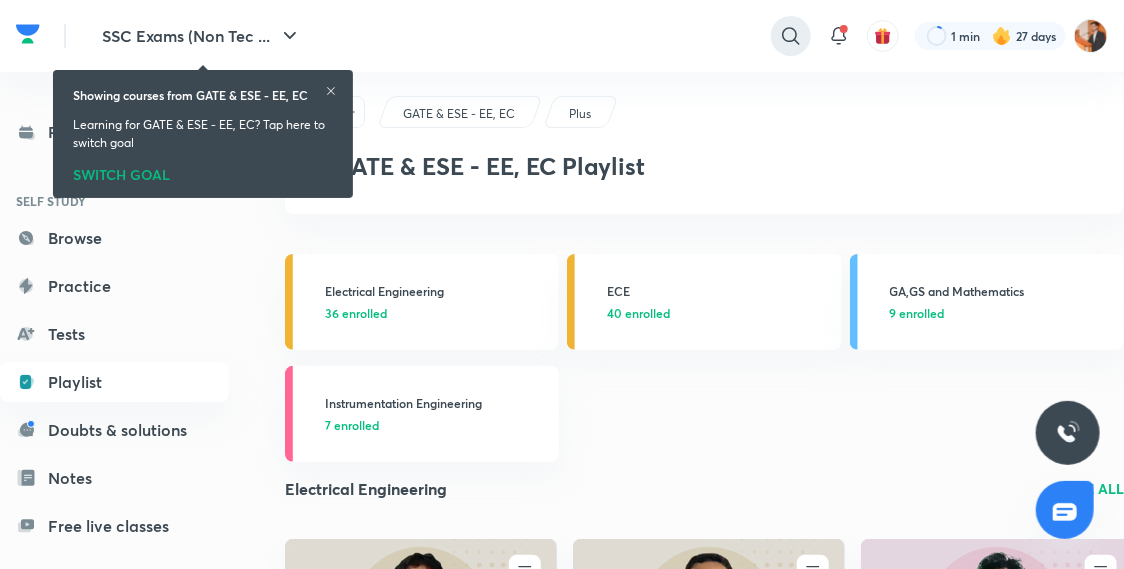 click 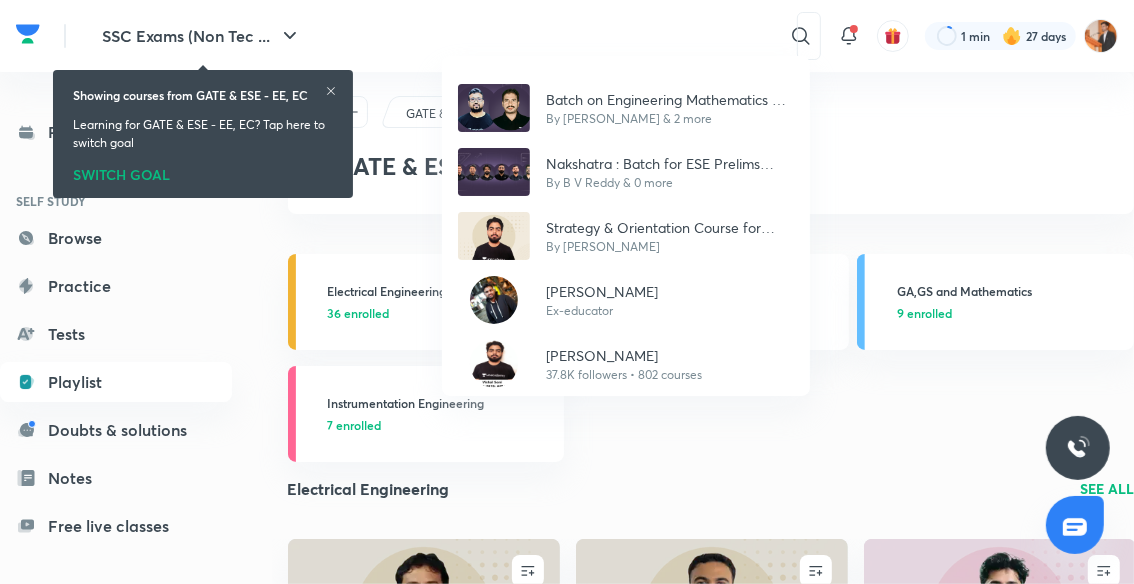 click on "Batch on Engineering Mathematics & General Aptitude - GATE & ESE (EE, EC) By [PERSON_NAME] & 2 more Nakshatra : Batch for ESE Prelims 2026 - EC By B V Reddy & 0 more Strategy & Orientation Course for GATE & ESE - 2025/26 By [PERSON_NAME] [PERSON_NAME] Ex-educator [PERSON_NAME] 37.8K followers • 802 courses" at bounding box center (567, 292) 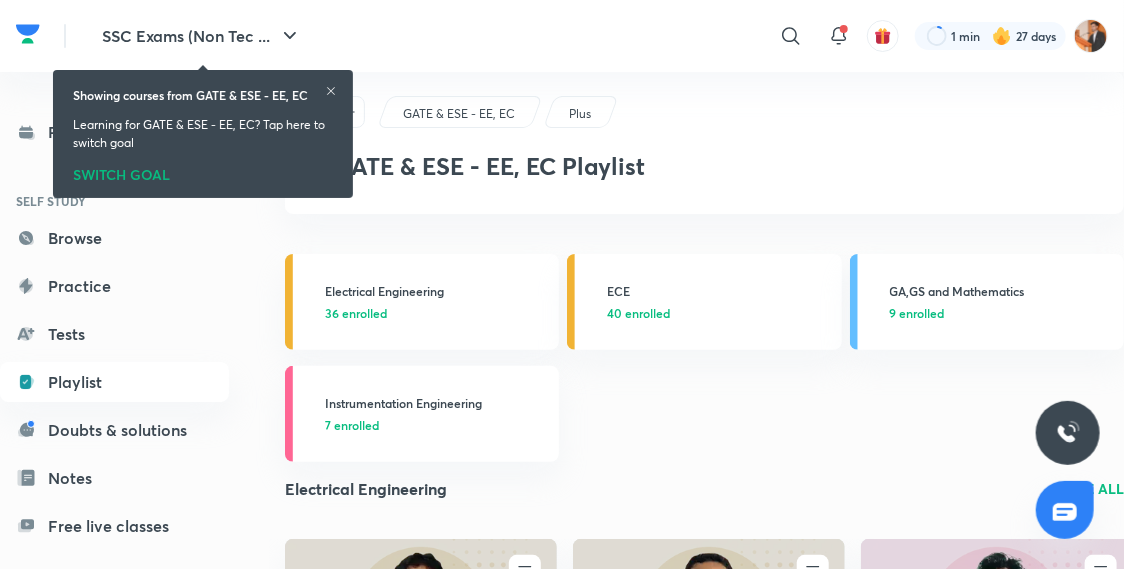 click on "GATE & ESE - EE, EC Plus" at bounding box center [704, 112] 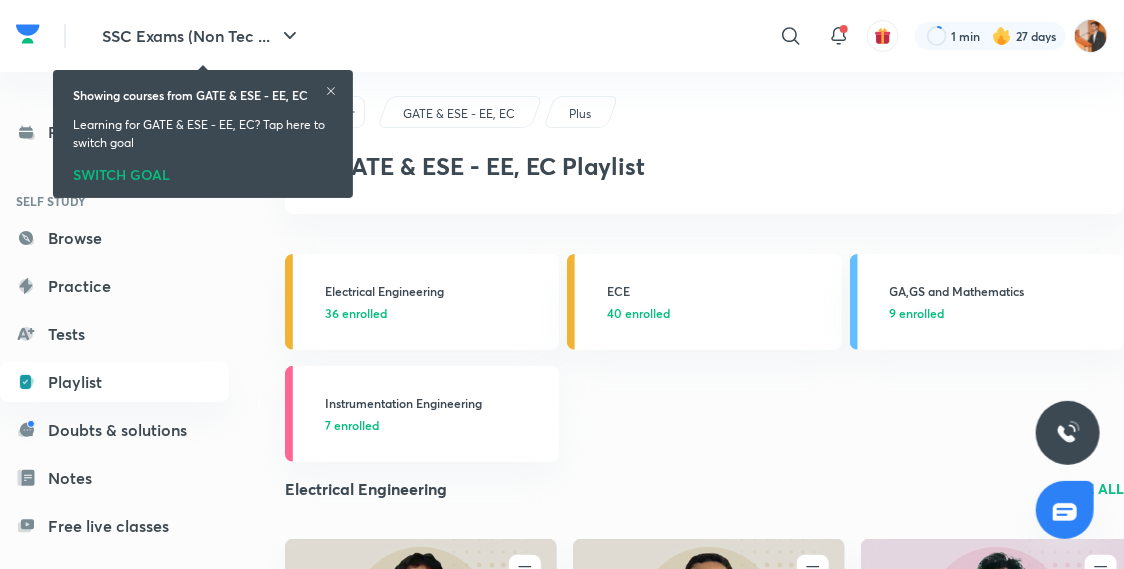 click 